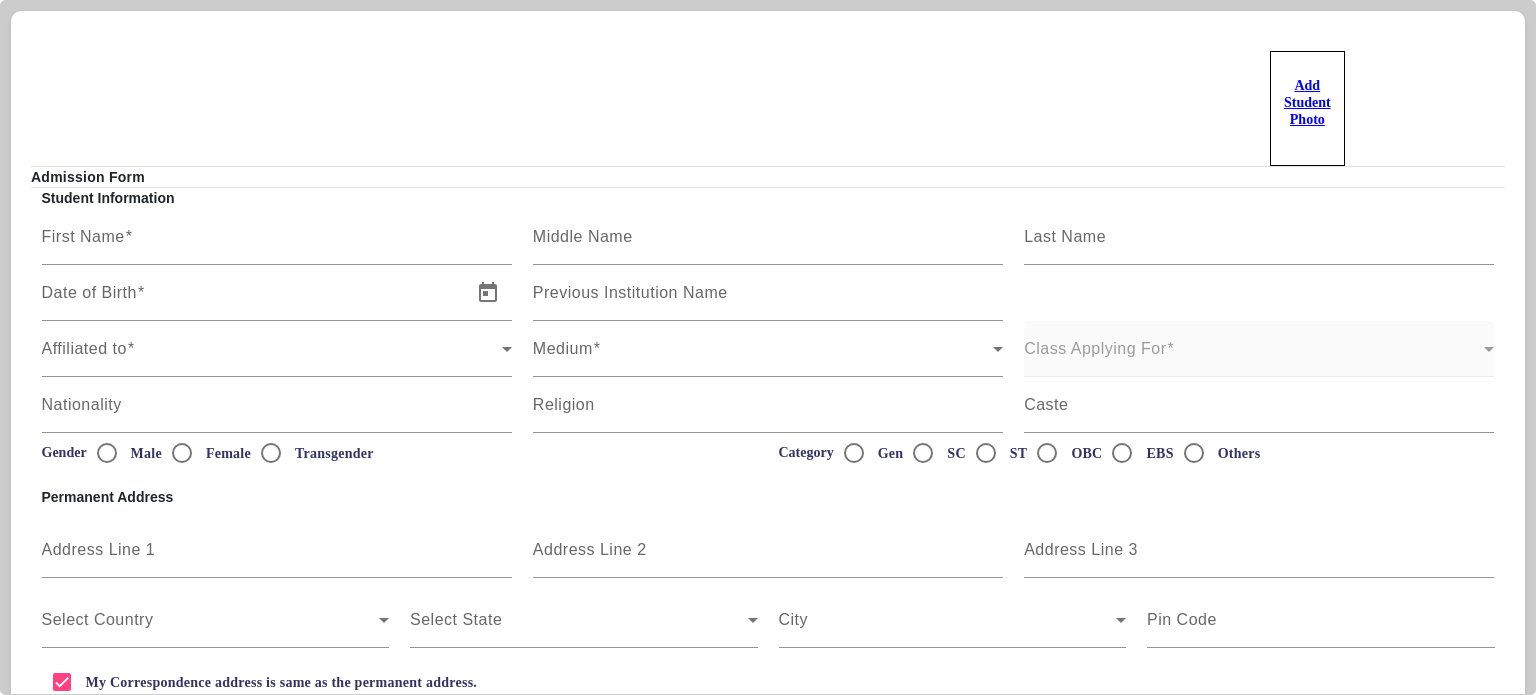 scroll, scrollTop: 0, scrollLeft: 0, axis: both 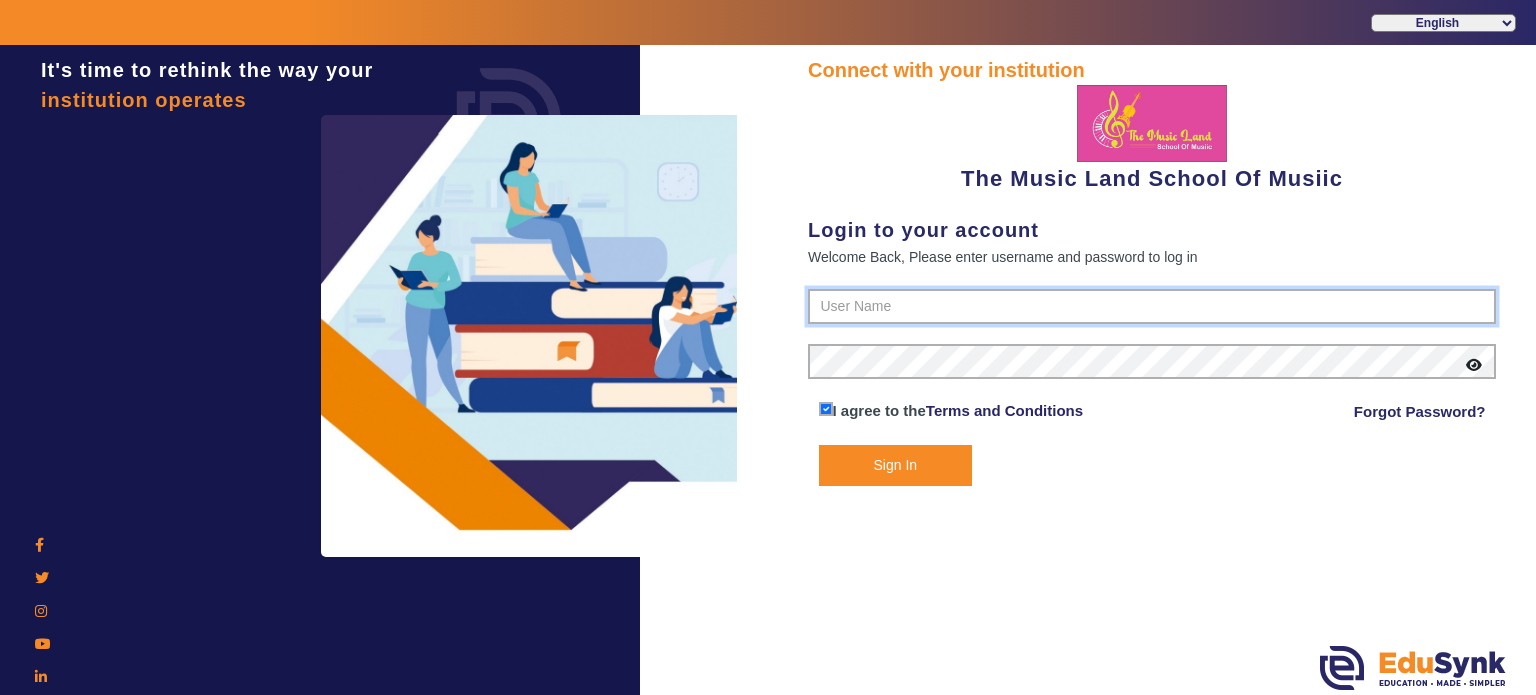click at bounding box center [1152, 307] 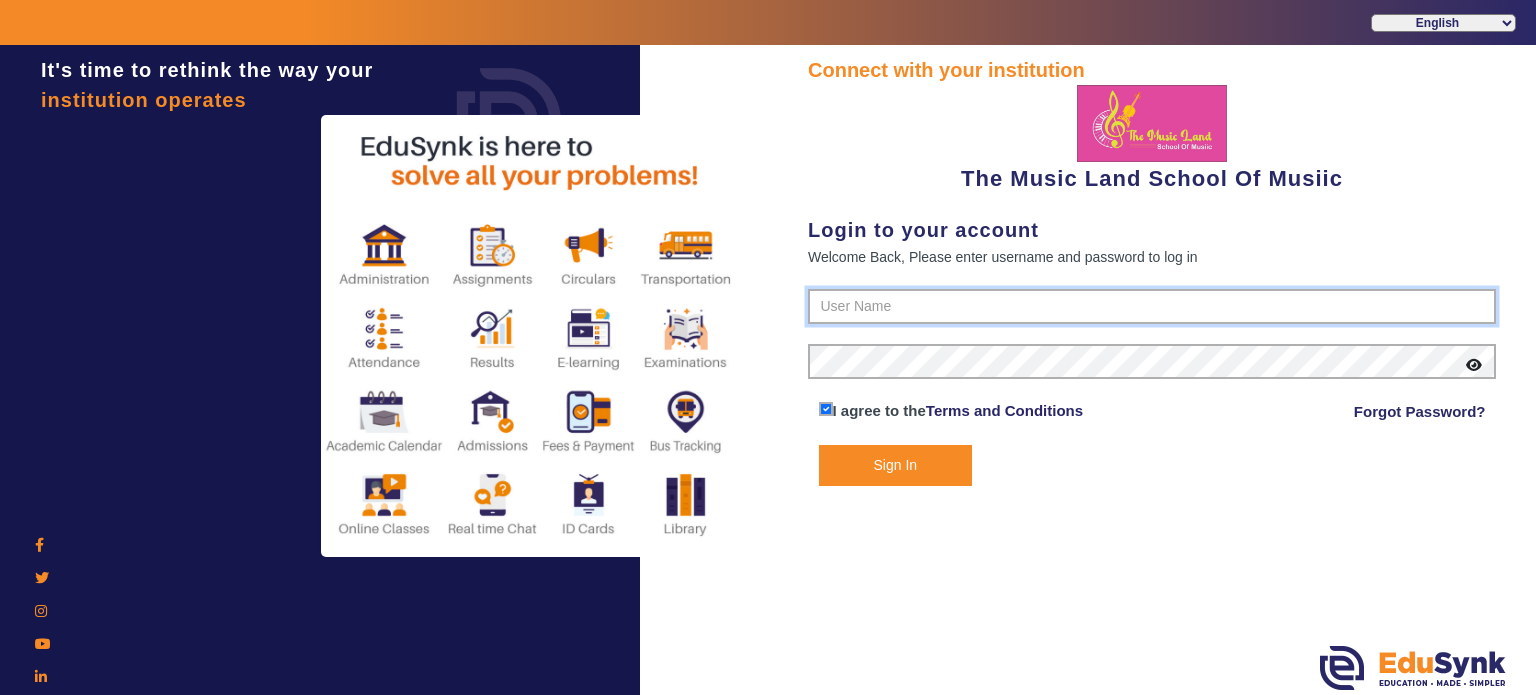 type on "[PHONE]" 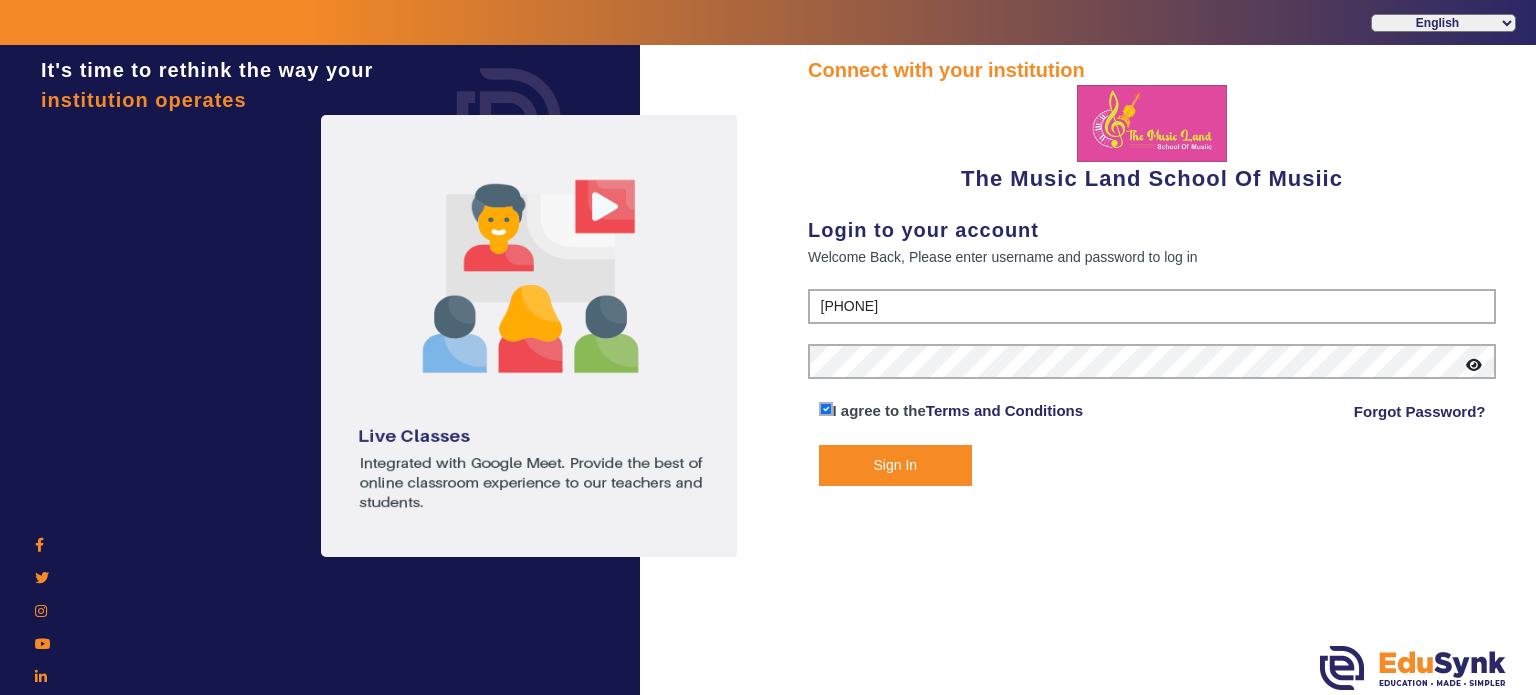 click on "Sign In" 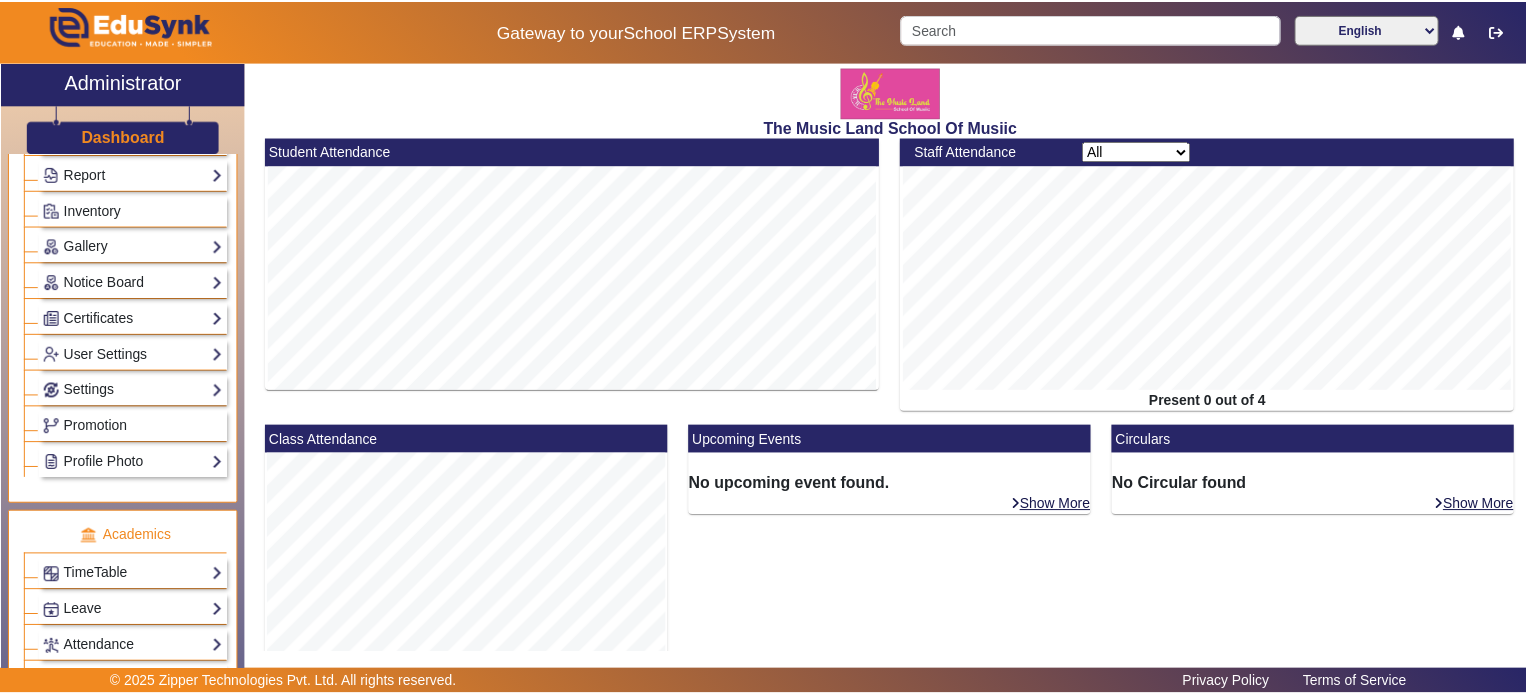 scroll, scrollTop: 252, scrollLeft: 0, axis: vertical 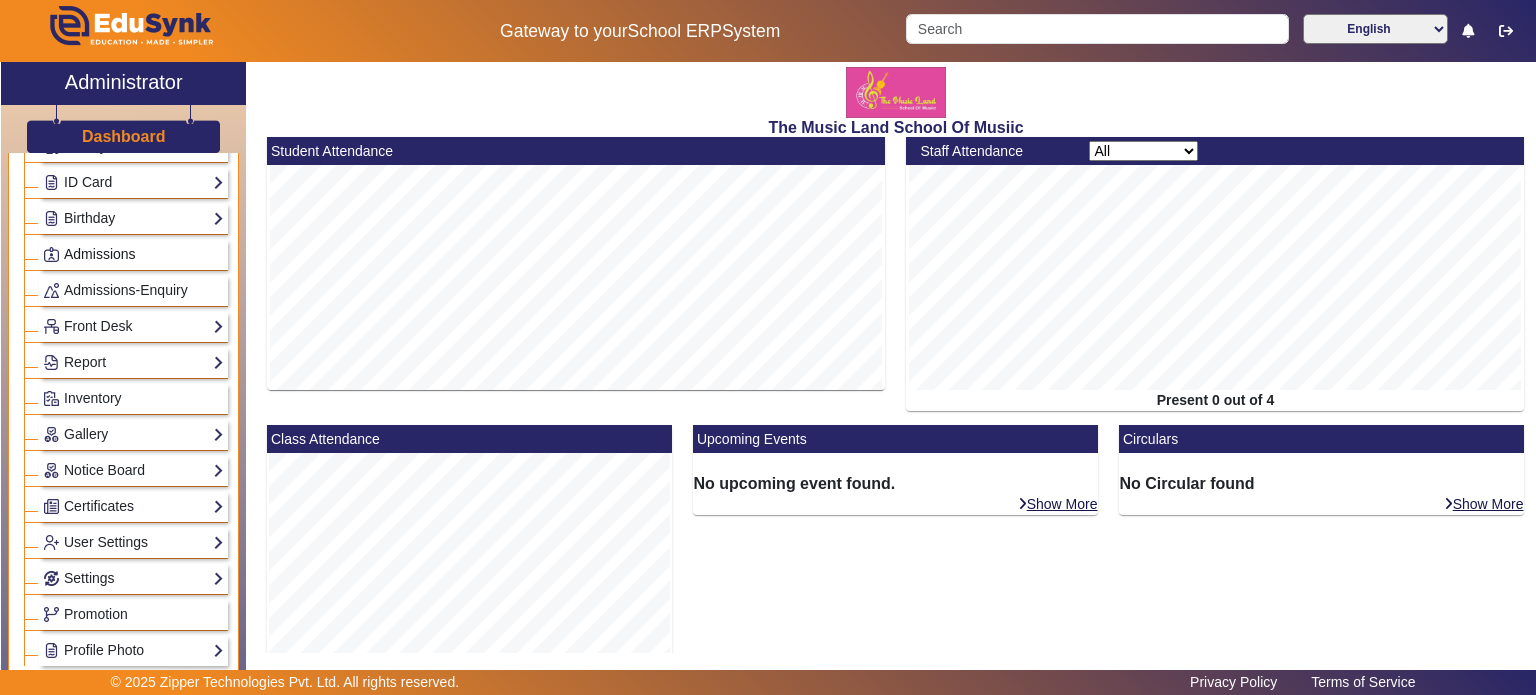 click on "Admissions" 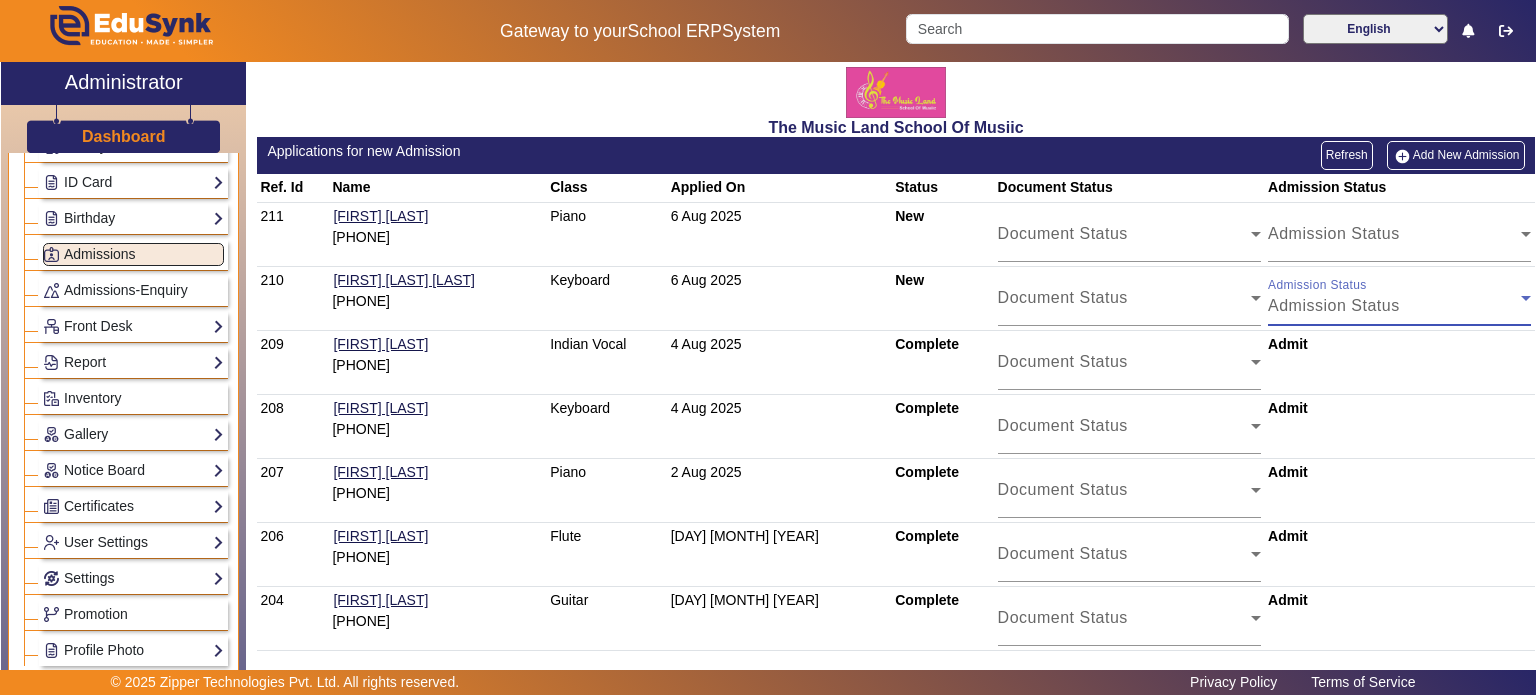 click on "Admission Status" at bounding box center [1394, 306] 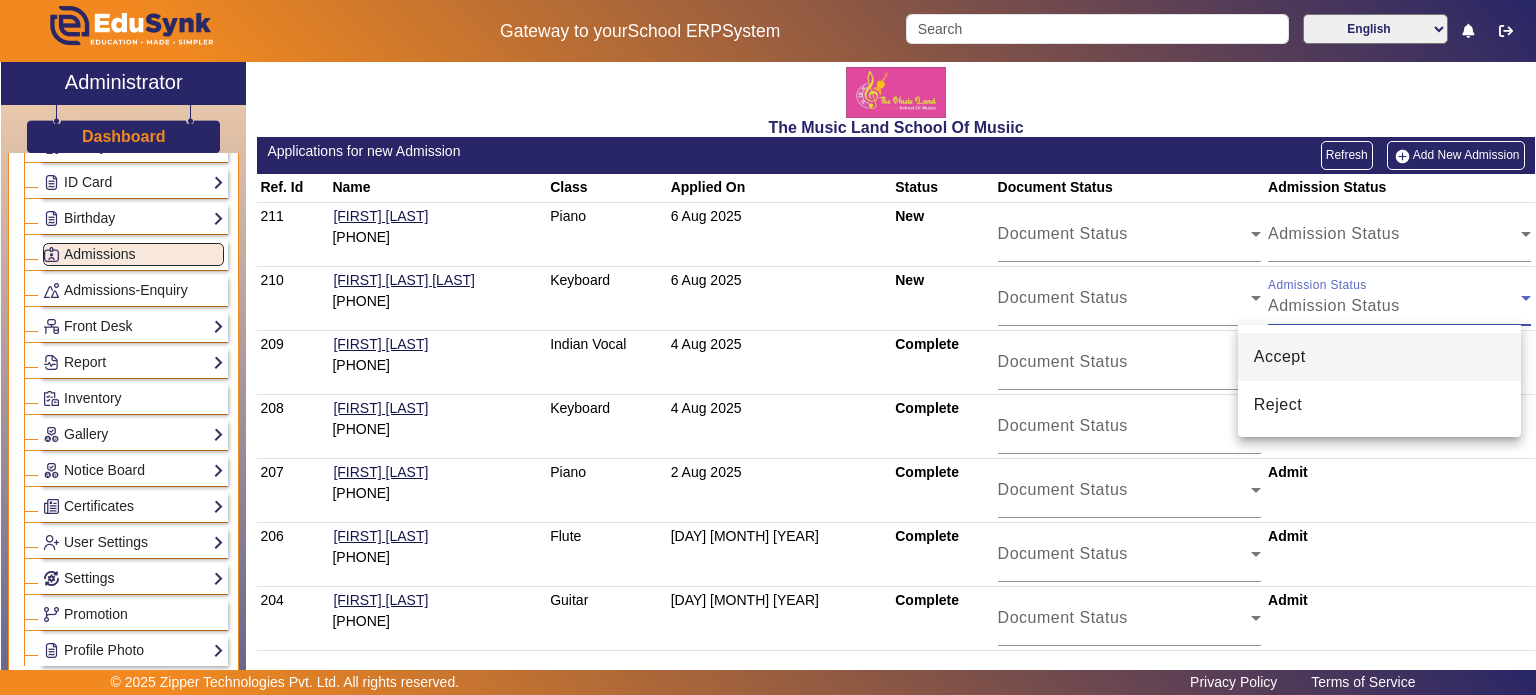 click on "Accept" at bounding box center [1379, 357] 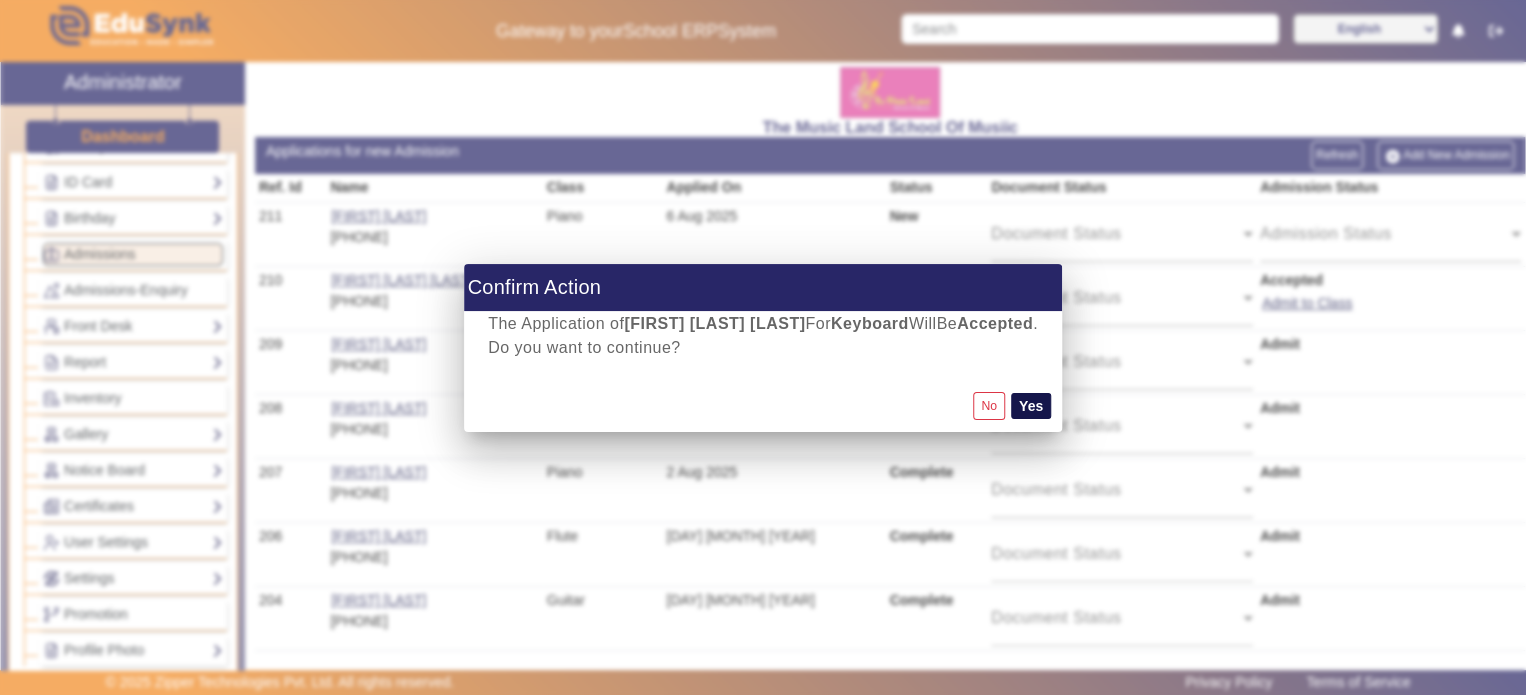 click on "Yes" 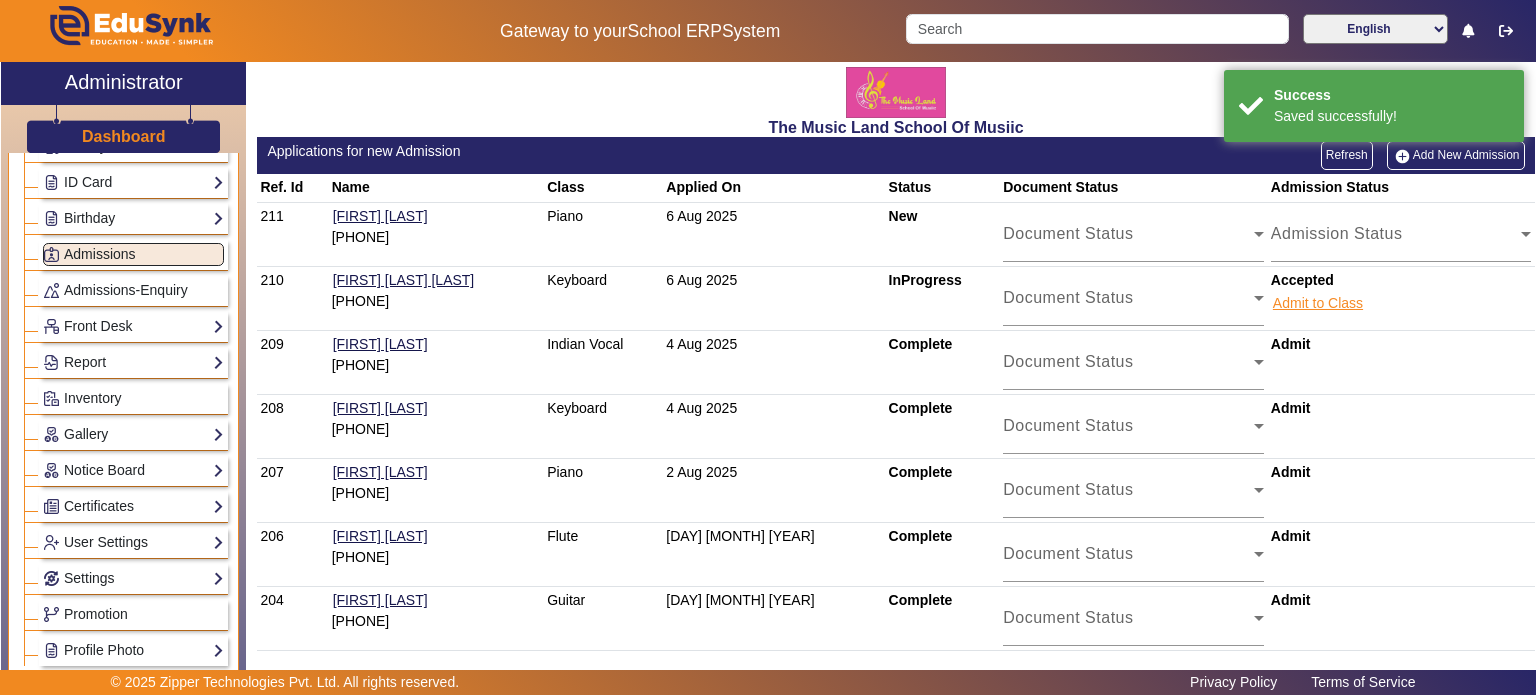 click on "Admit to Class" 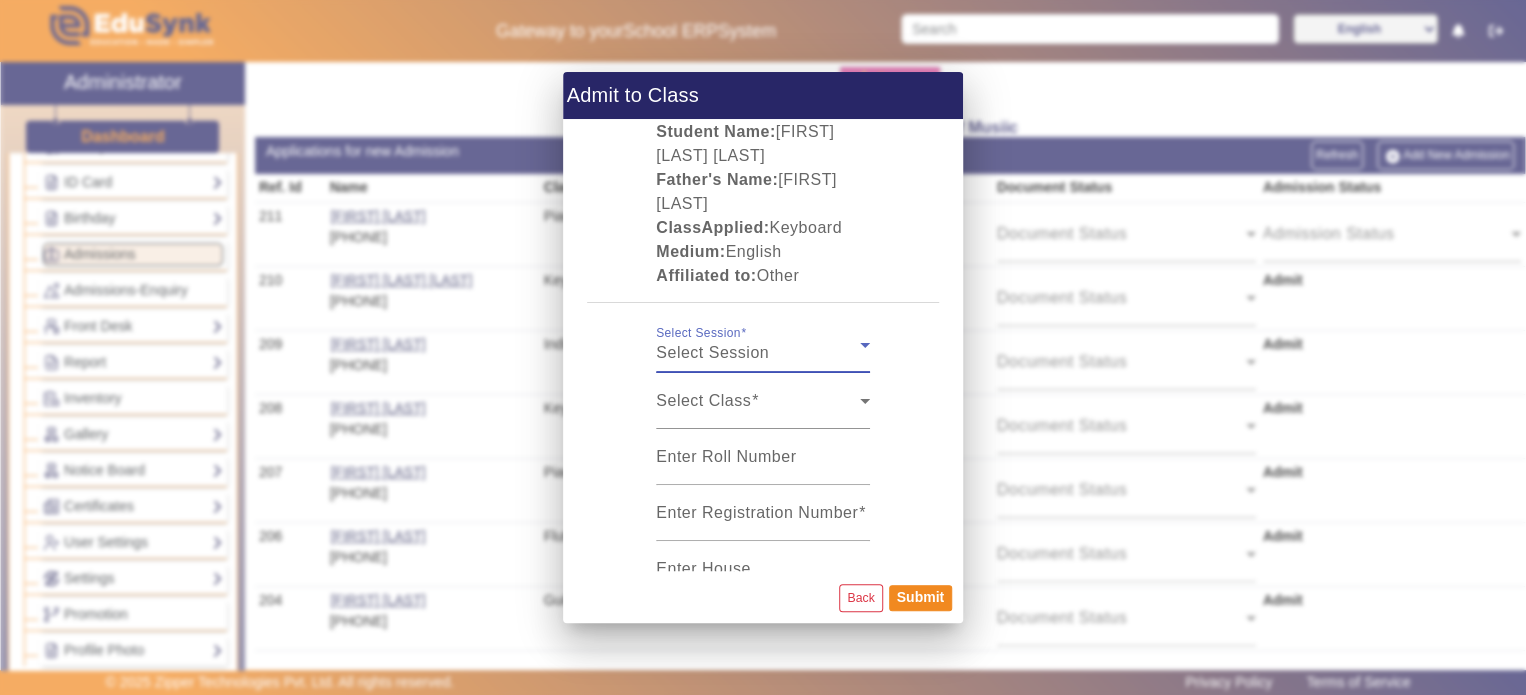 click on "Select Session" at bounding box center [712, 352] 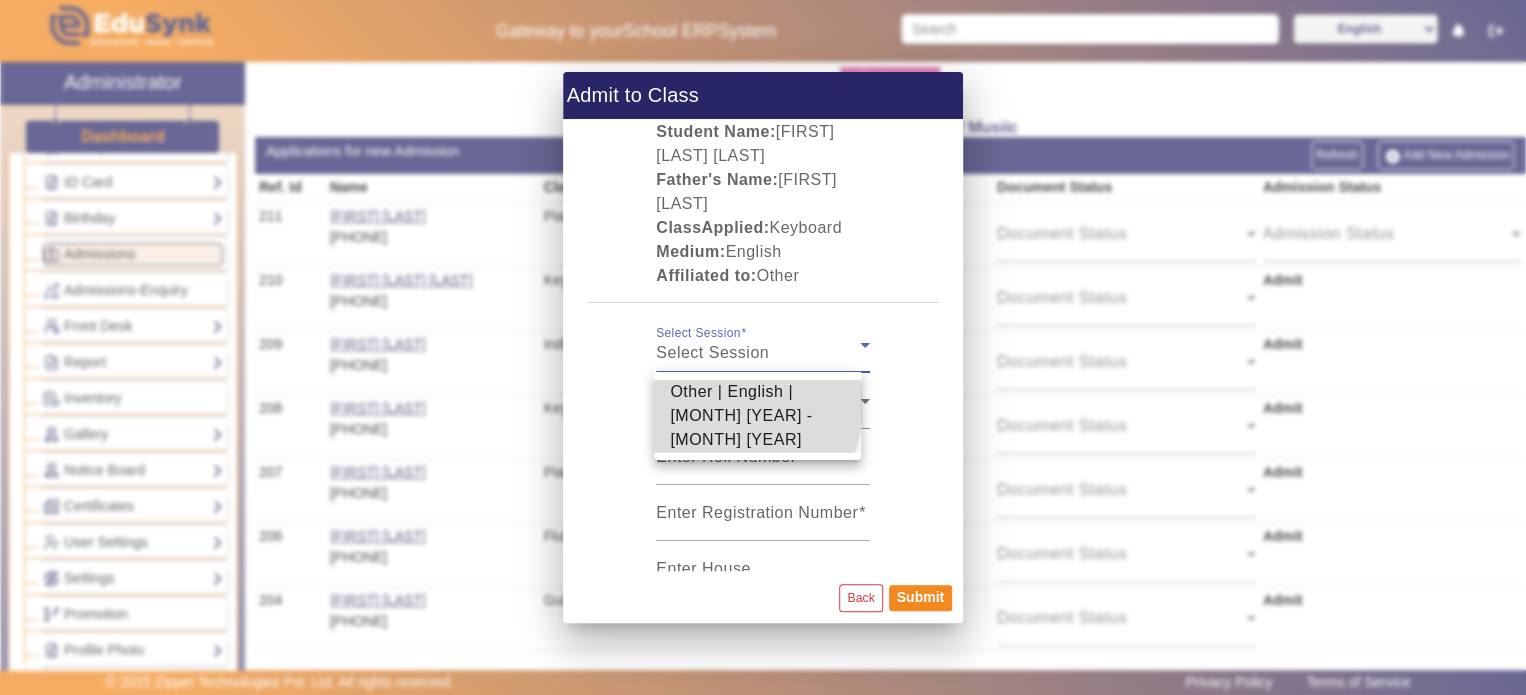 click on "Other | English | [MONTH] [YEAR] - [MONTH] [YEAR]" at bounding box center [757, 416] 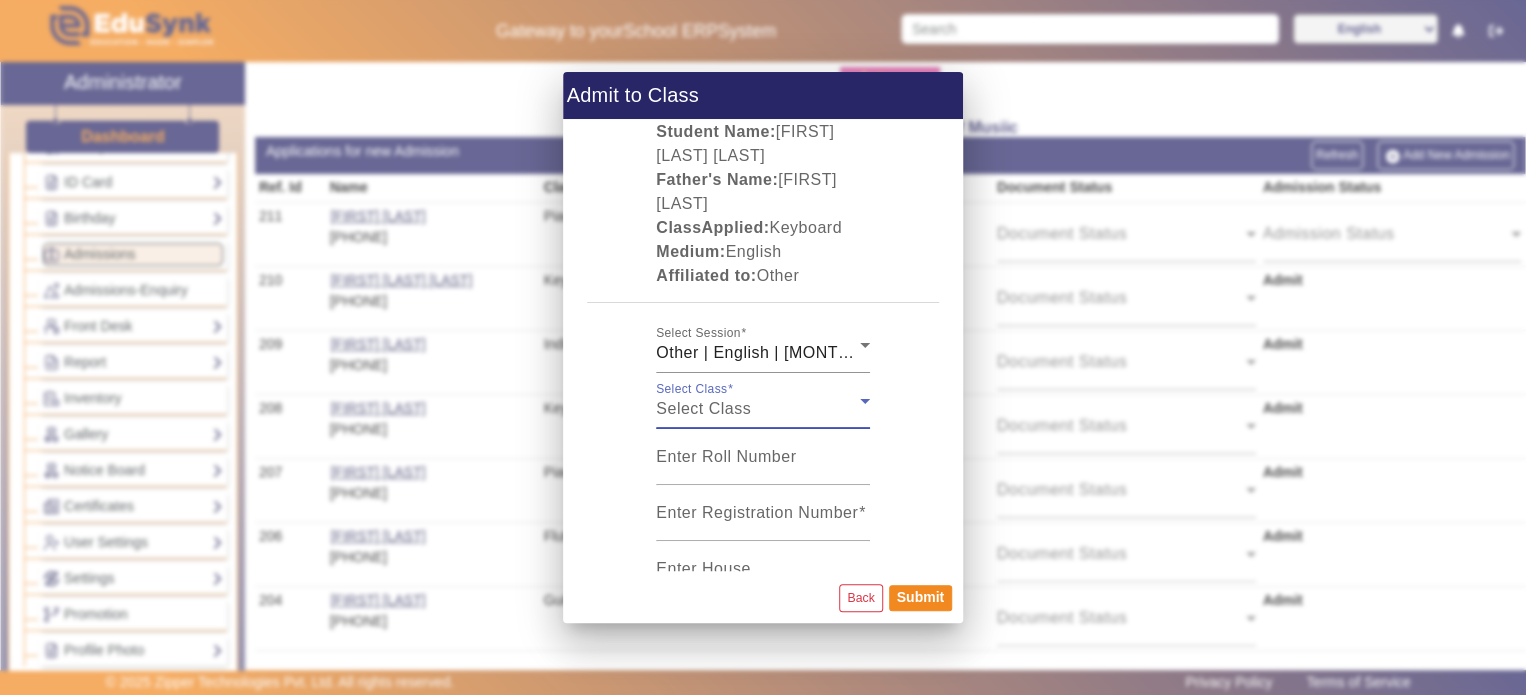 click on "Select Class" at bounding box center [703, 408] 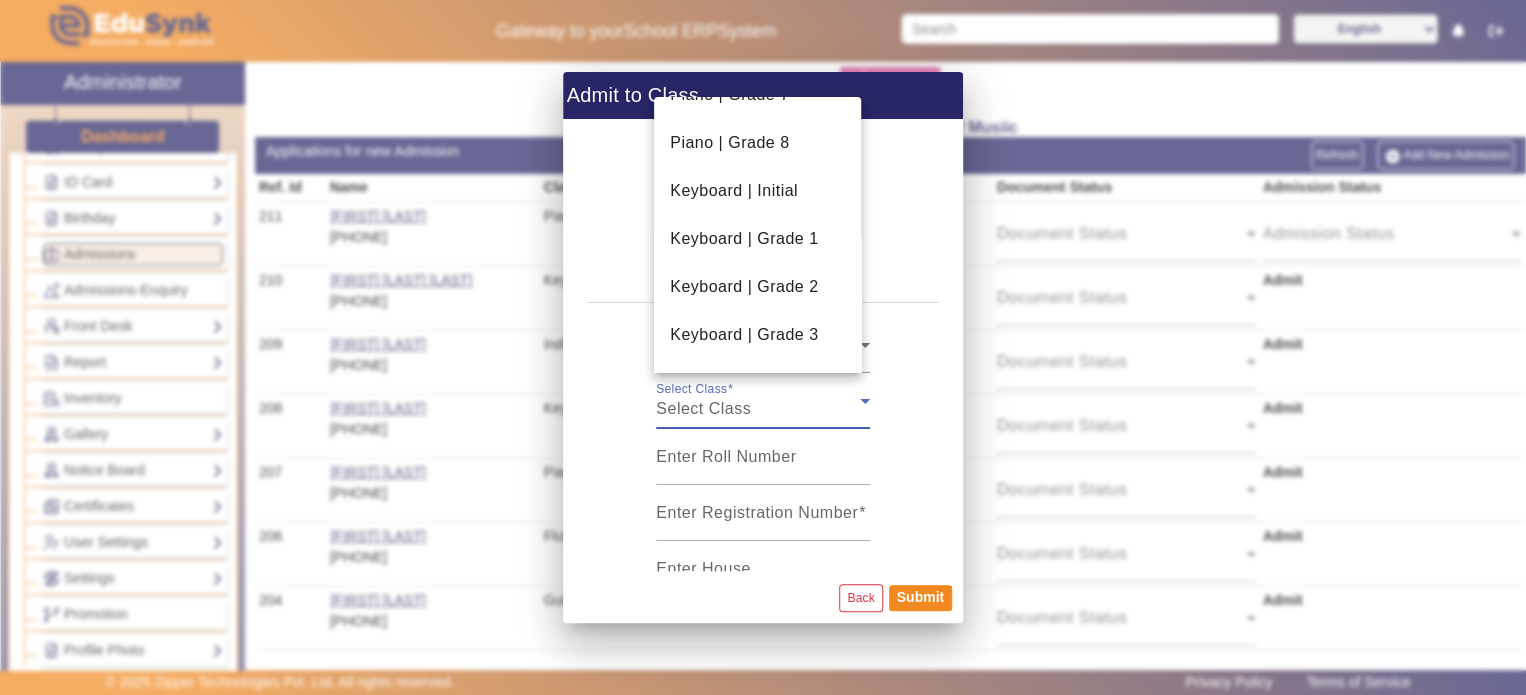 scroll, scrollTop: 368, scrollLeft: 0, axis: vertical 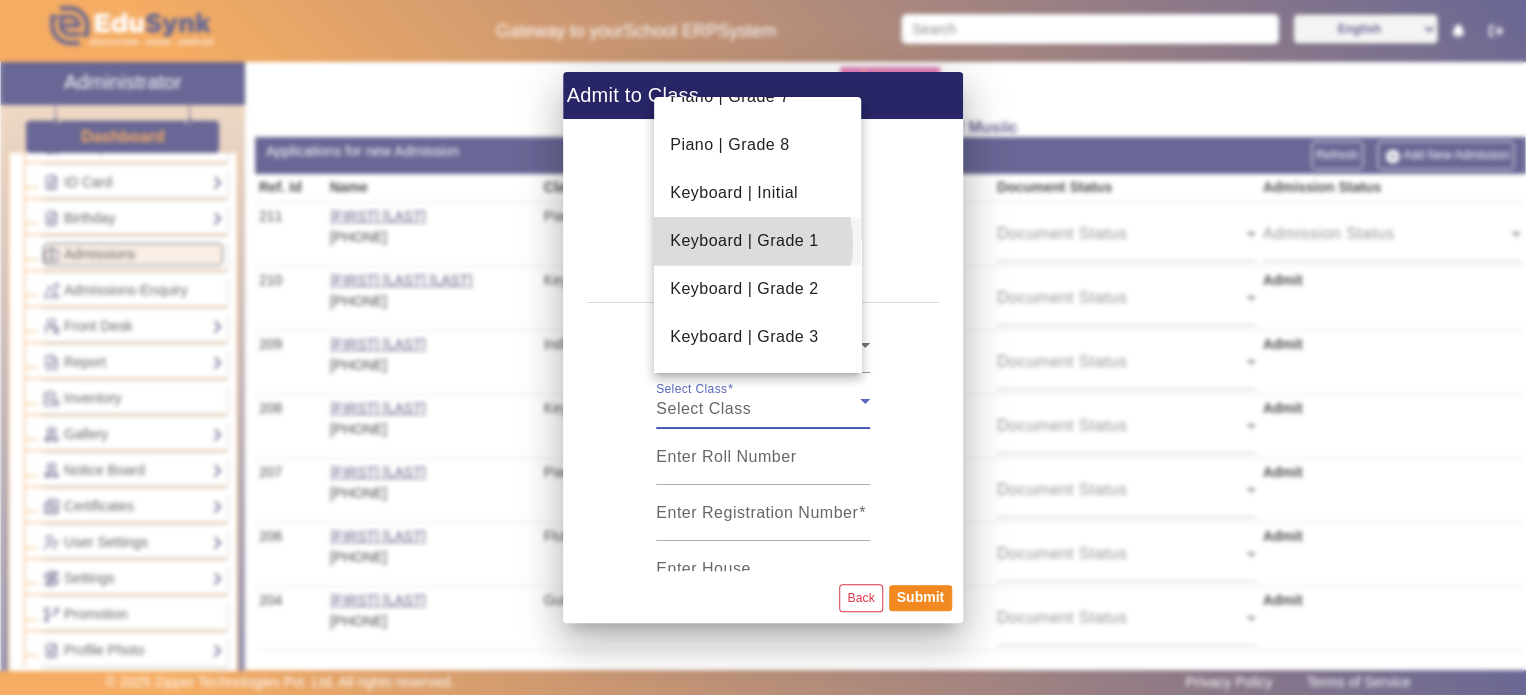 click on "Keyboard | Grade 1" at bounding box center (744, 241) 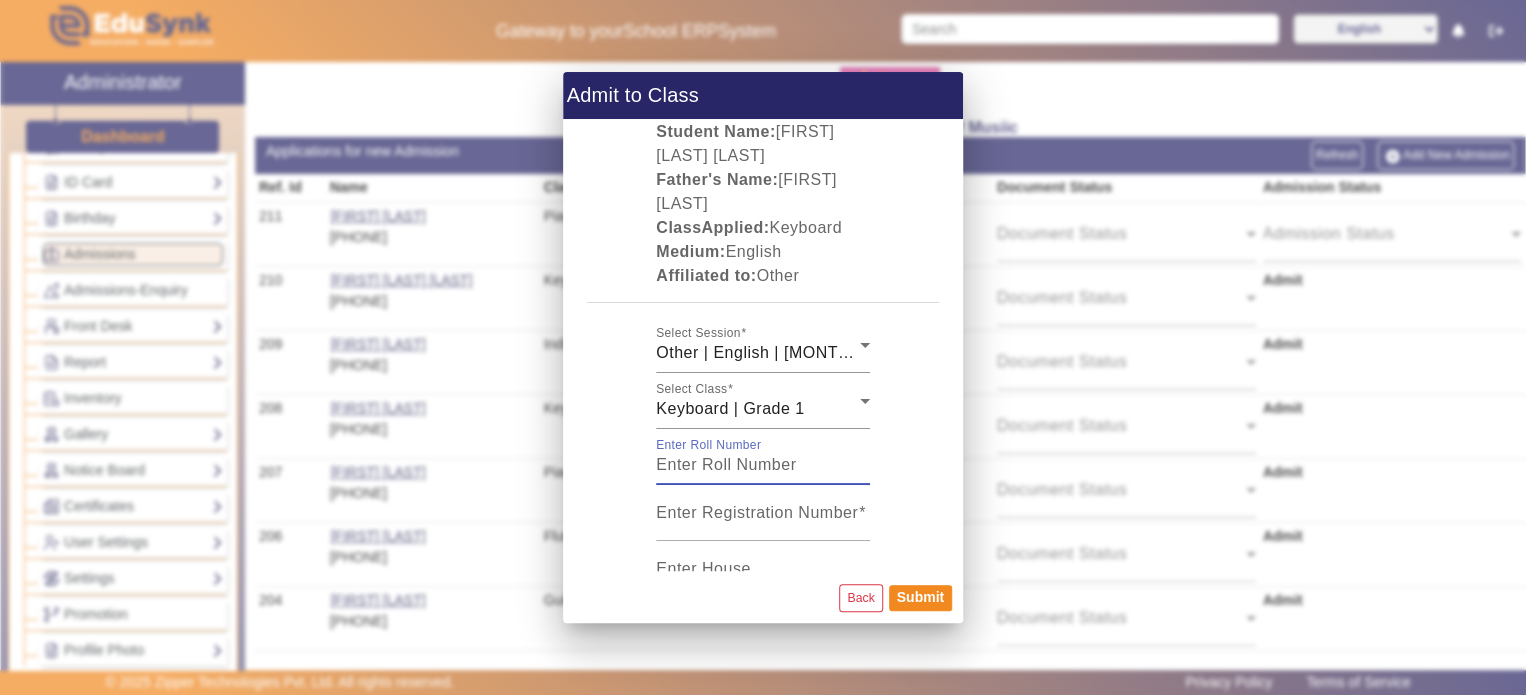 click on "Enter Roll Number" at bounding box center [763, 465] 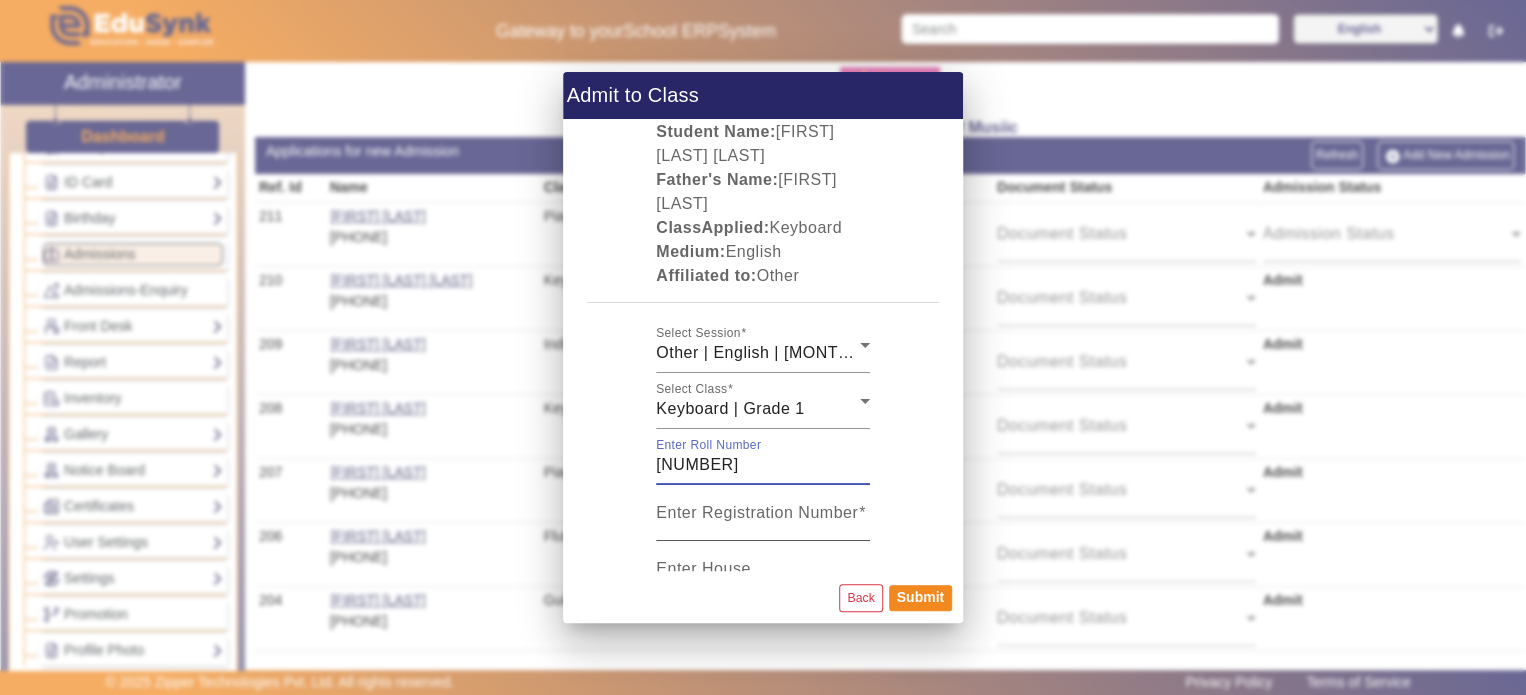 type on "[NUMBER]" 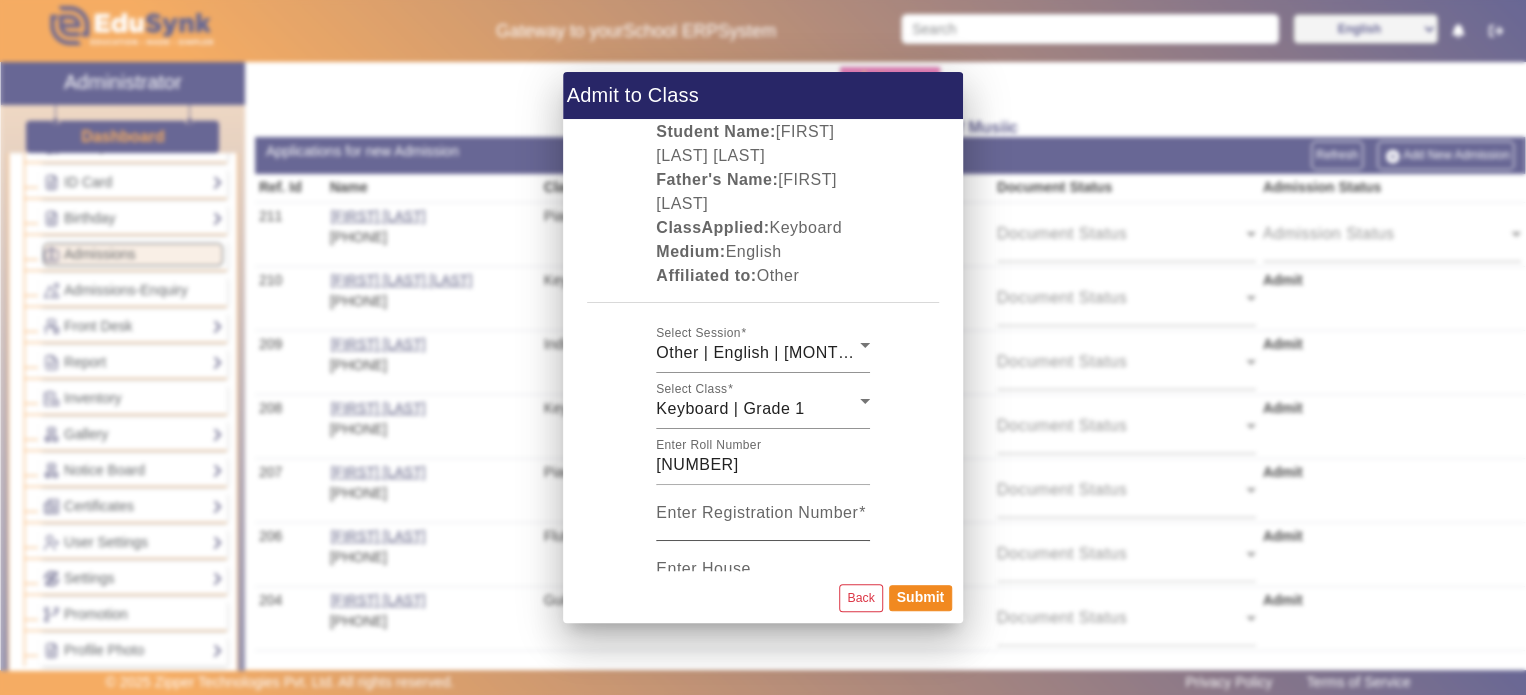 click on "Enter Registration Number" at bounding box center (757, 512) 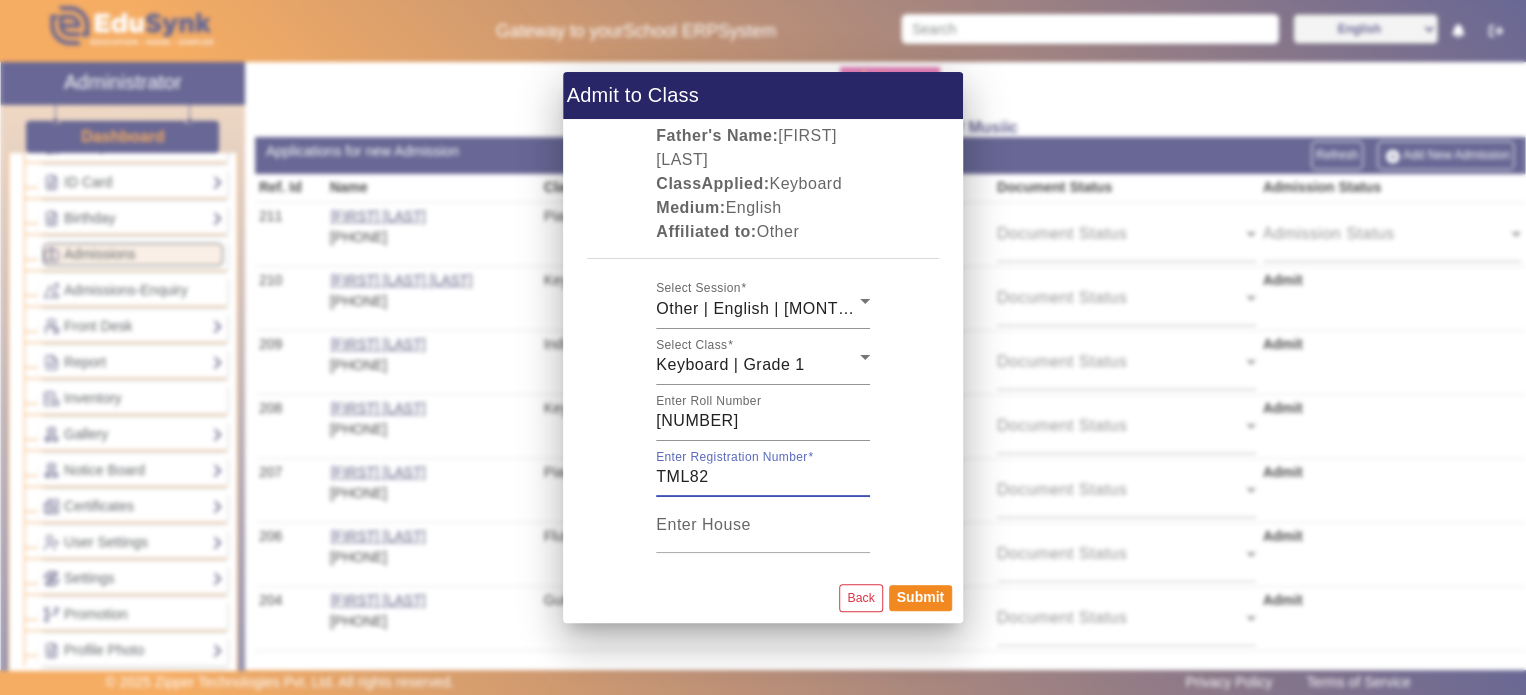 scroll, scrollTop: 0, scrollLeft: 0, axis: both 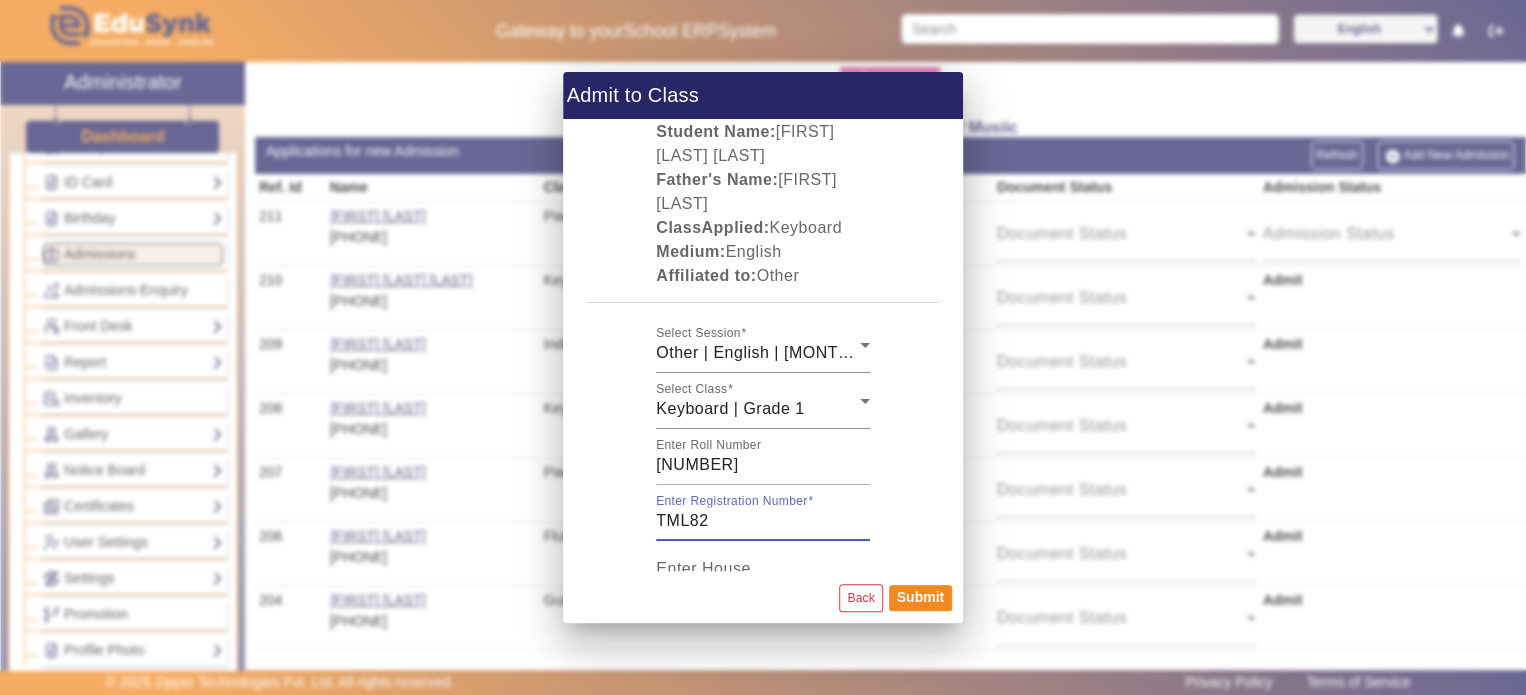 type on "TML82" 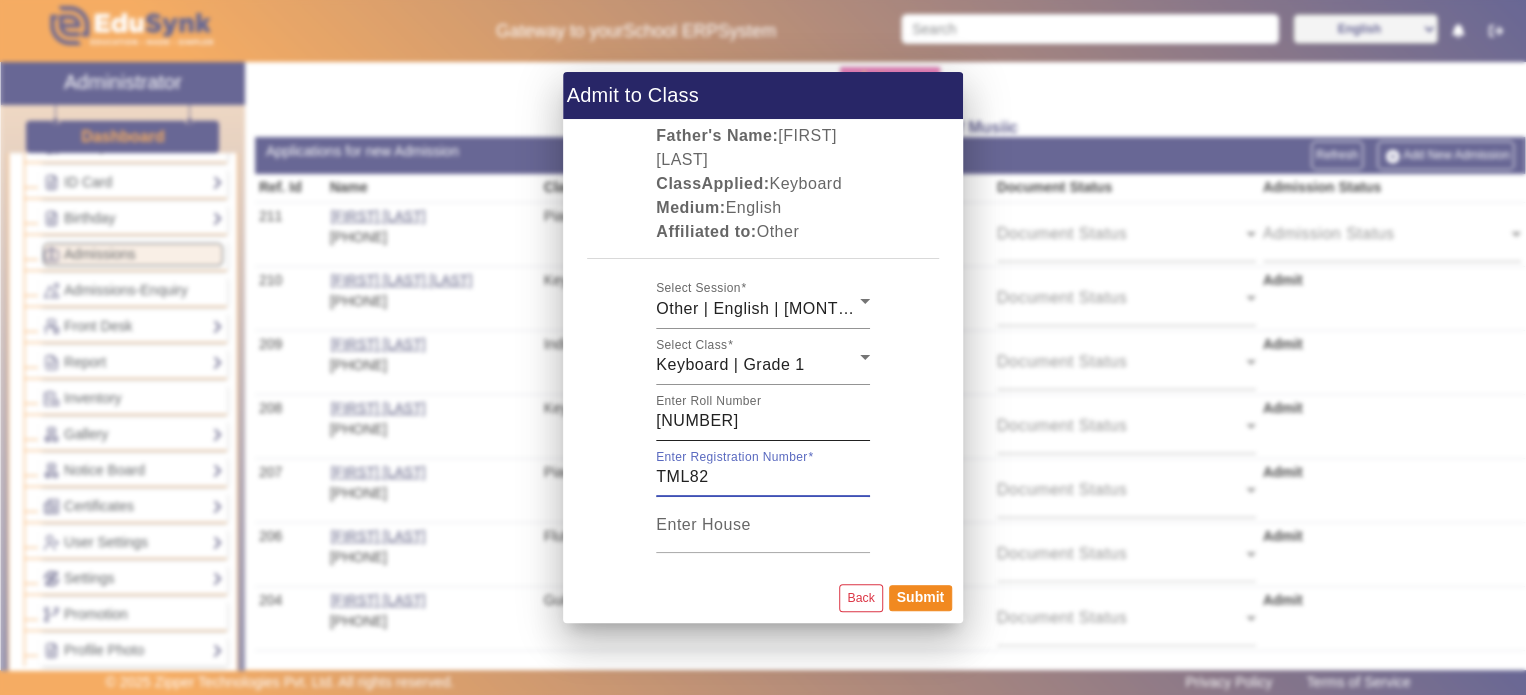 scroll, scrollTop: 0, scrollLeft: 0, axis: both 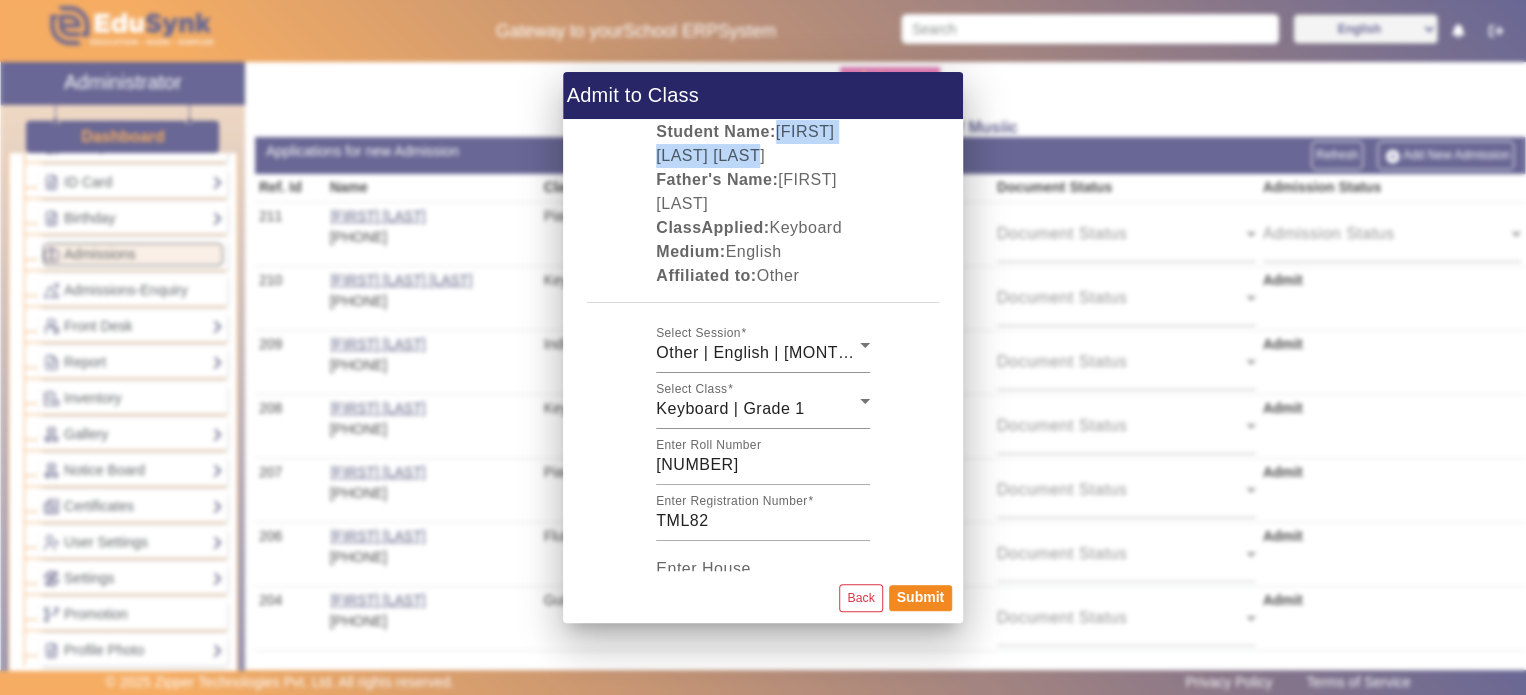 drag, startPoint x: 776, startPoint y: 123, endPoint x: 864, endPoint y: 167, distance: 98.38699 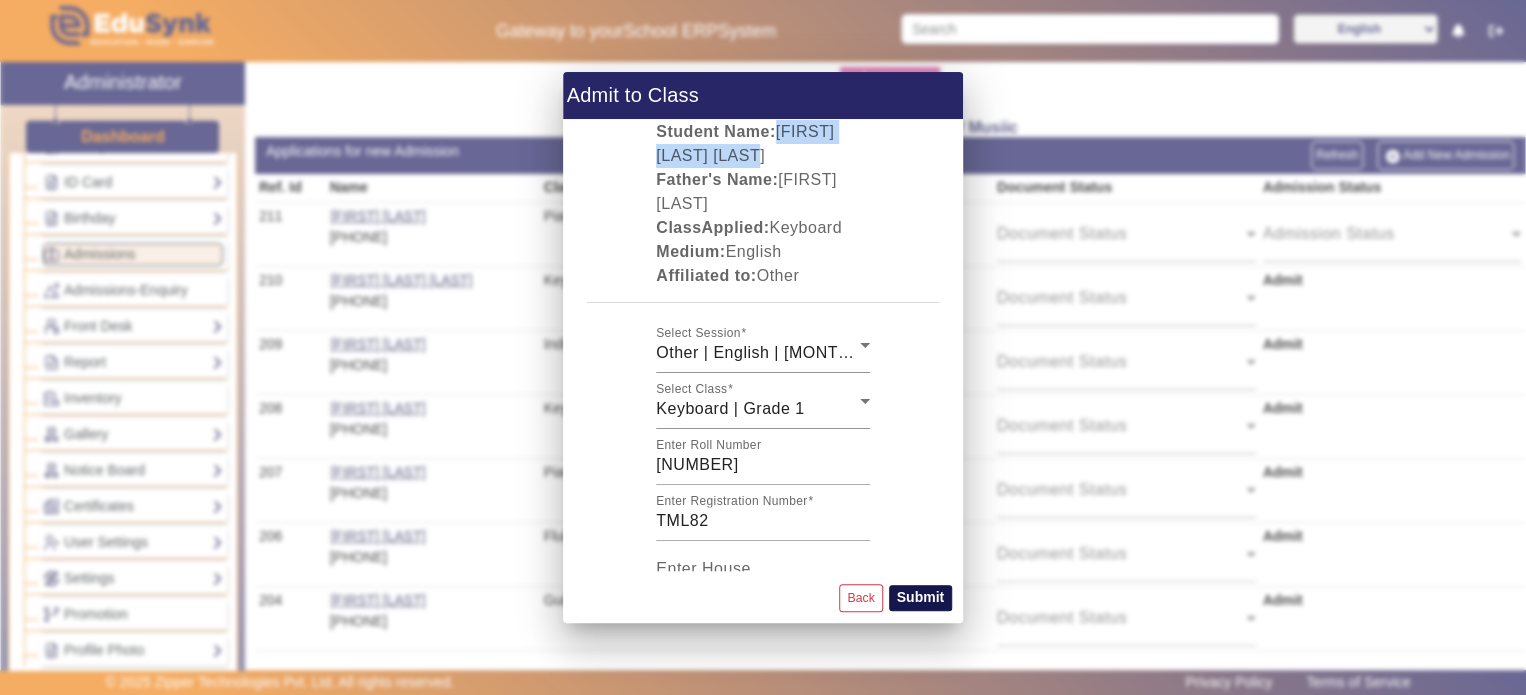 click on "Submit" 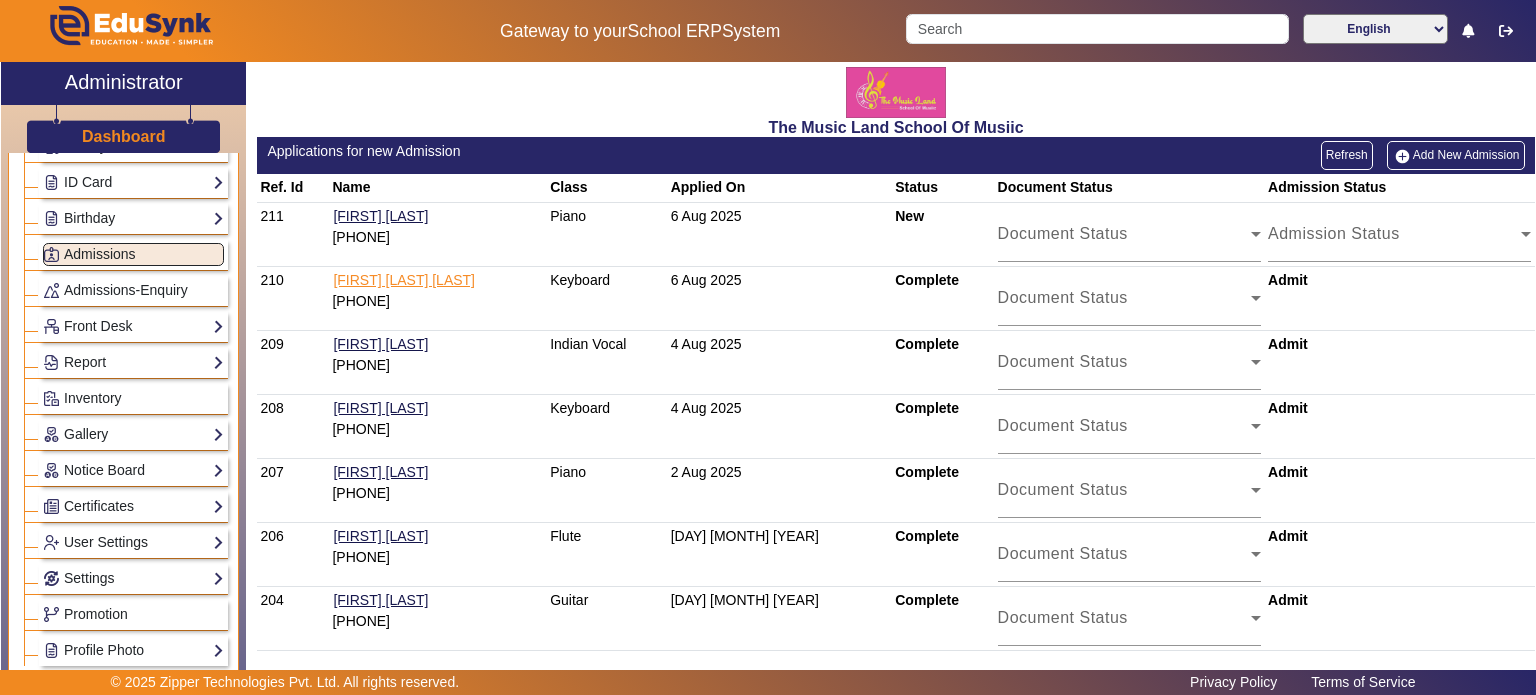 click on "[FIRST] [LAST] [LAST]" 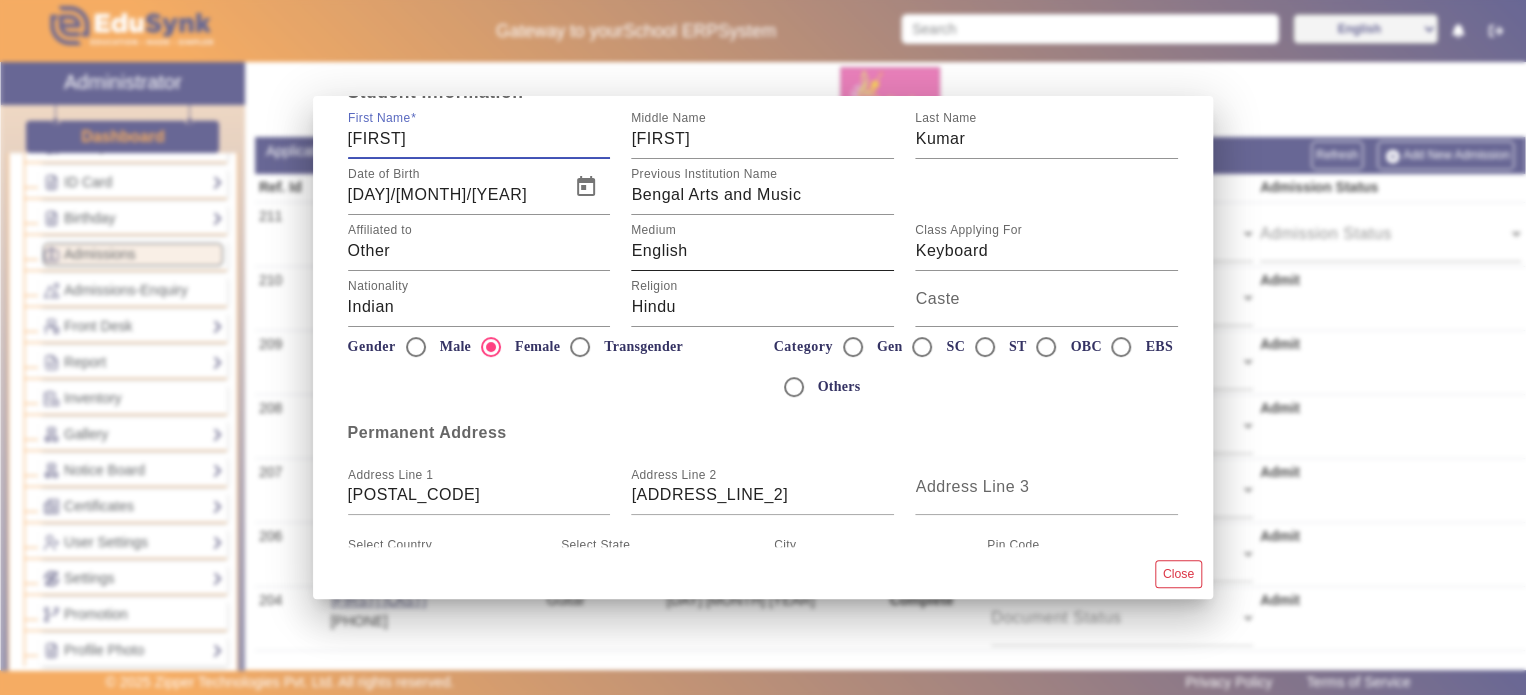 scroll, scrollTop: 279, scrollLeft: 0, axis: vertical 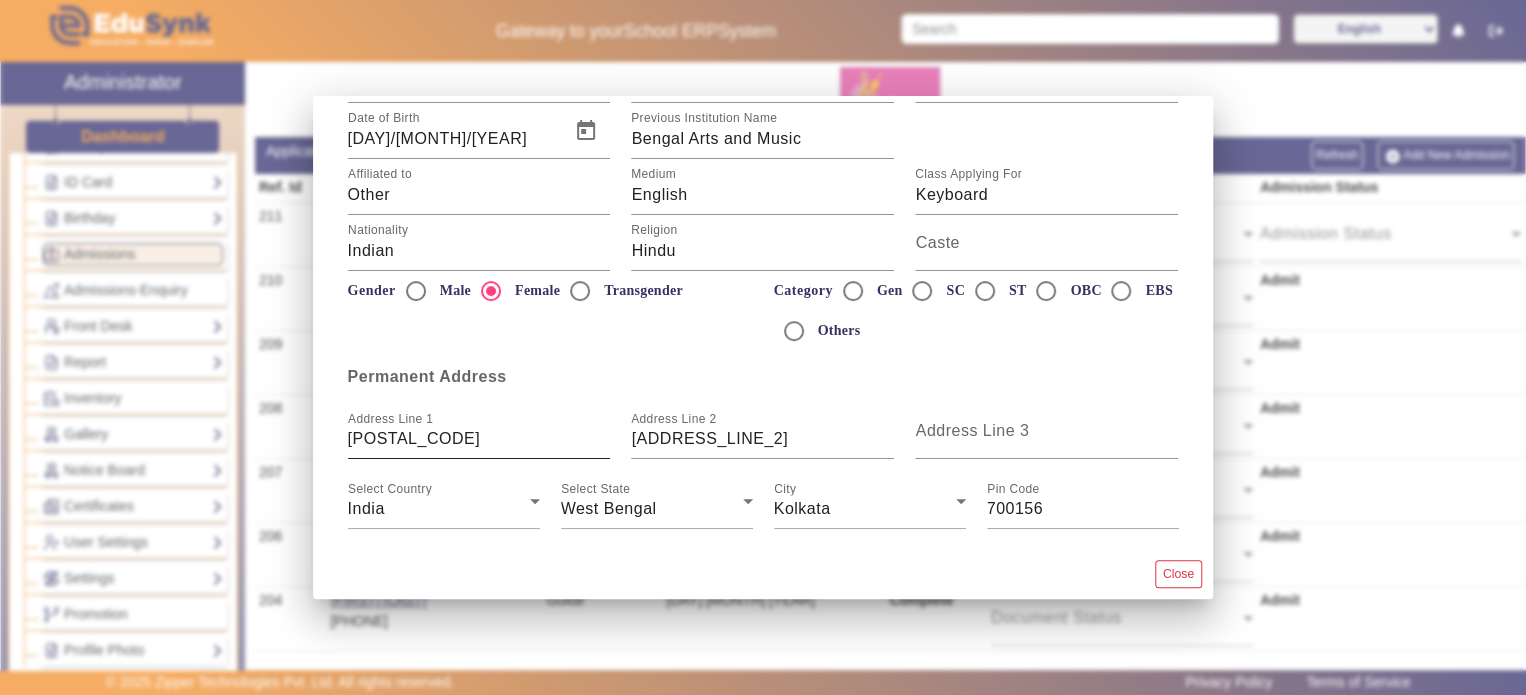 drag, startPoint x: 607, startPoint y: 437, endPoint x: 349, endPoint y: 443, distance: 258.06976 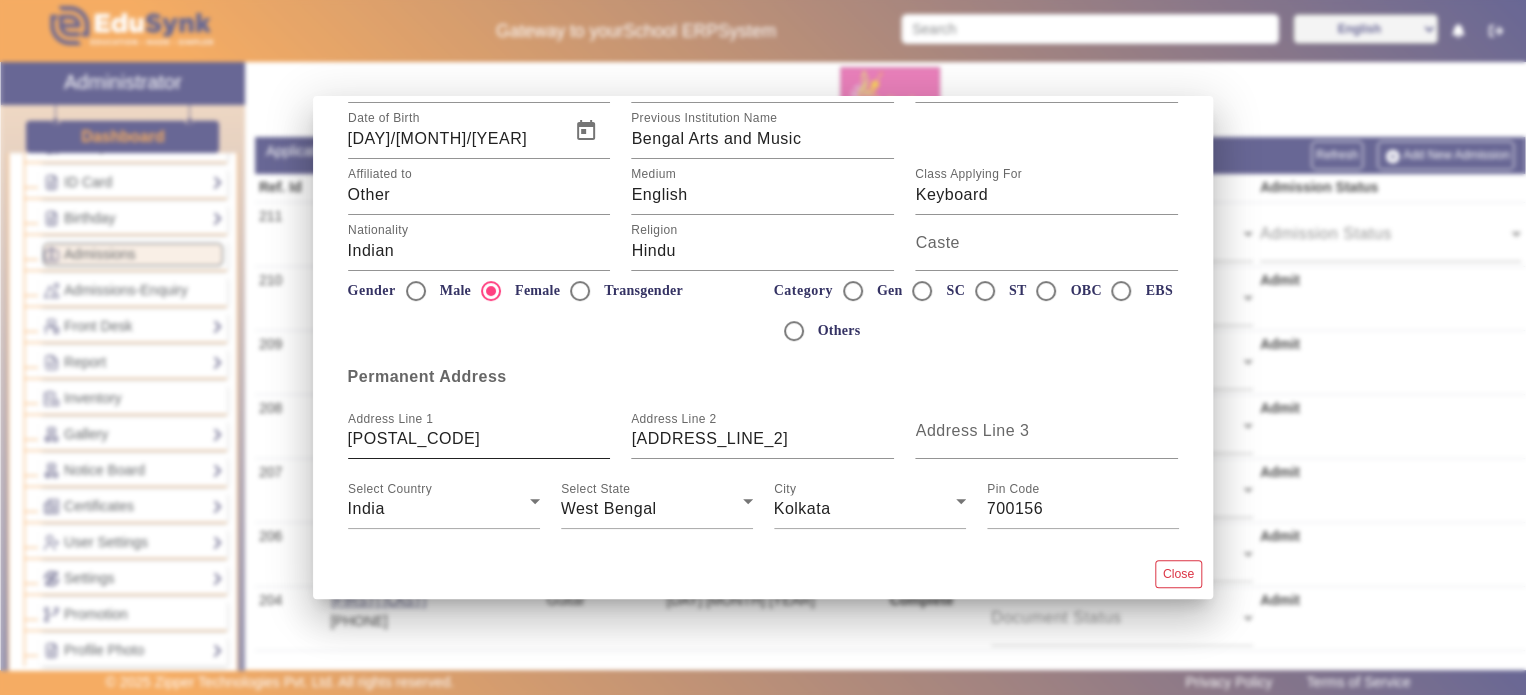 click on "Address Line 1 [POSTAL_CODE]" 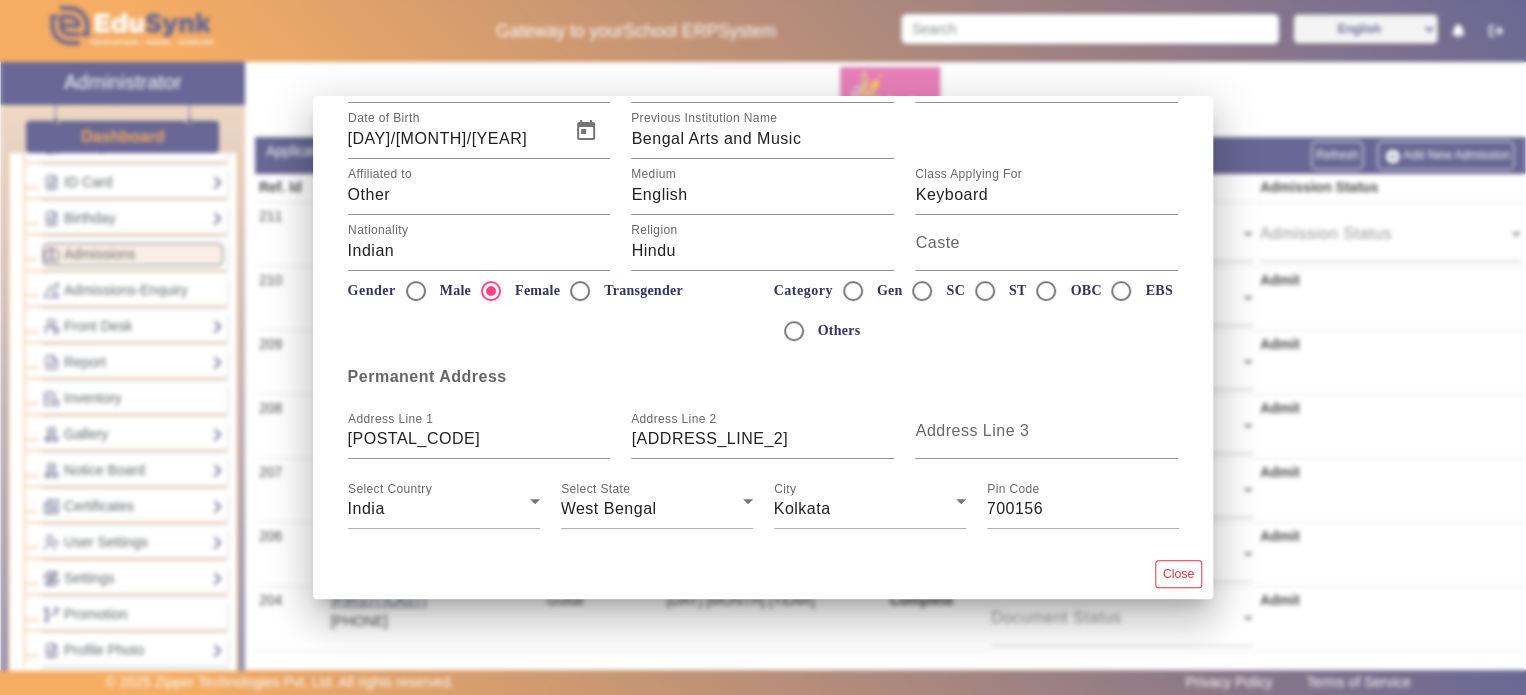 scroll, scrollTop: 0, scrollLeft: 0, axis: both 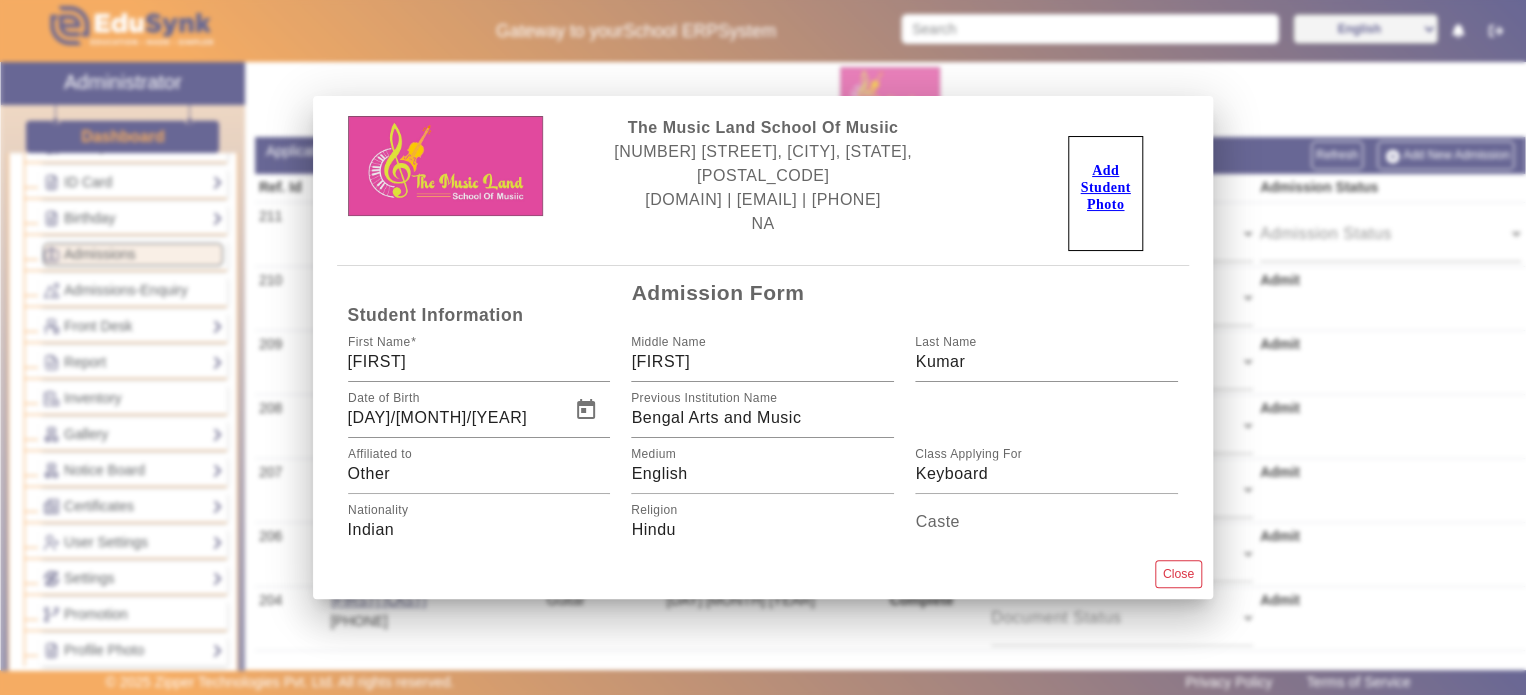 click at bounding box center [763, 347] 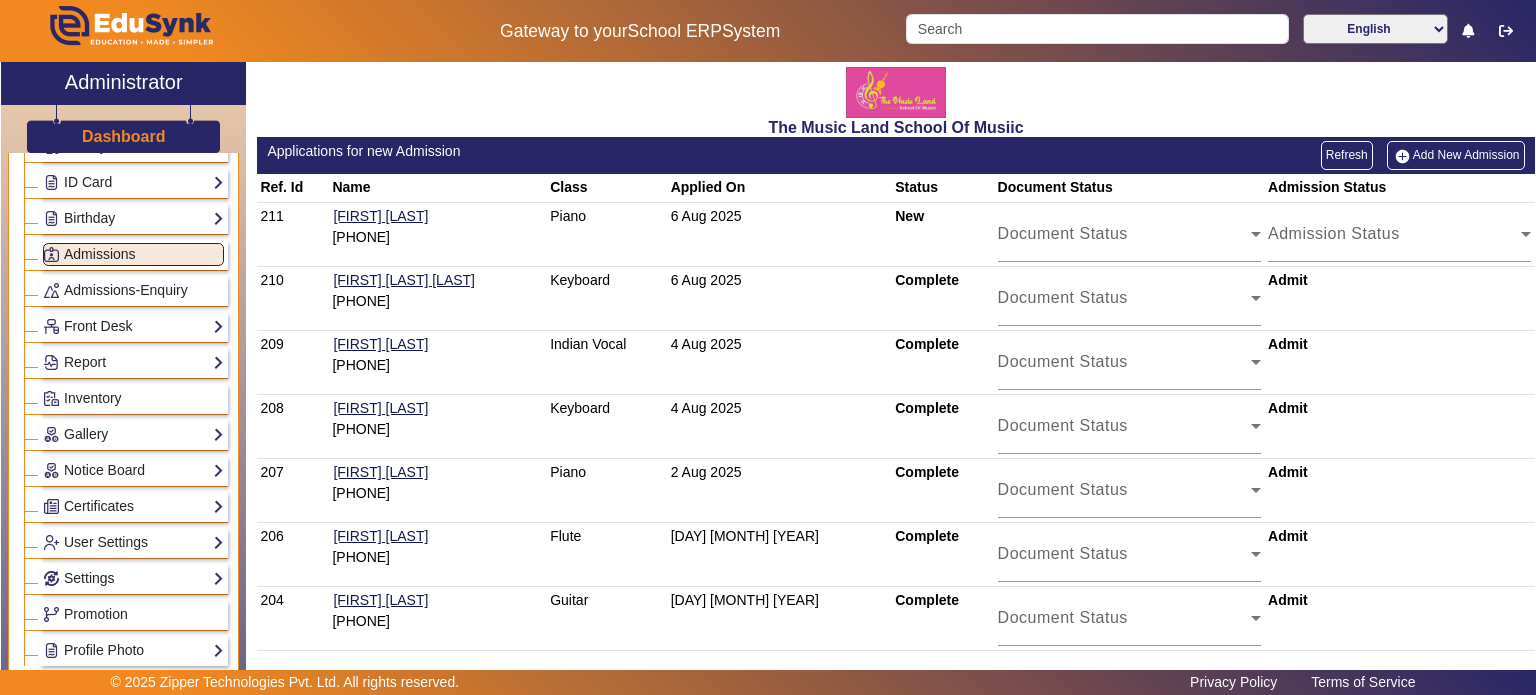 drag, startPoint x: 329, startPoint y: 216, endPoint x: 449, endPoint y: 212, distance: 120.06665 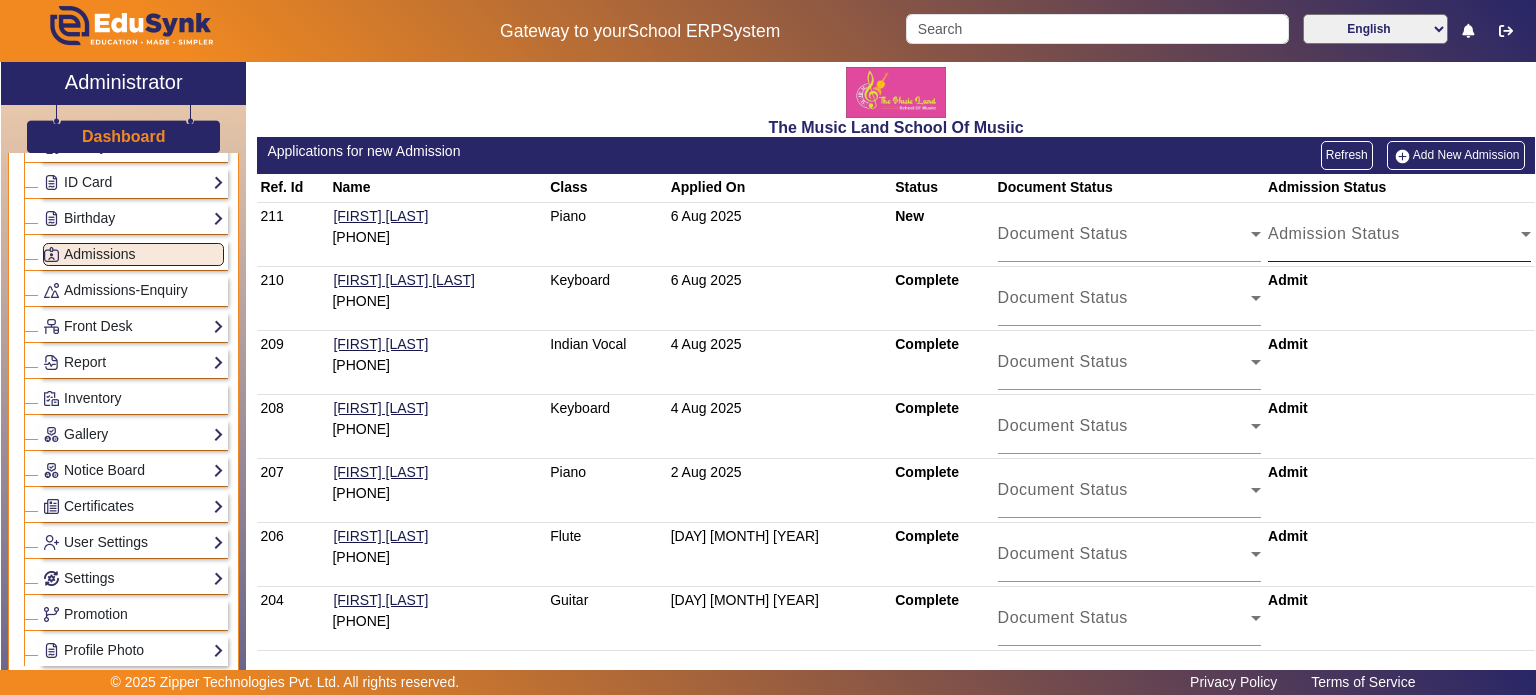 click on "Admission Status" at bounding box center [1334, 233] 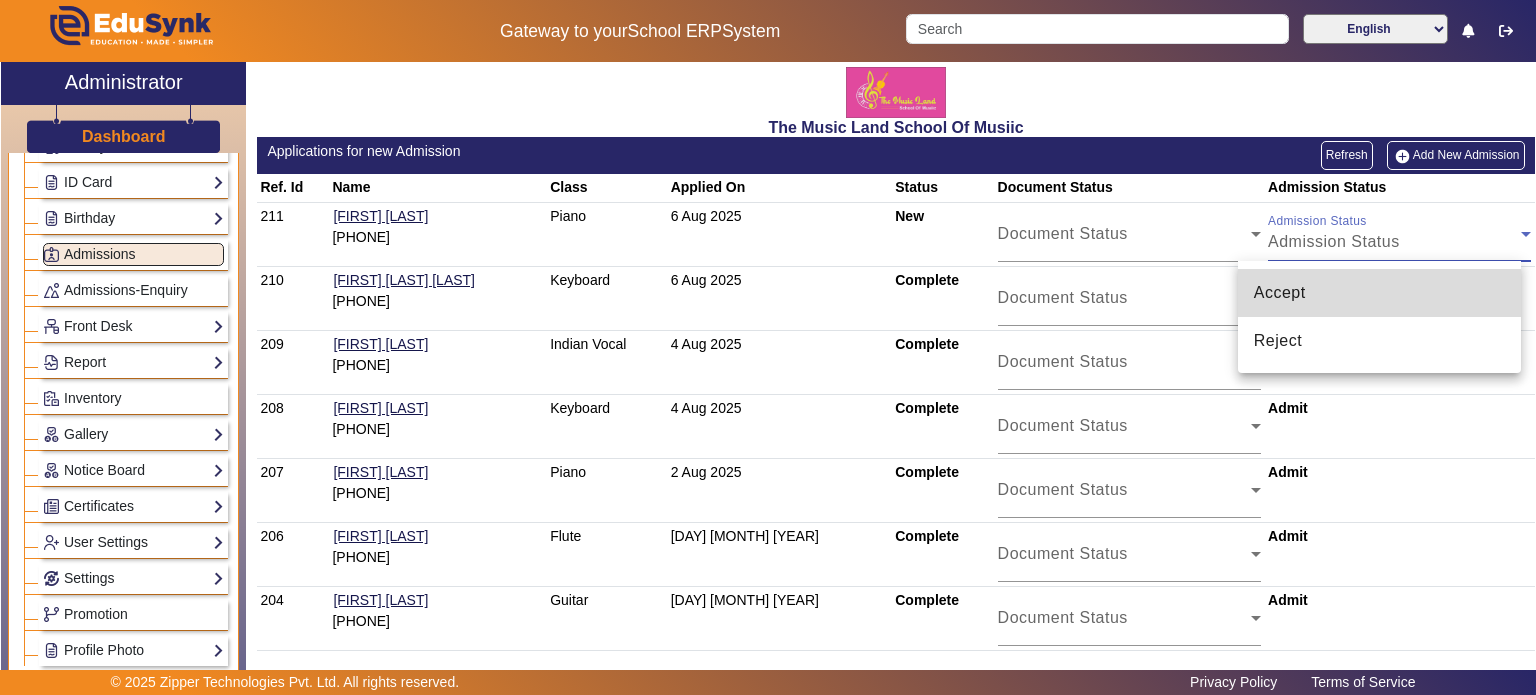 click on "Accept" at bounding box center [1280, 293] 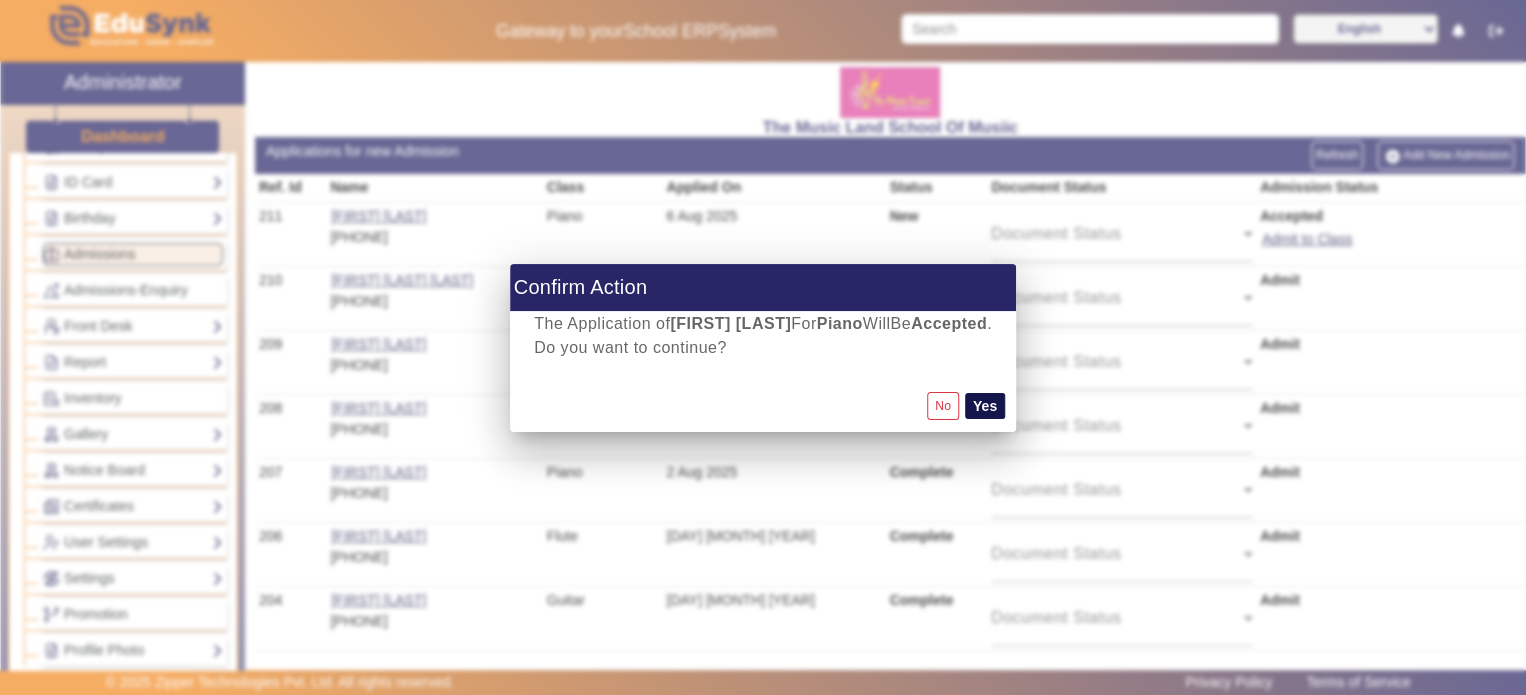click on "Yes" 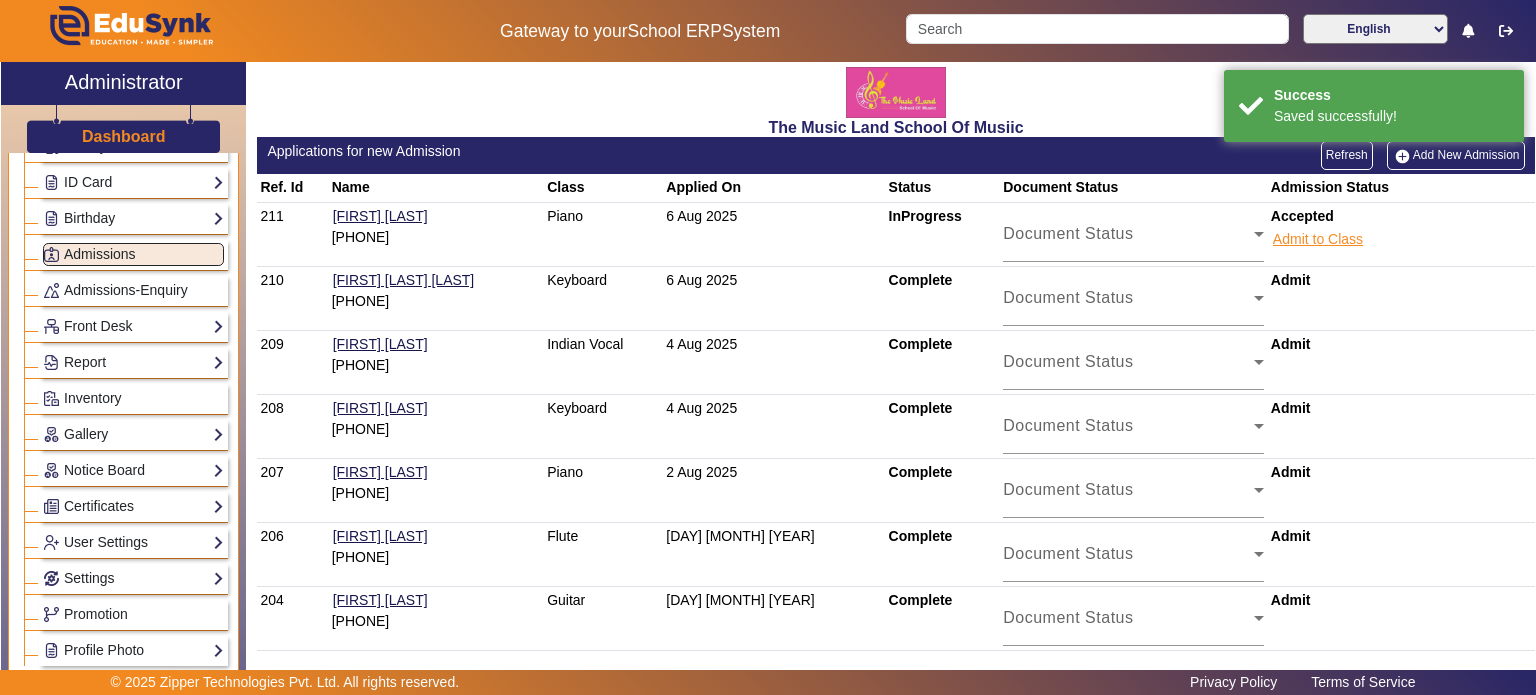 click on "Admit to Class" 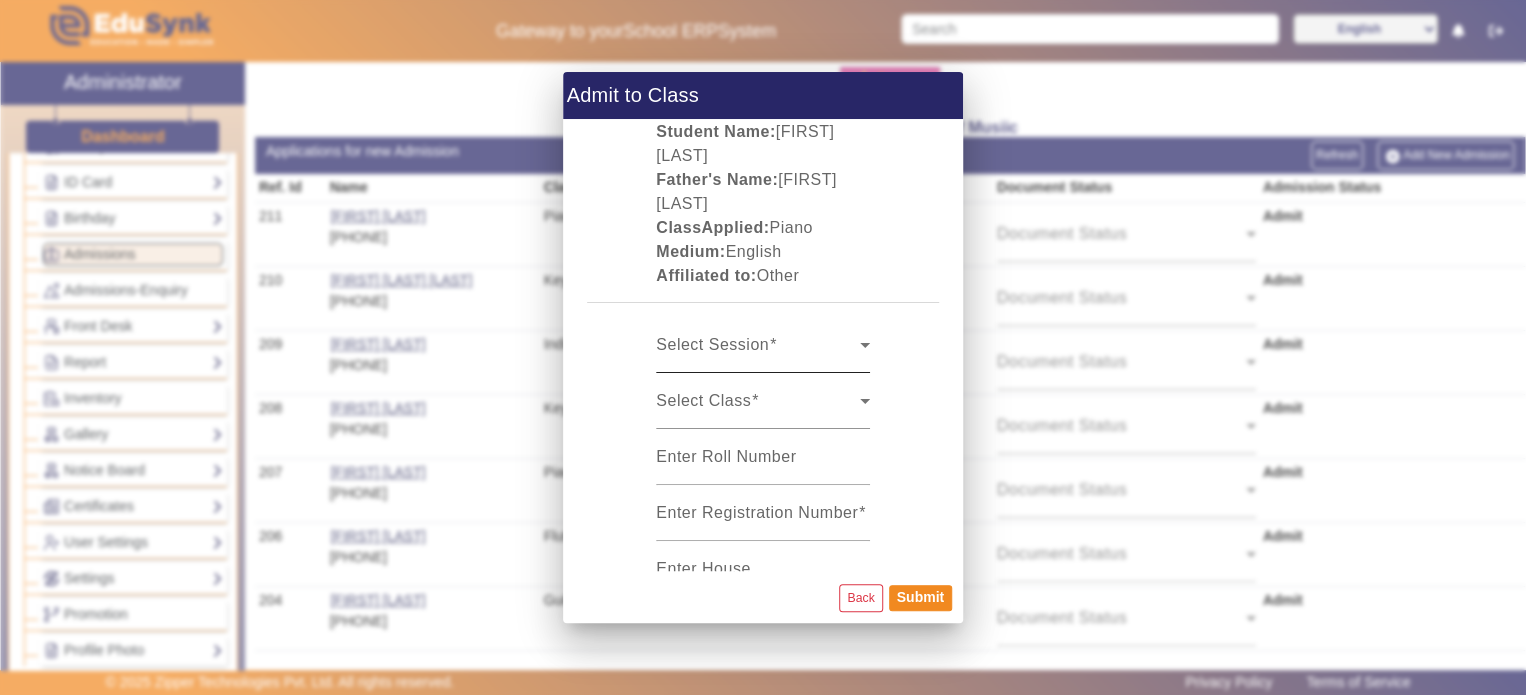 click on "Select Session" at bounding box center (716, 345) 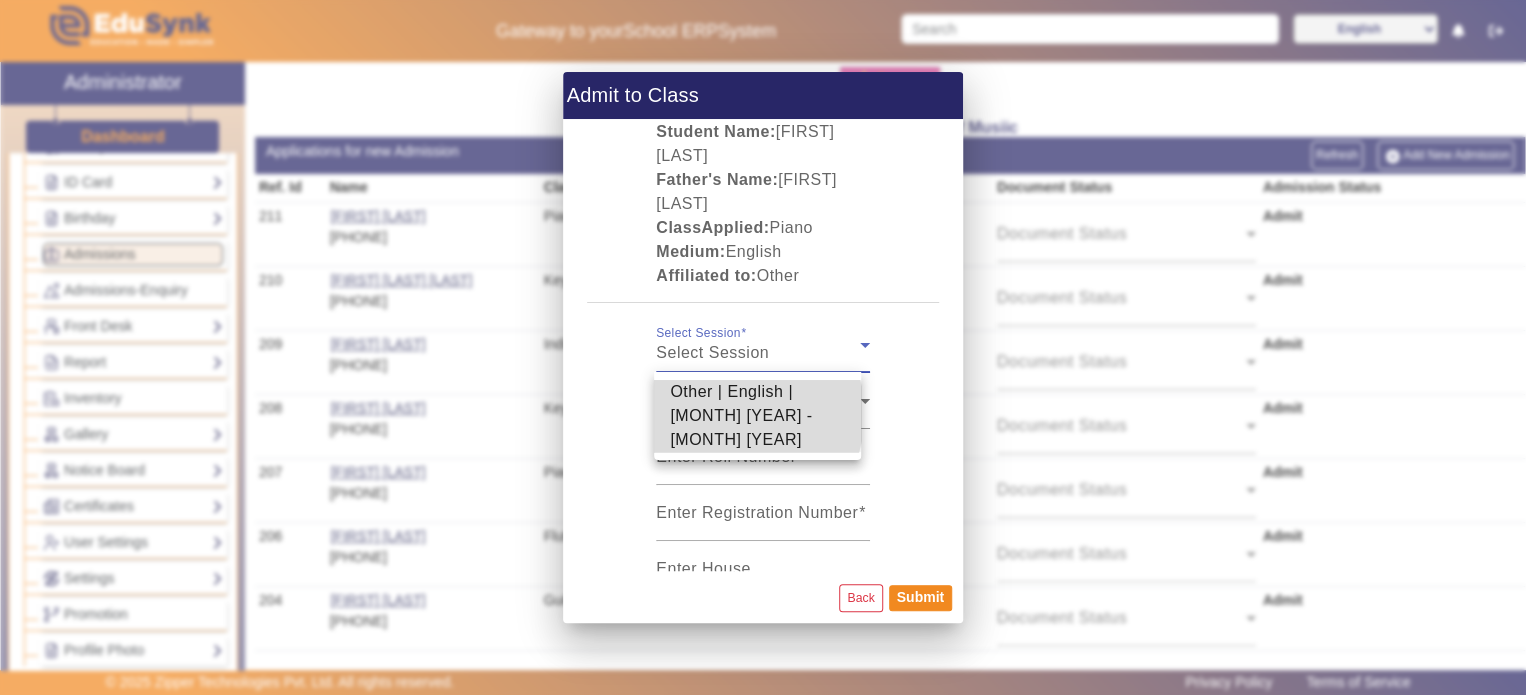 click on "Other | English | [MONTH] [YEAR] - [MONTH] [YEAR]" at bounding box center [757, 416] 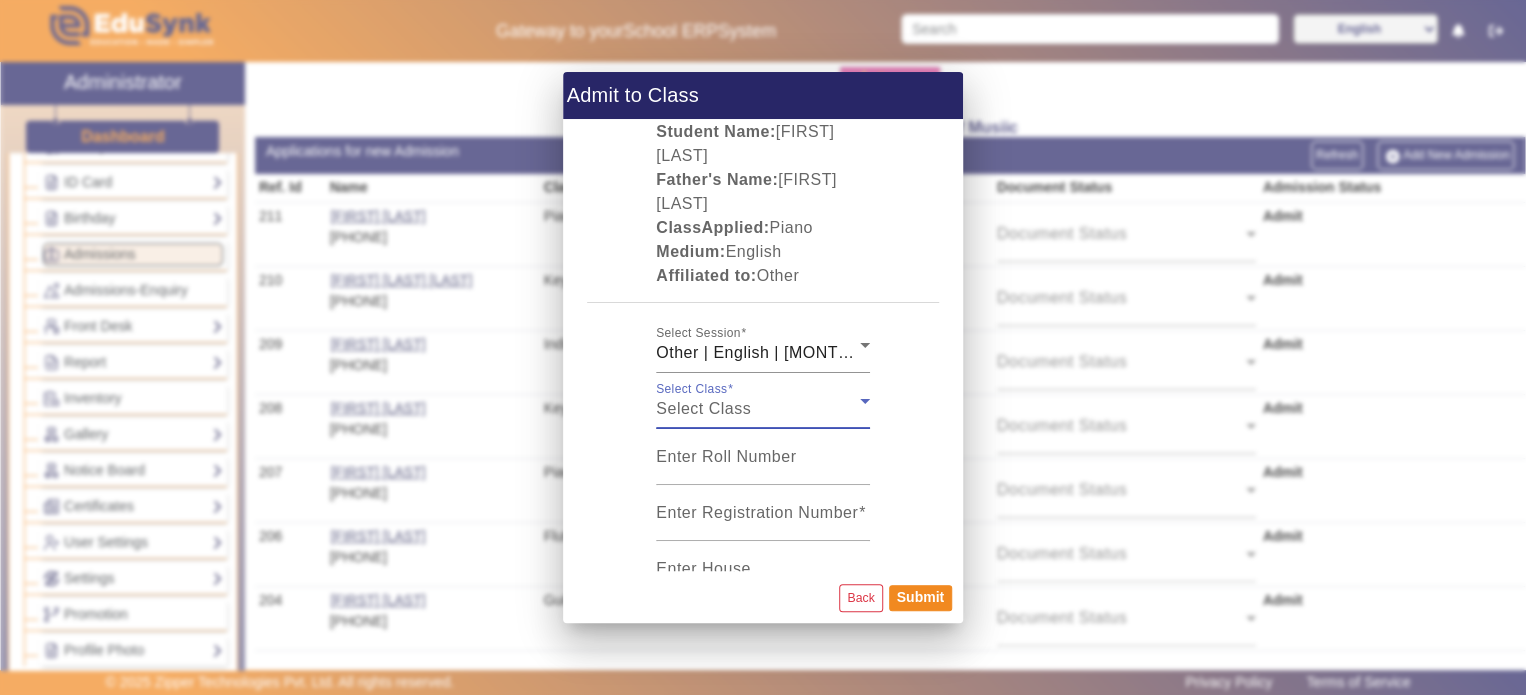 click on "Select Class" at bounding box center (703, 408) 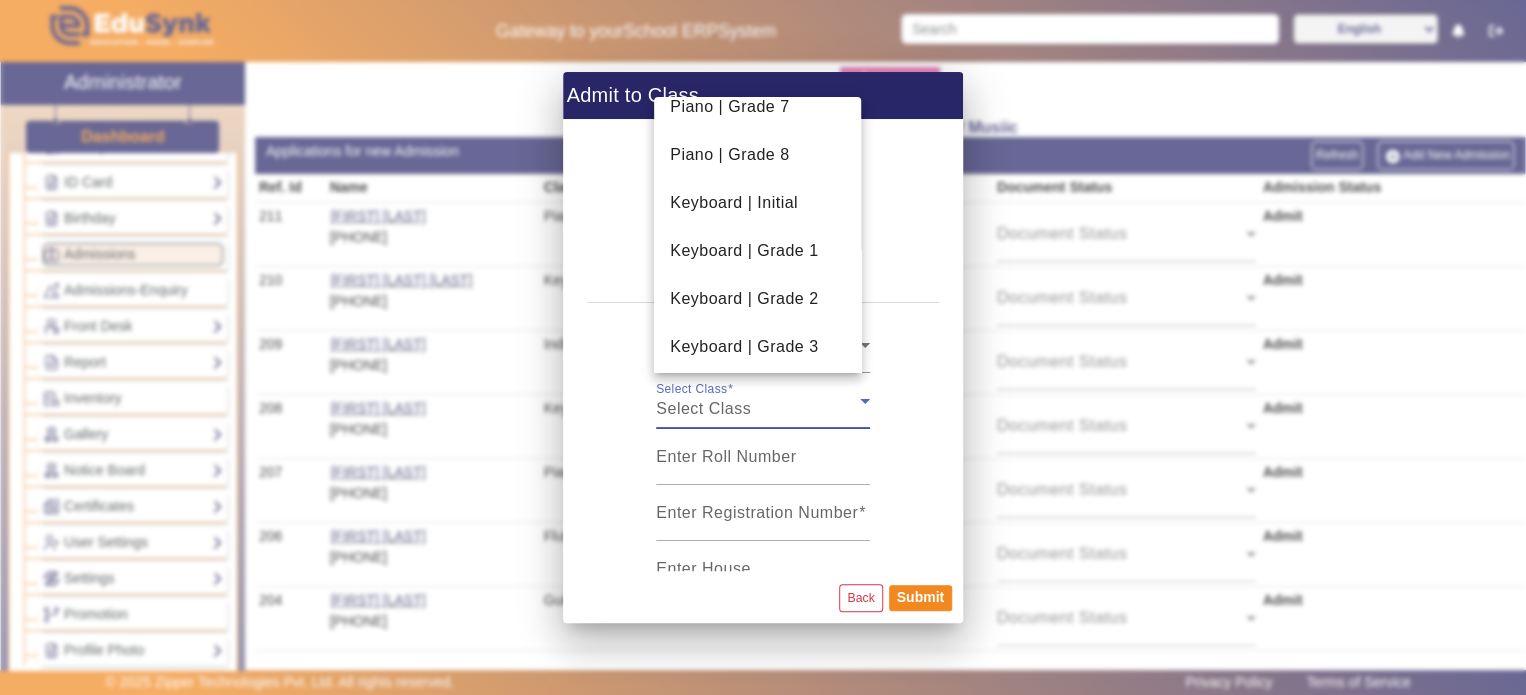 scroll, scrollTop: 359, scrollLeft: 0, axis: vertical 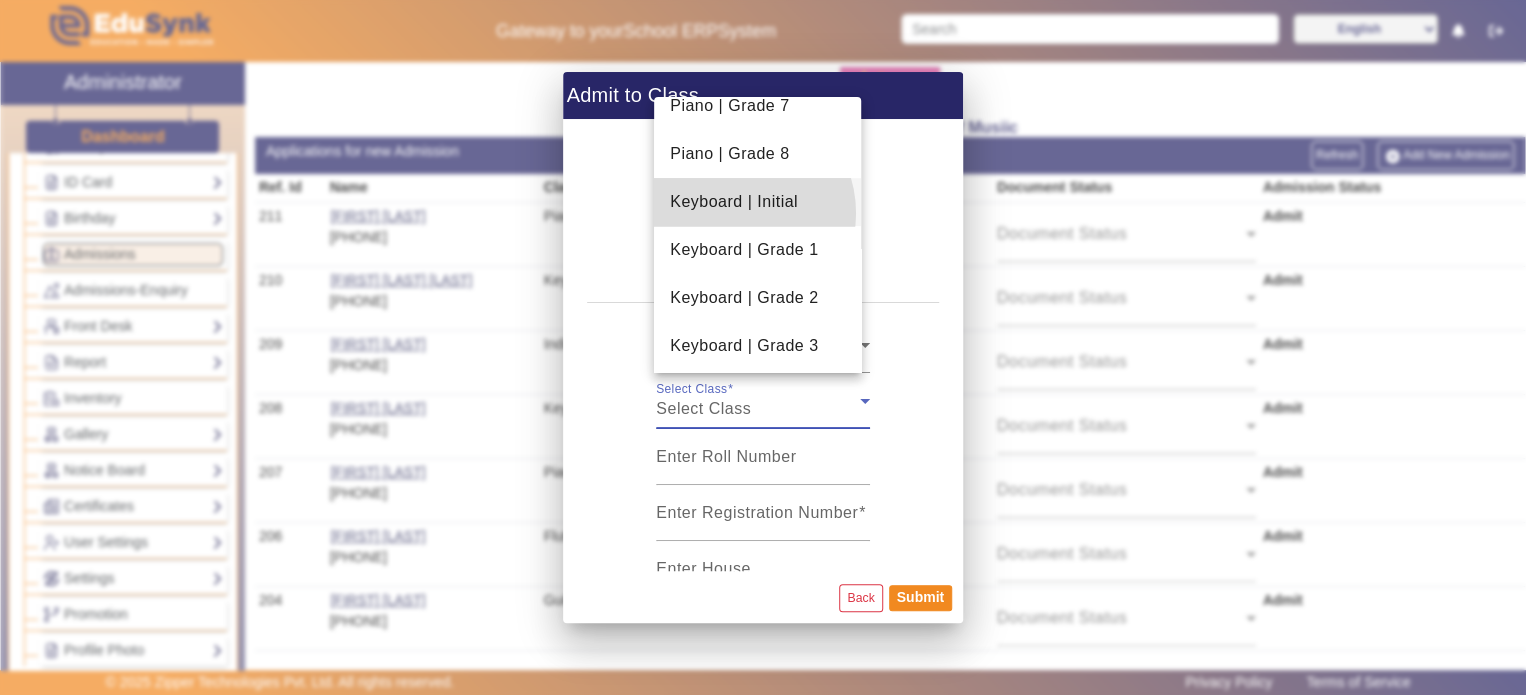 click on "Keyboard |  Initial" at bounding box center (734, 202) 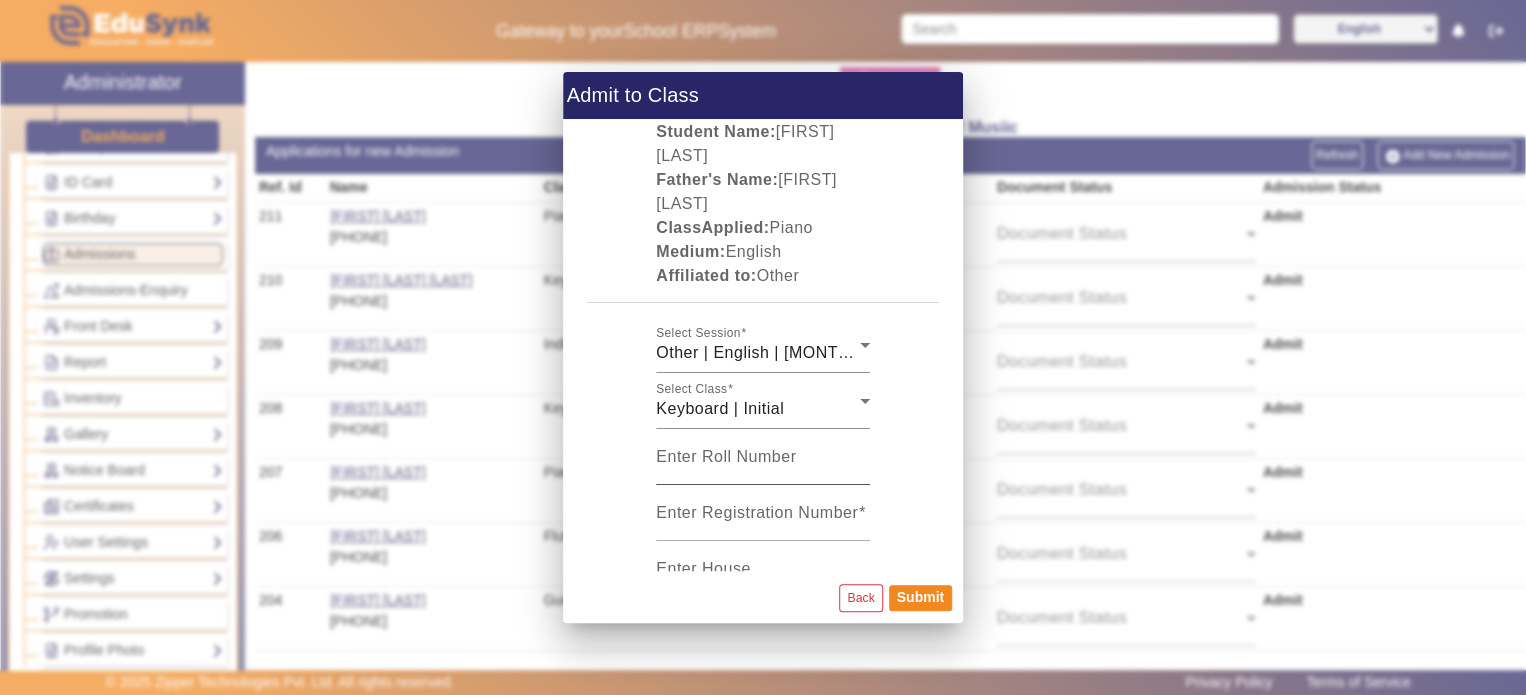 click on "Enter Roll Number" at bounding box center [726, 456] 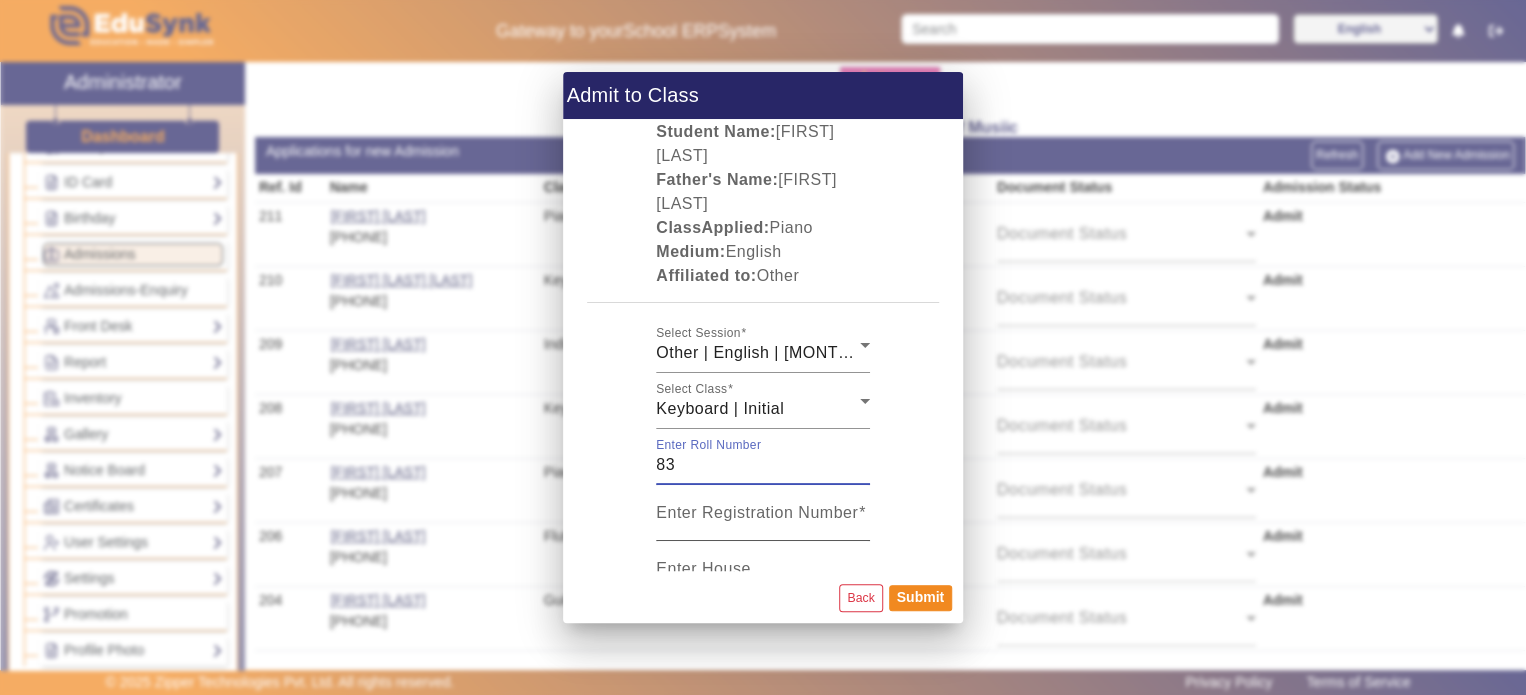 type on "83" 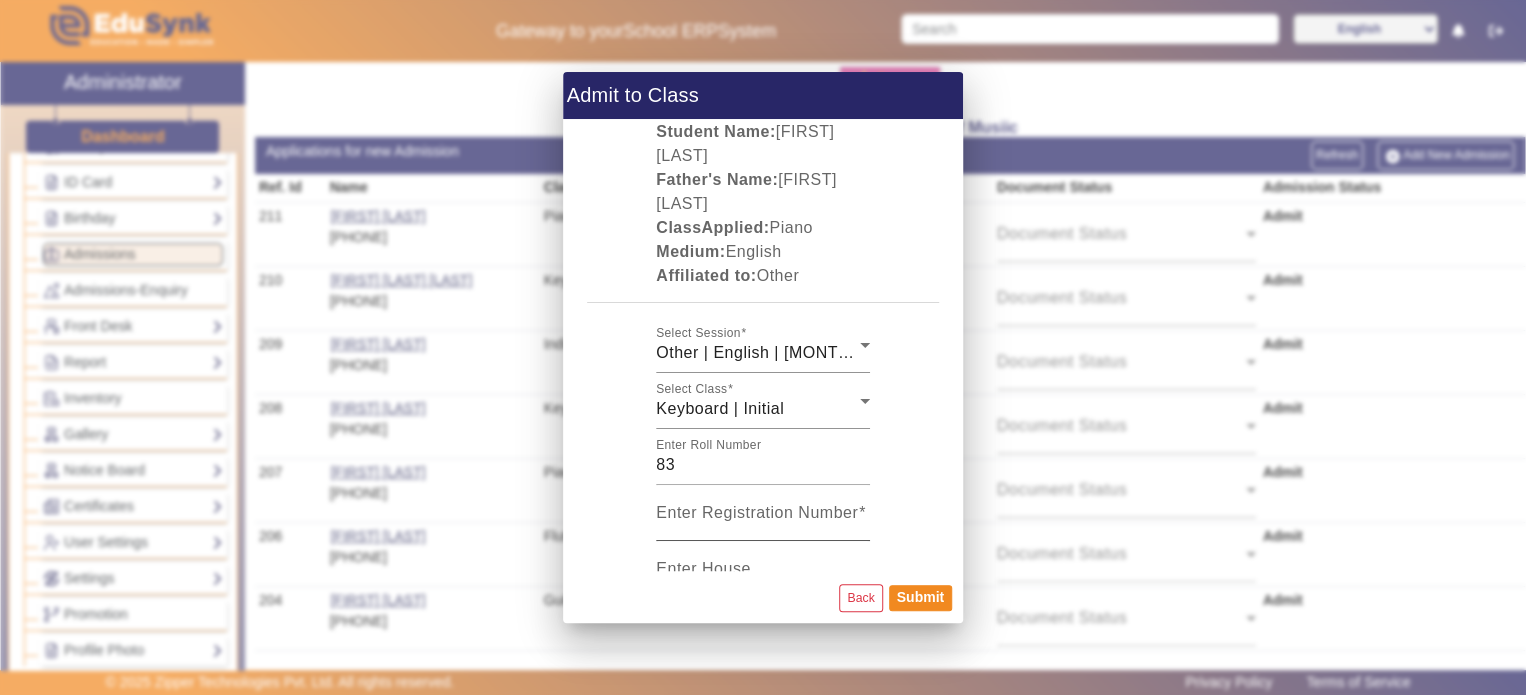 click on "Enter Registration Number" at bounding box center (757, 512) 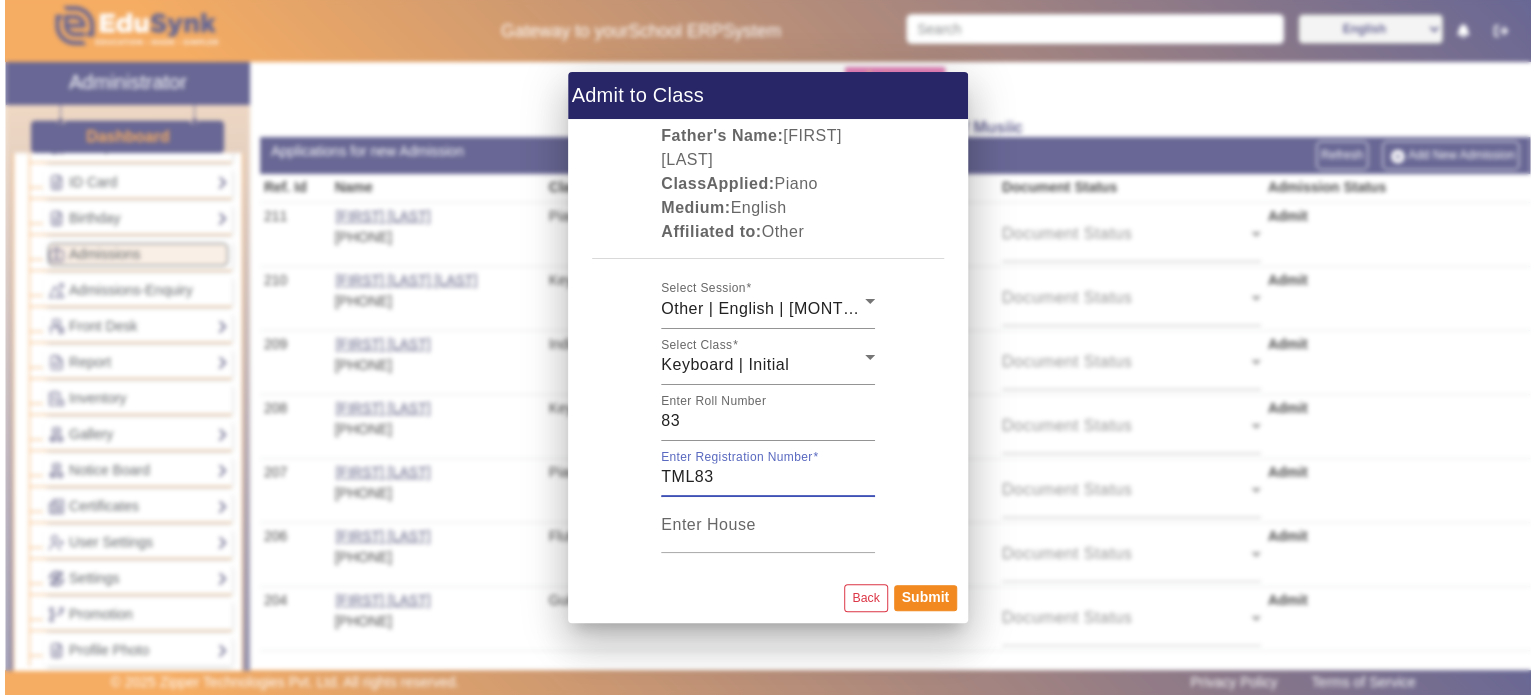 scroll, scrollTop: 0, scrollLeft: 0, axis: both 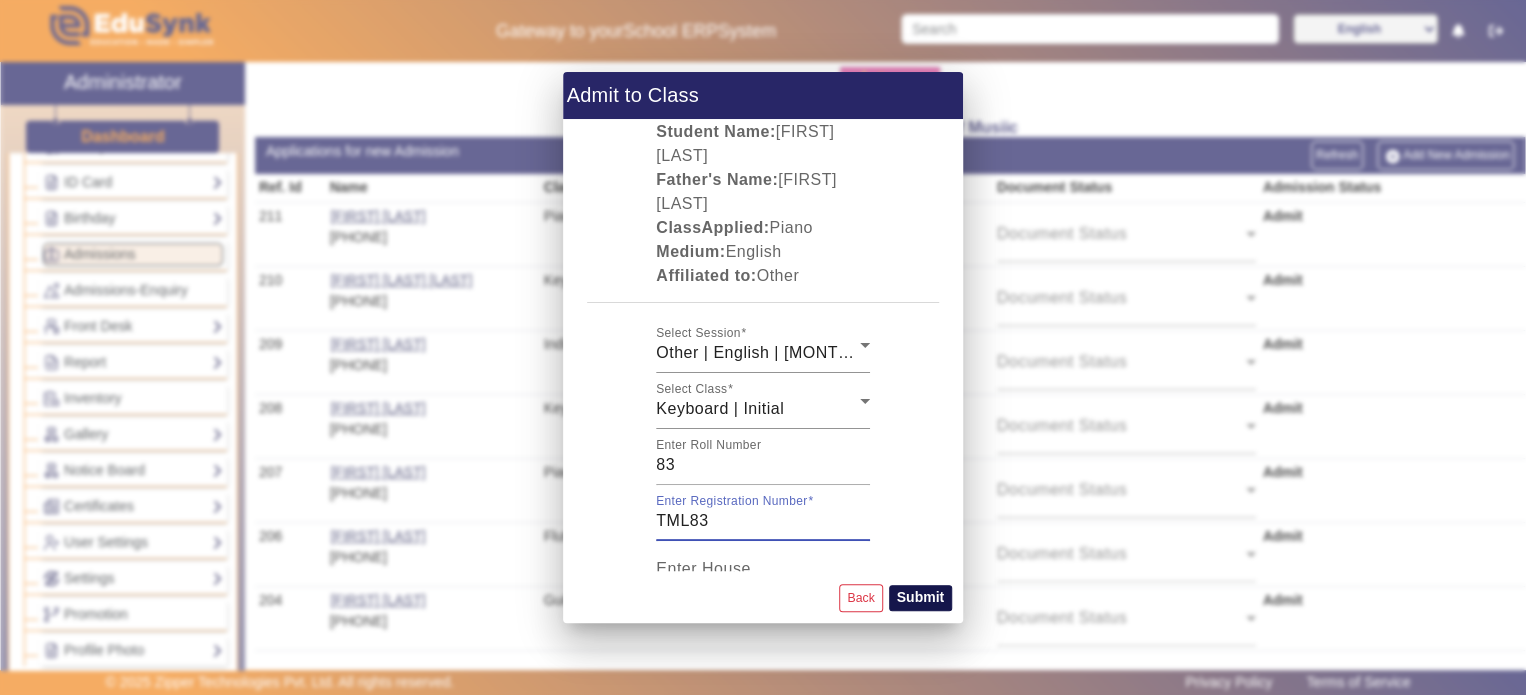 type on "TML83" 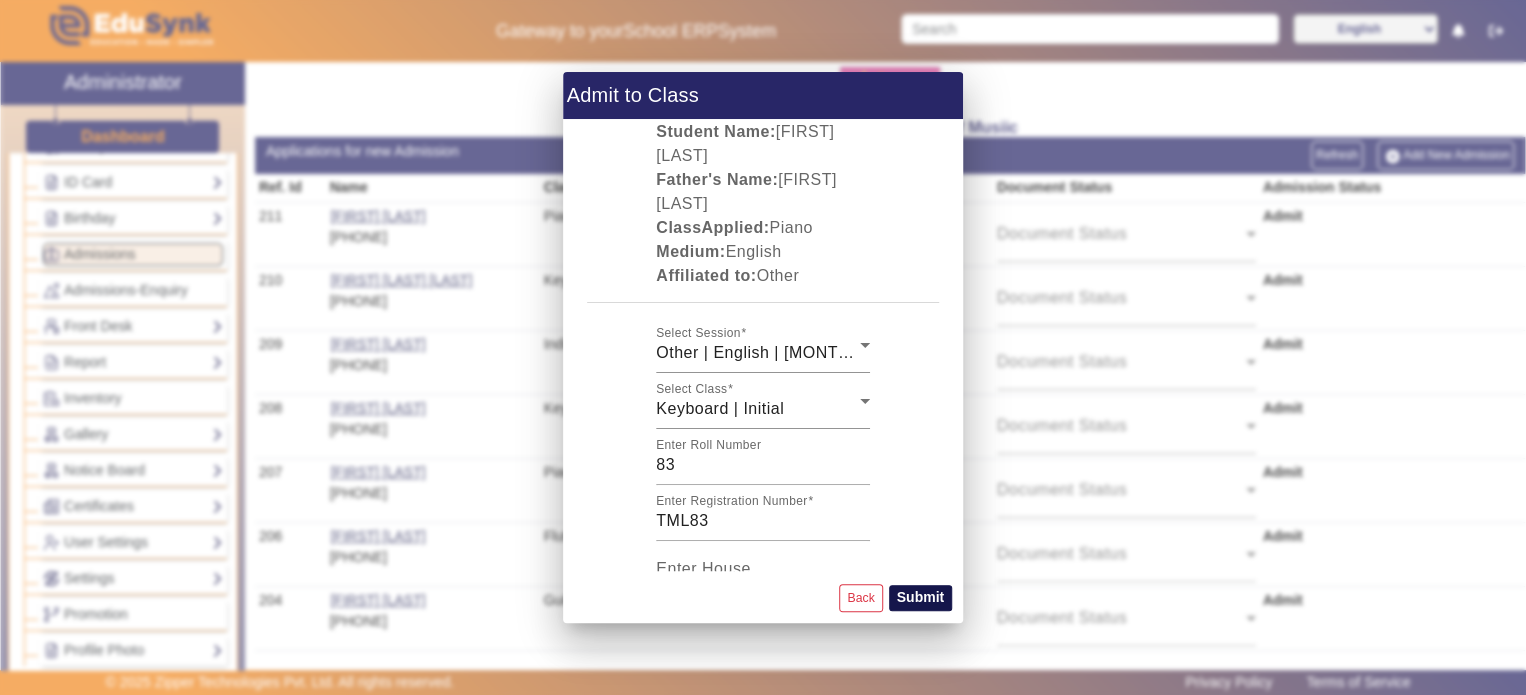 click on "Submit" 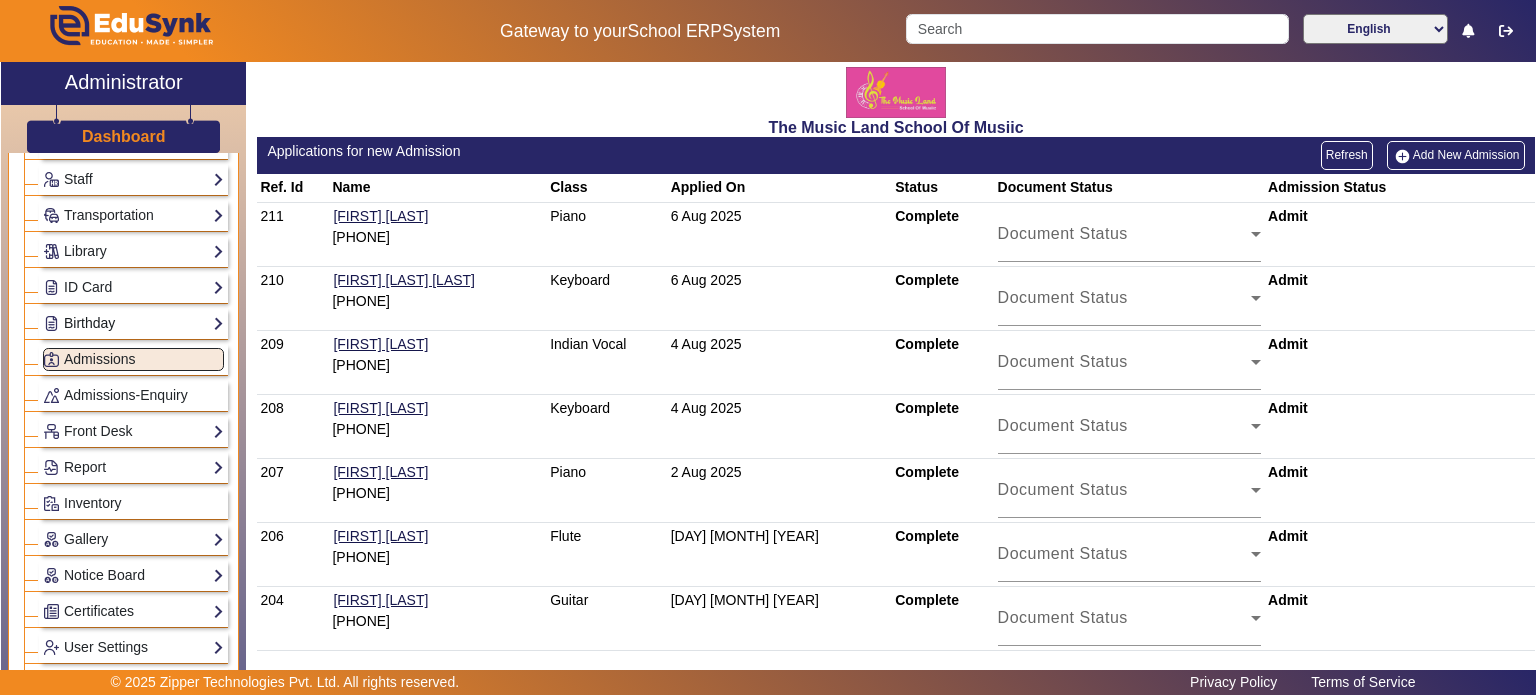scroll, scrollTop: 0, scrollLeft: 0, axis: both 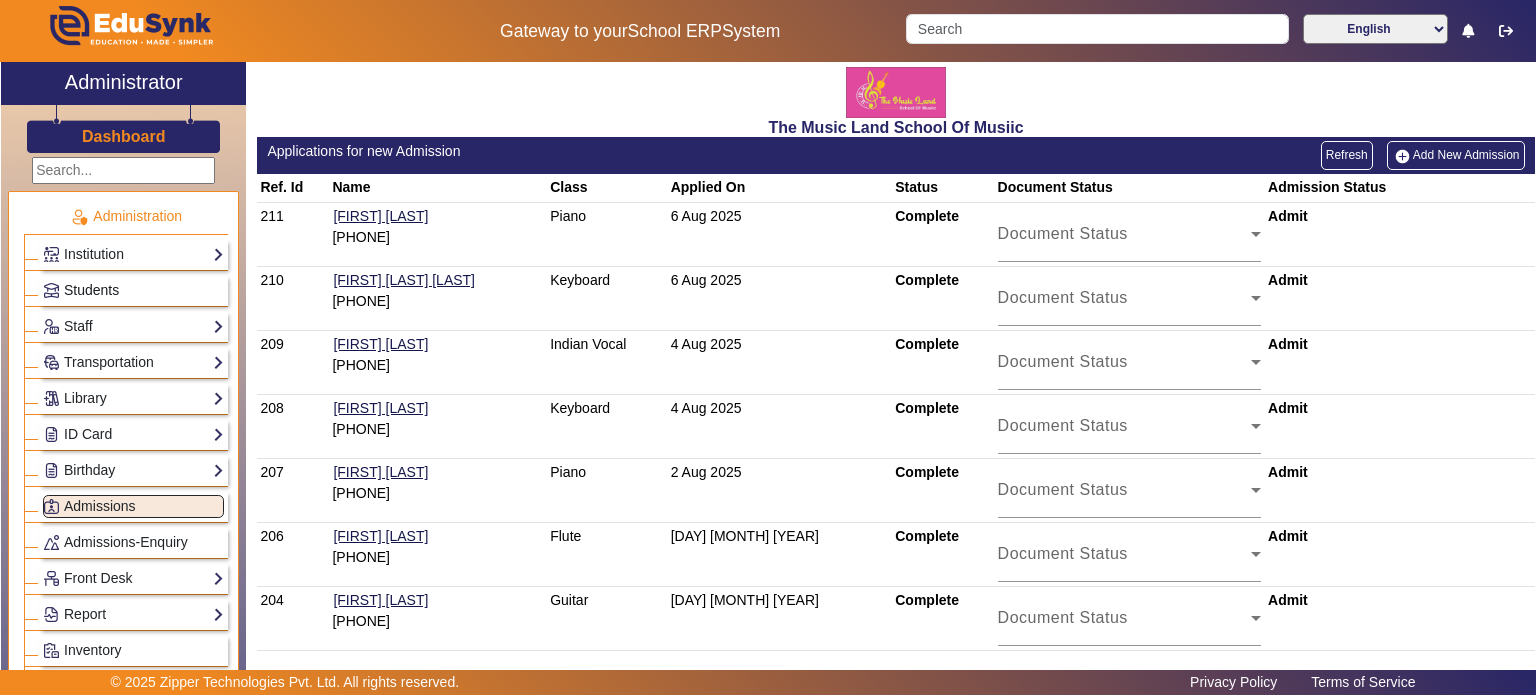 click on "Students" 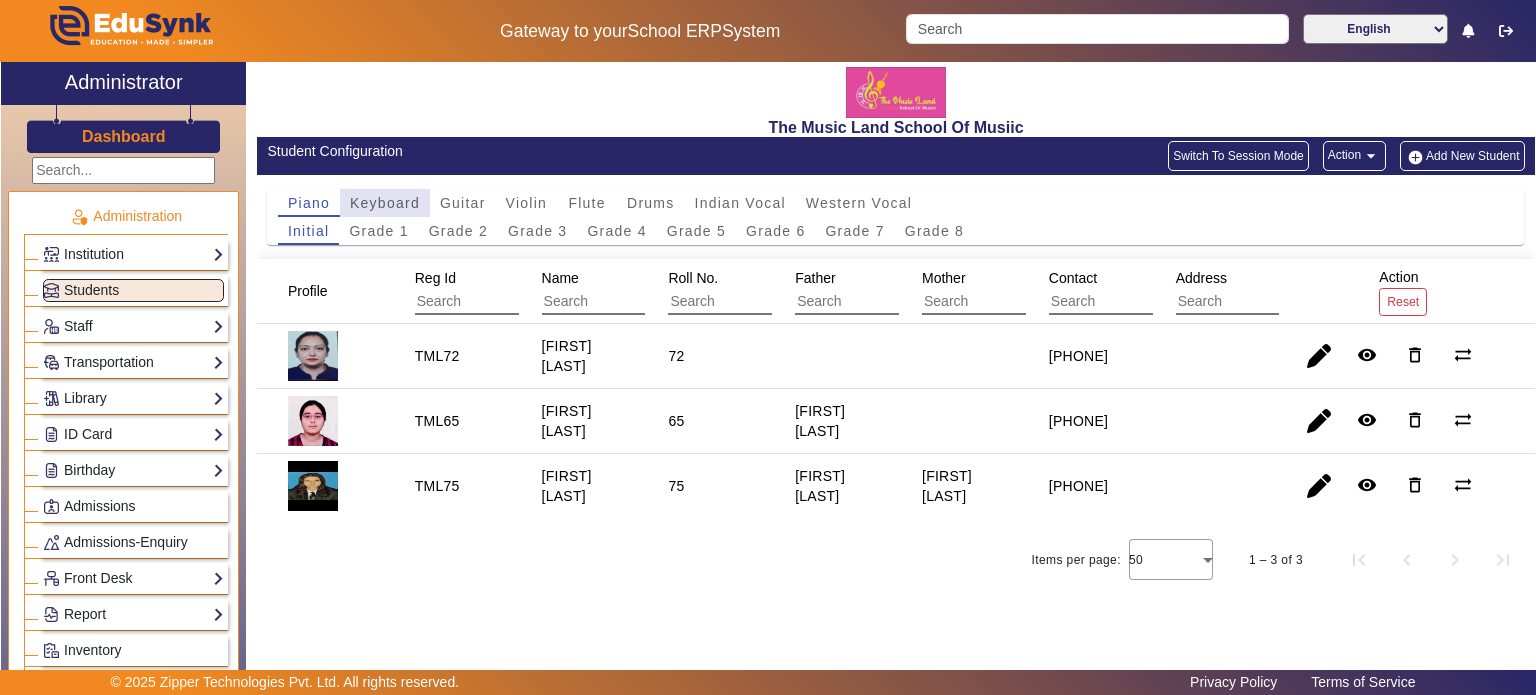 click on "Keyboard" at bounding box center [385, 203] 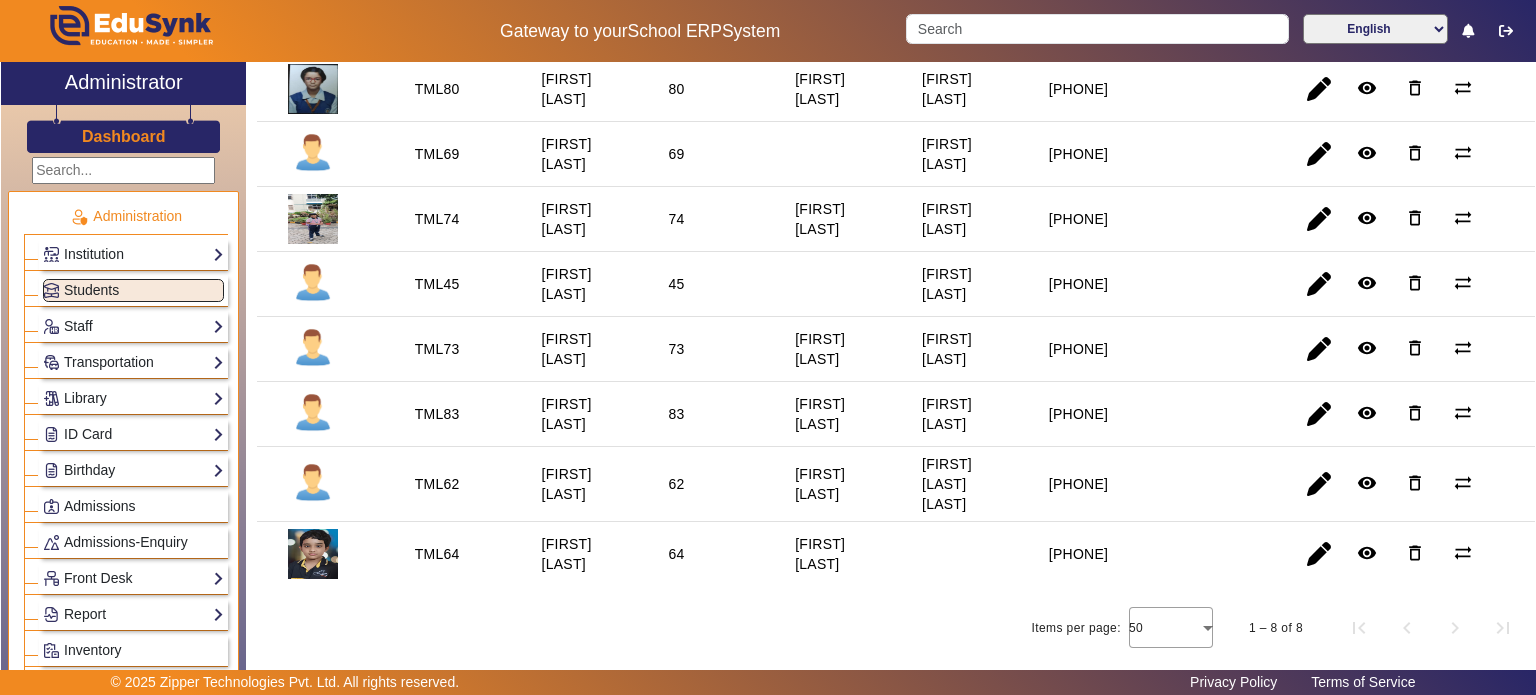 scroll, scrollTop: 0, scrollLeft: 0, axis: both 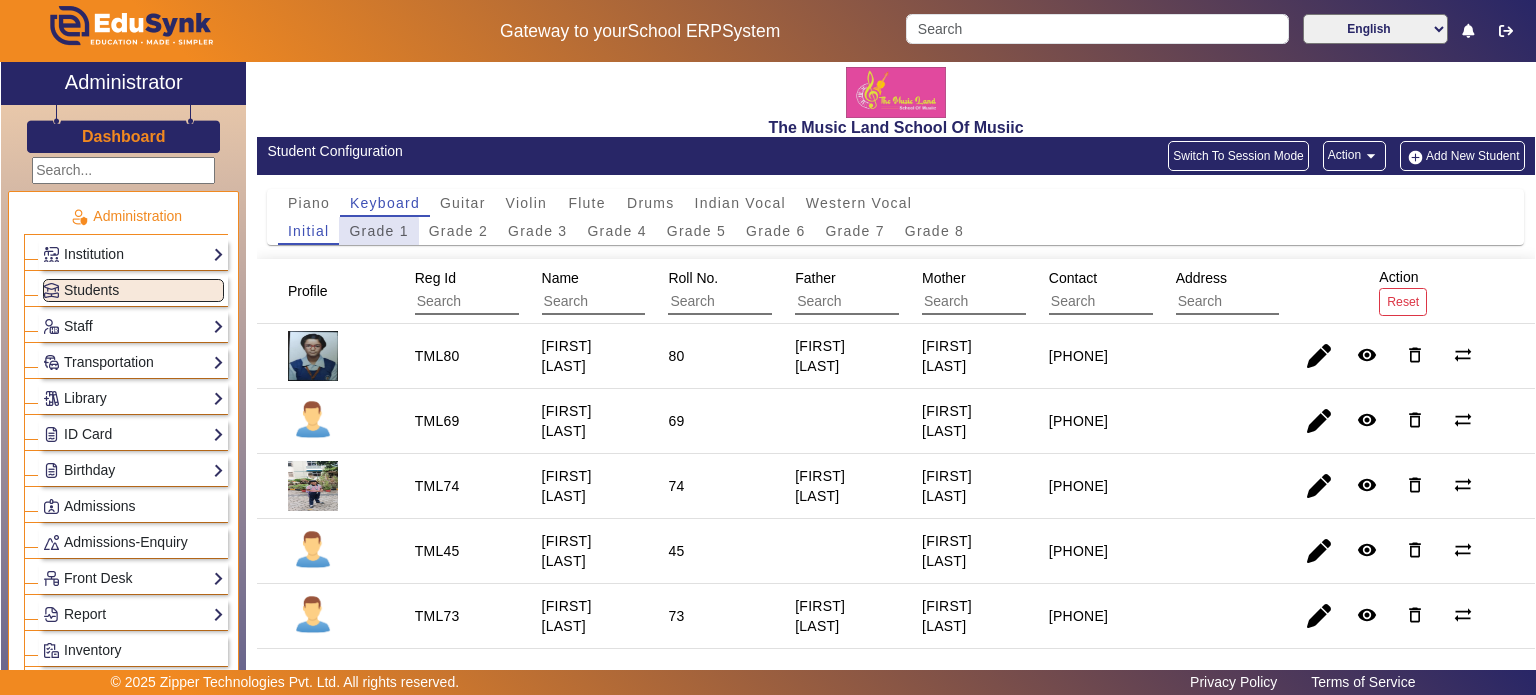 click on "Grade 1" at bounding box center [378, 231] 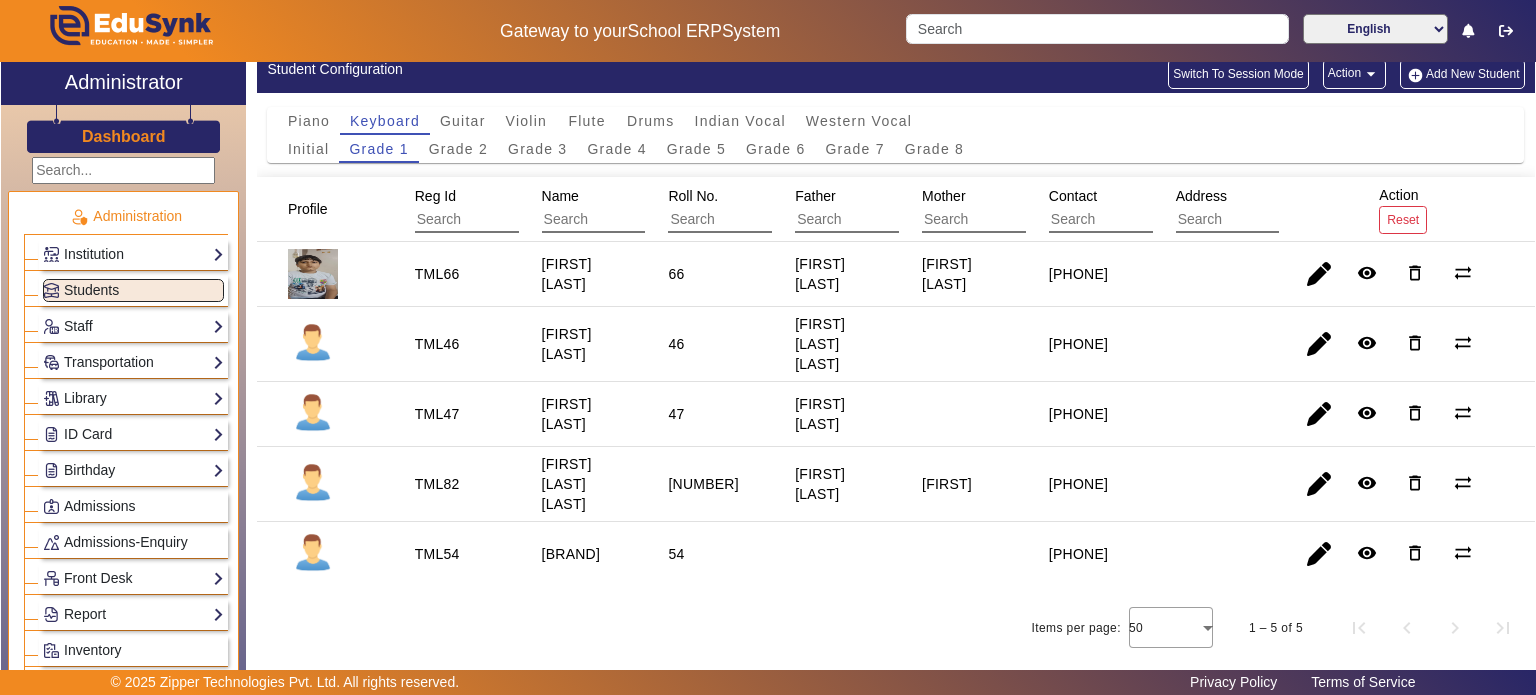 scroll, scrollTop: 0, scrollLeft: 0, axis: both 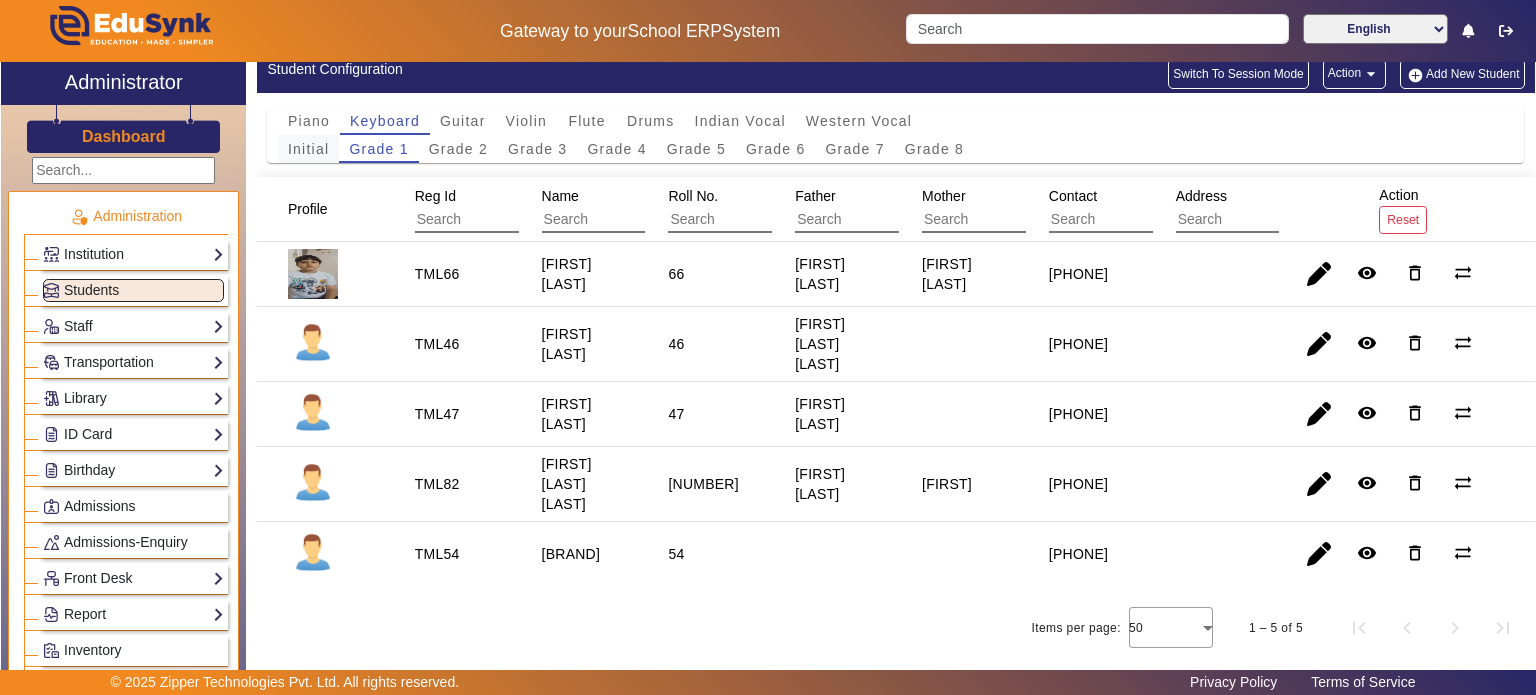 click on "Initial" at bounding box center (308, 149) 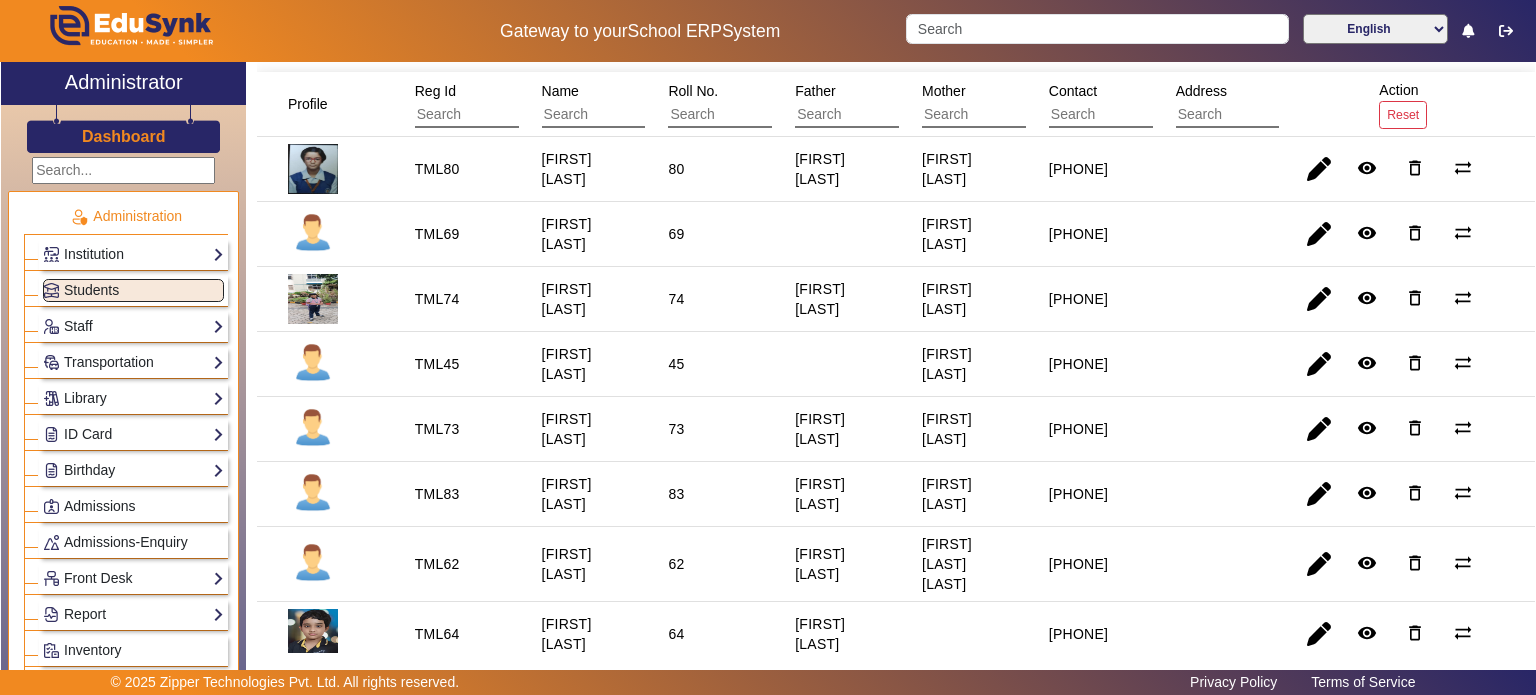 scroll, scrollTop: 188, scrollLeft: 0, axis: vertical 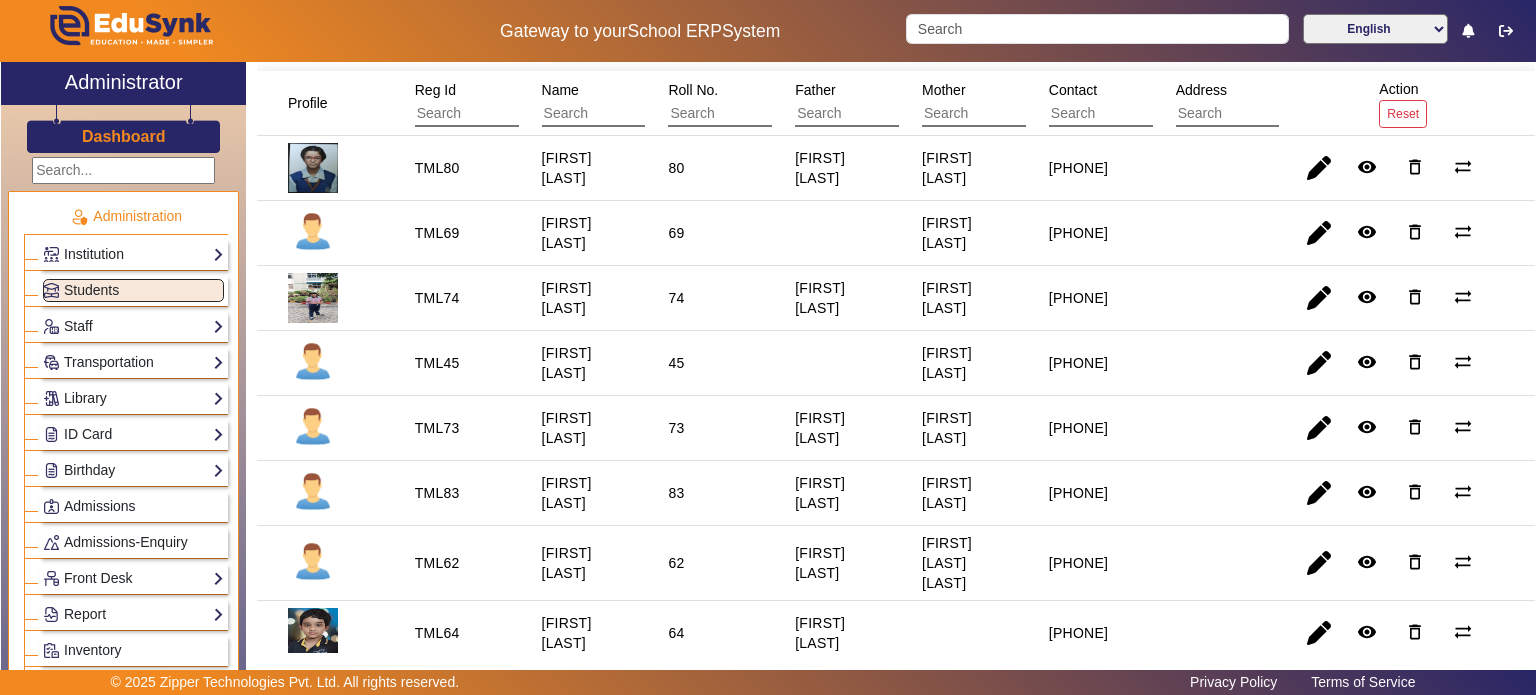 drag, startPoint x: 1124, startPoint y: 486, endPoint x: 1040, endPoint y: 507, distance: 86.58522 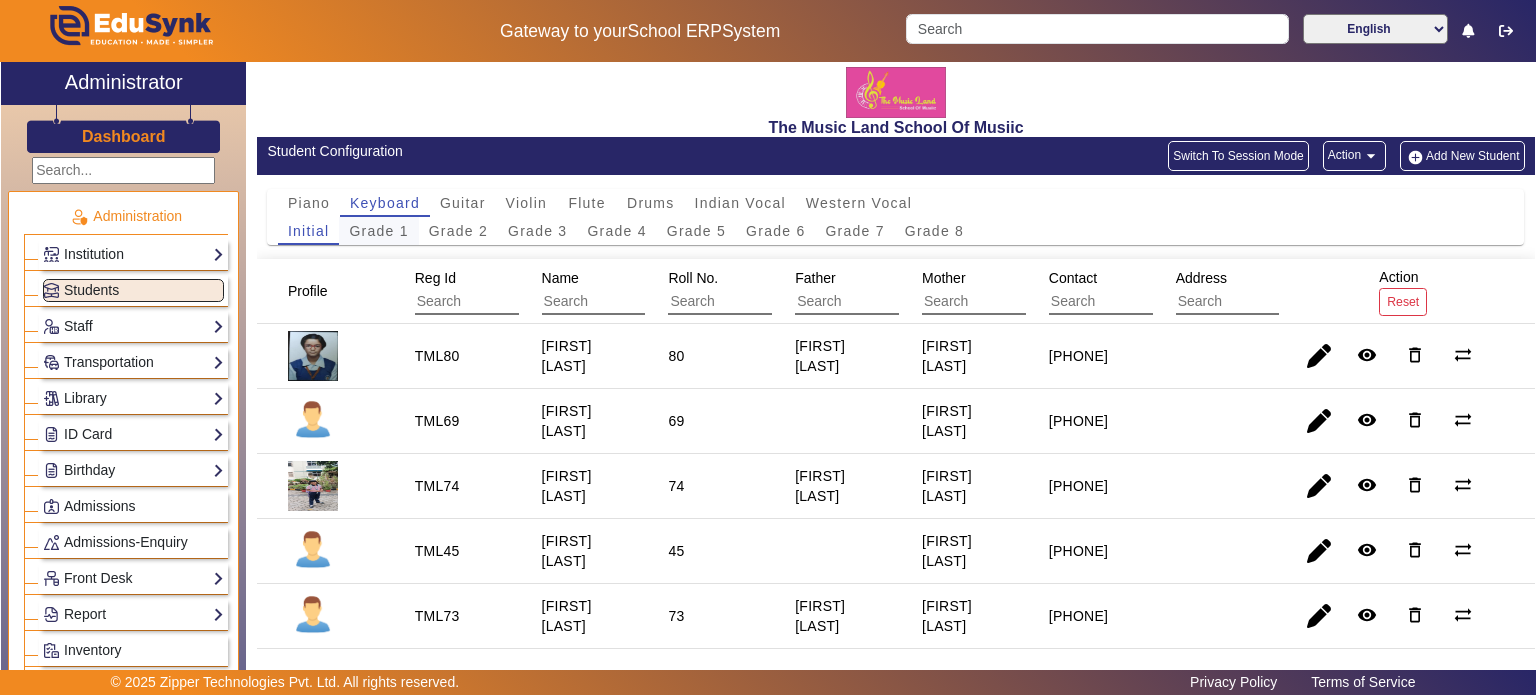 click on "Grade 1" at bounding box center [378, 231] 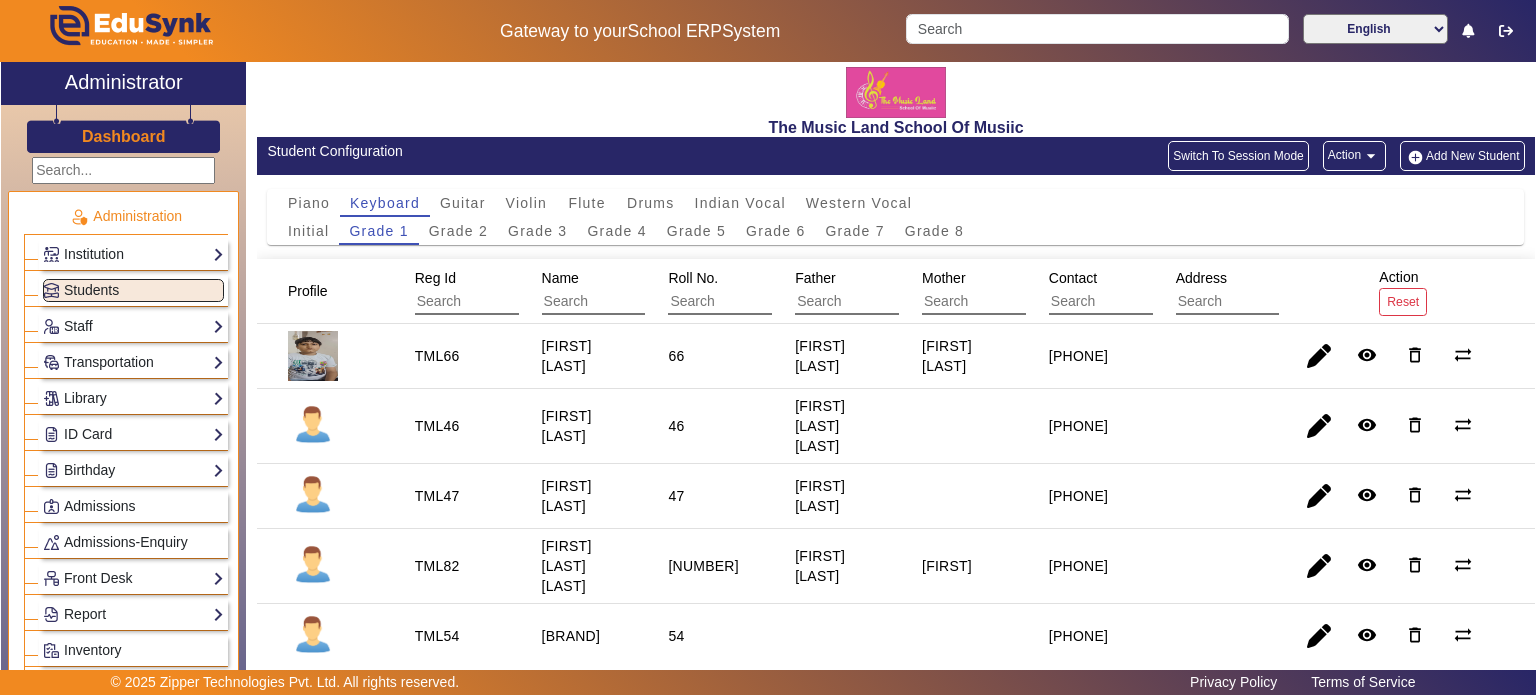 scroll, scrollTop: 82, scrollLeft: 0, axis: vertical 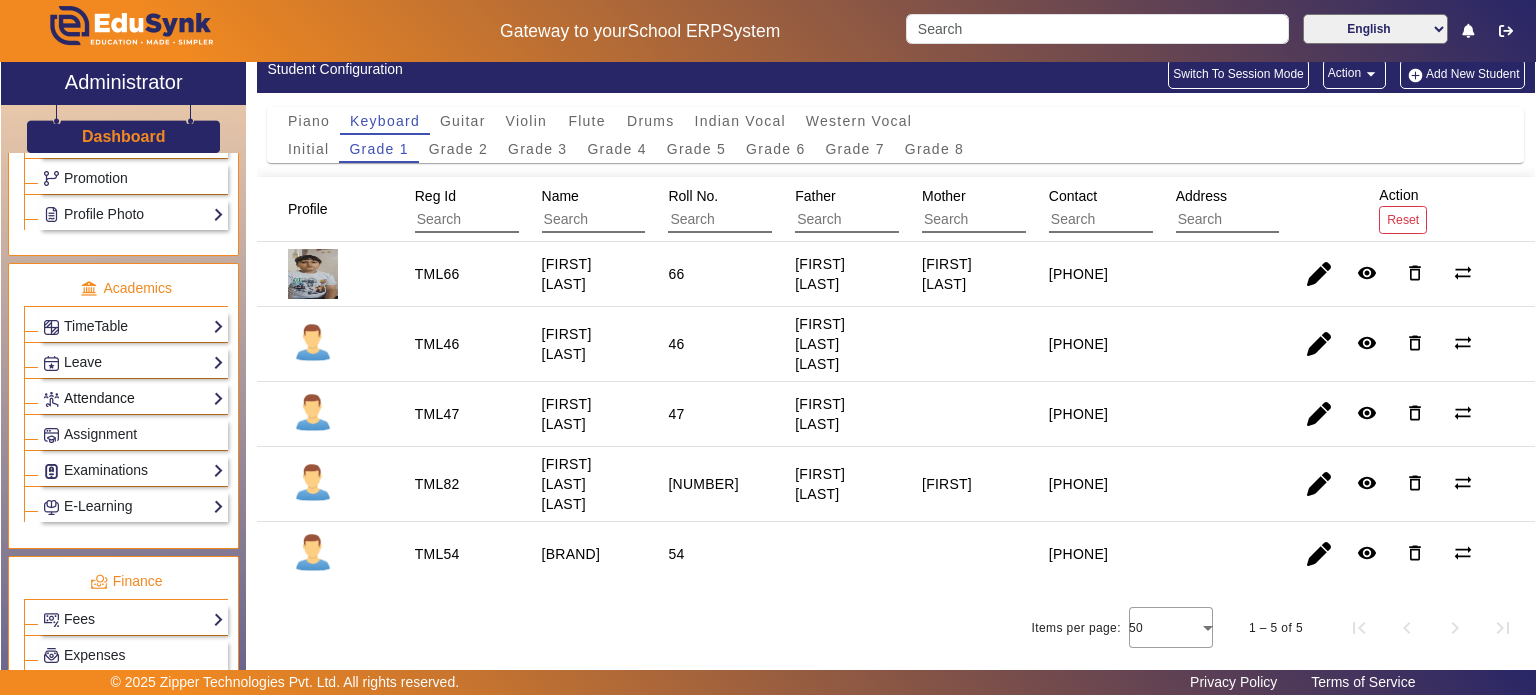 click on "Attendance" 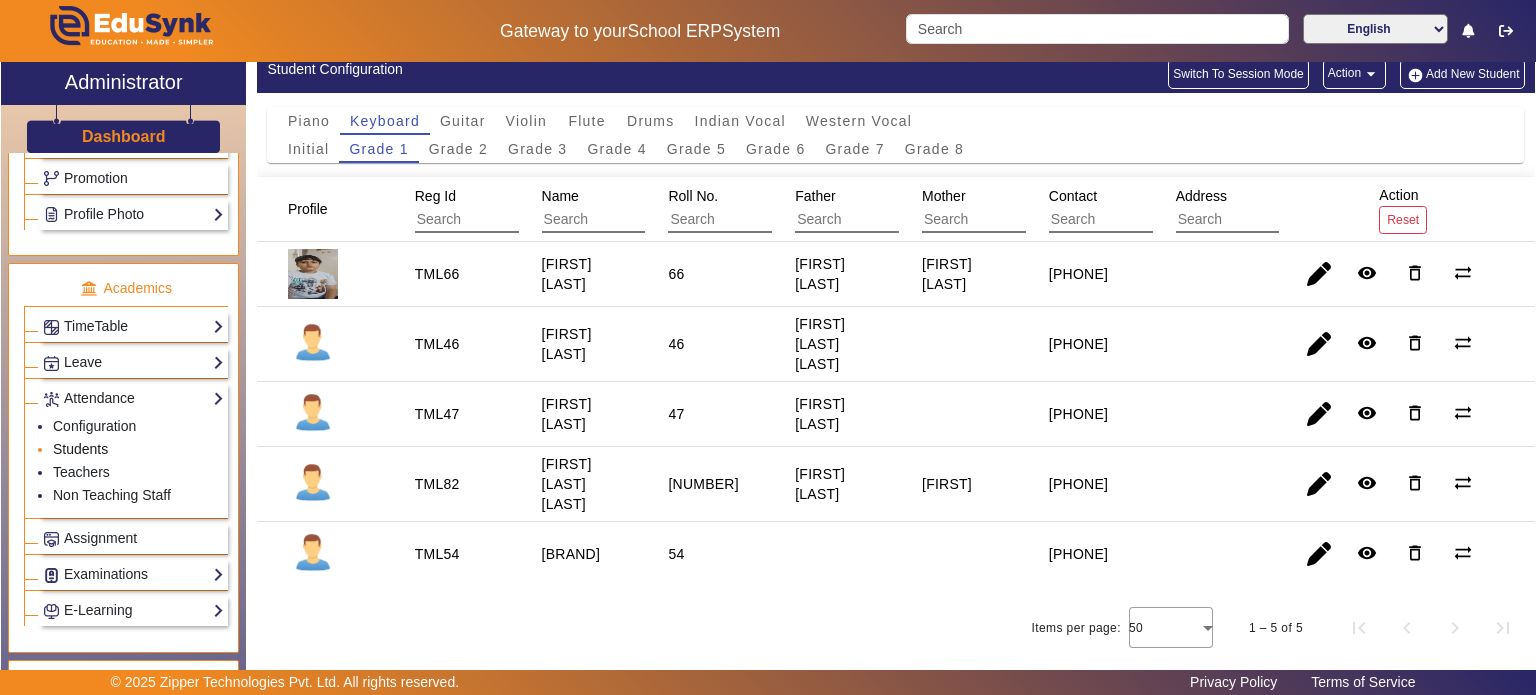 click on "Students" 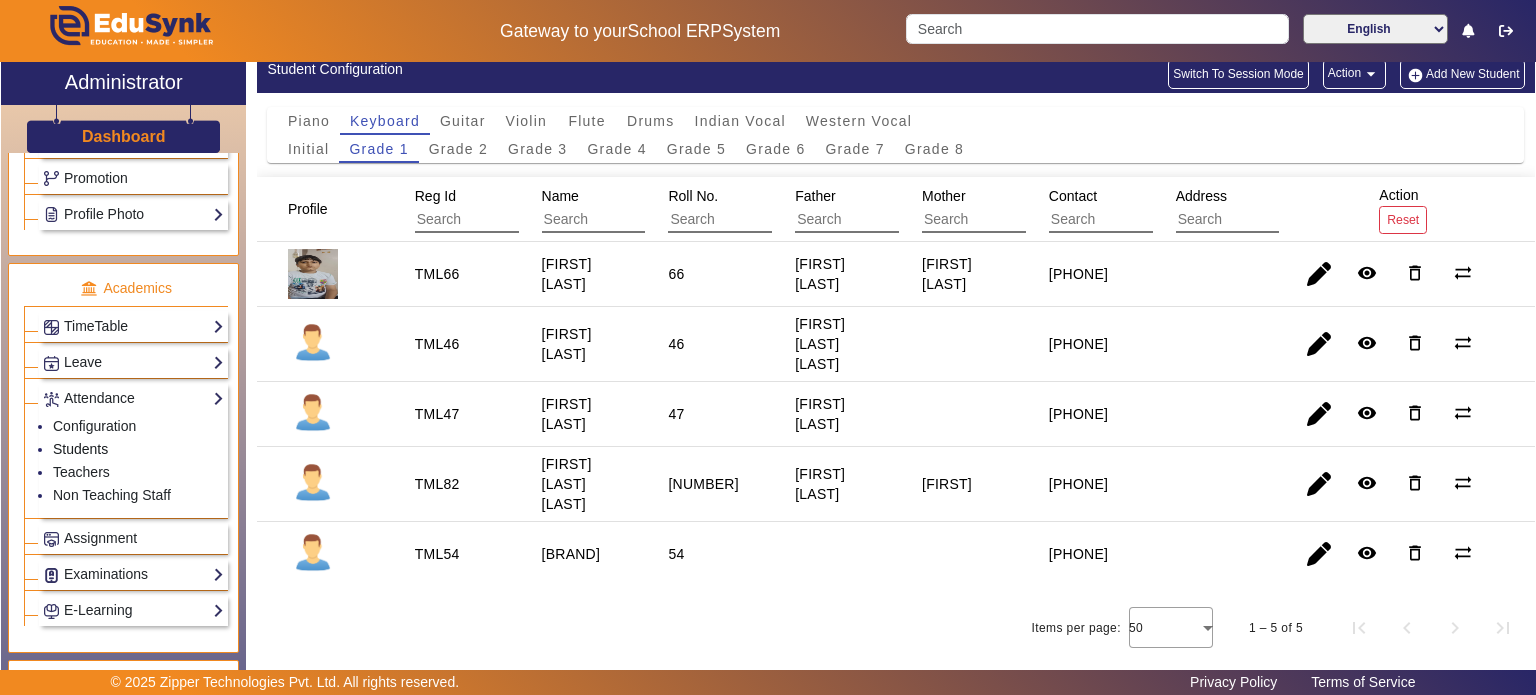 scroll, scrollTop: 0, scrollLeft: 0, axis: both 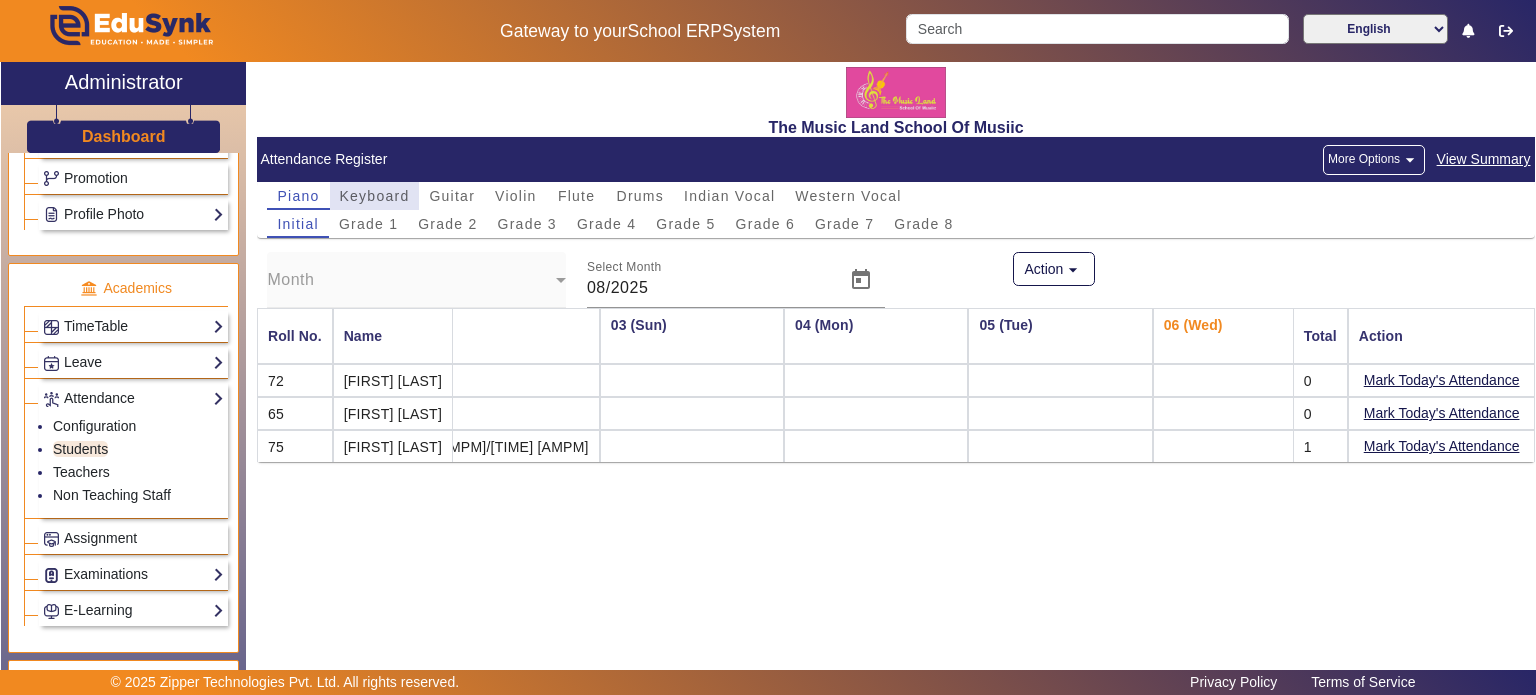 click on "Keyboard" at bounding box center (375, 196) 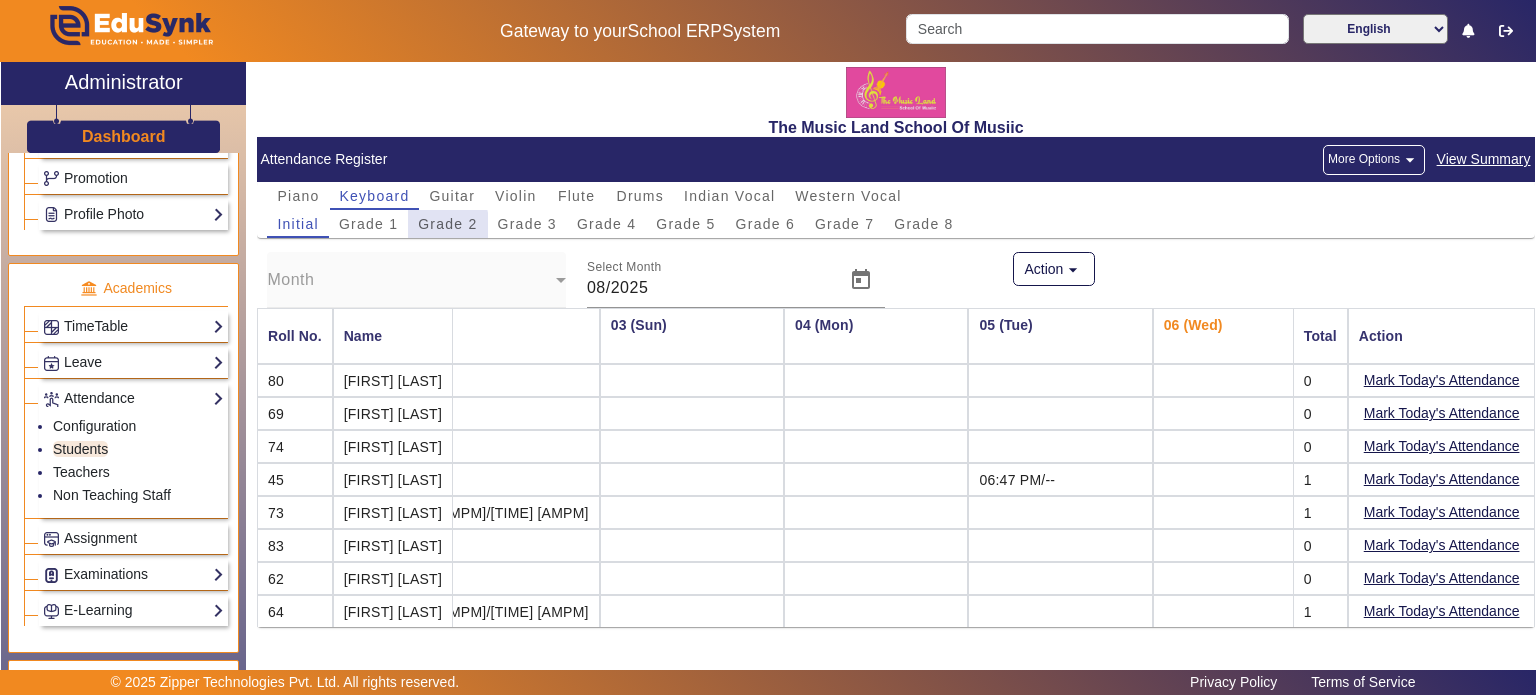 click on "Grade 2" at bounding box center [447, 224] 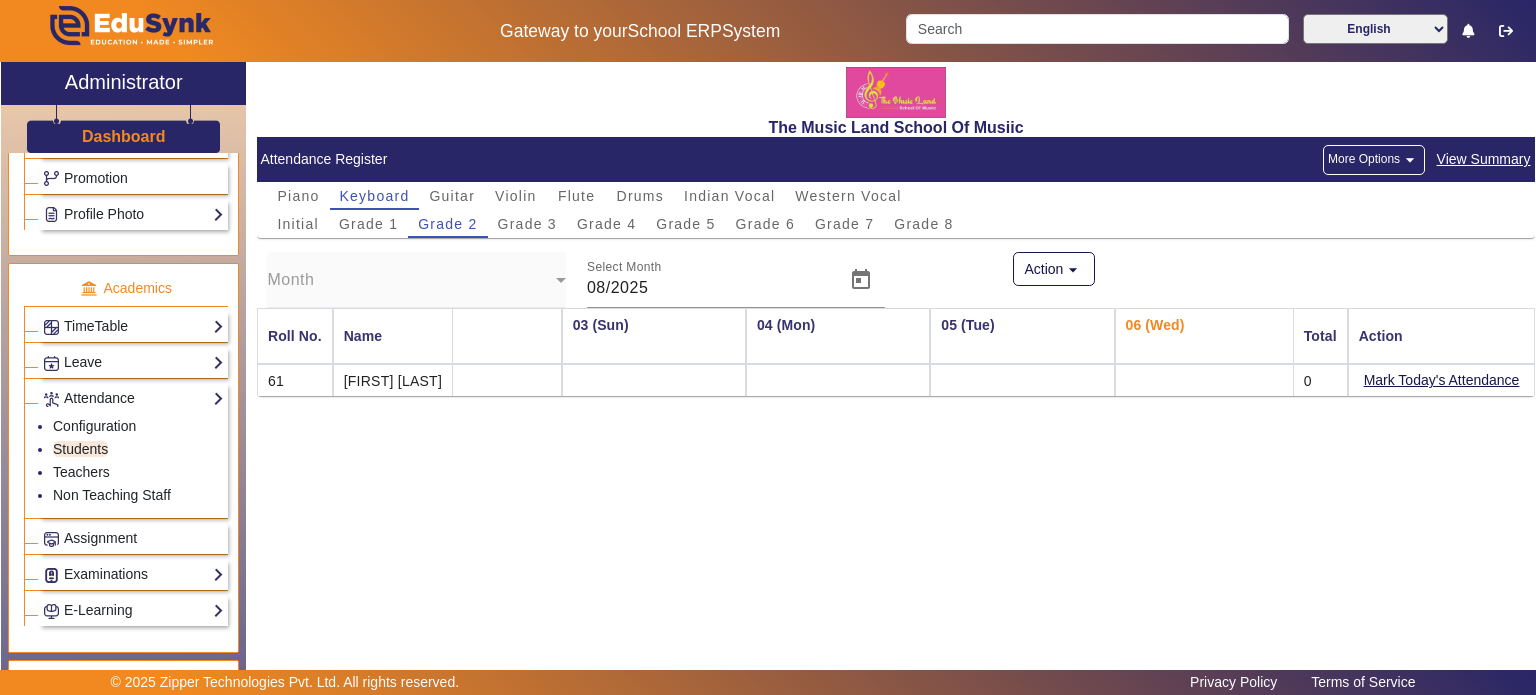 click on "More Options  arrow_drop_down" 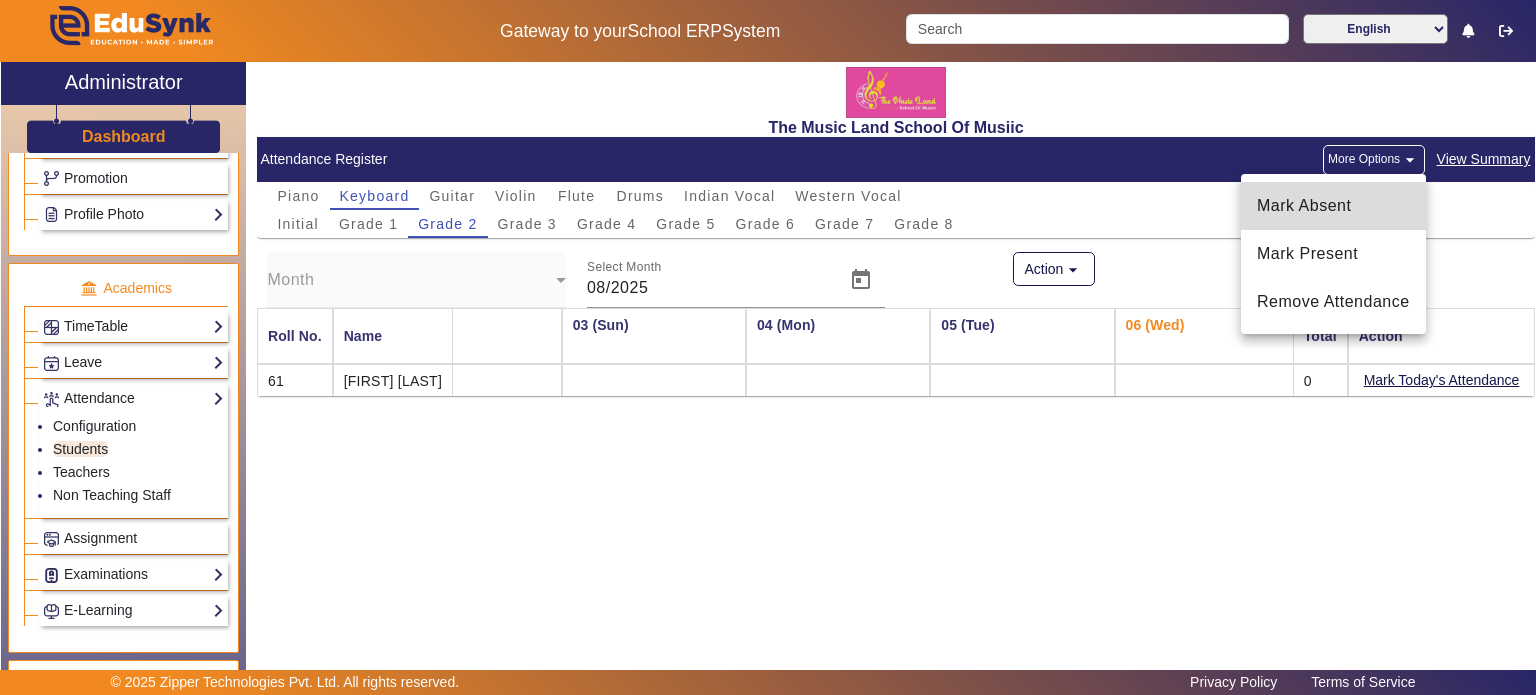 click on "Mark Absent" at bounding box center [1333, 206] 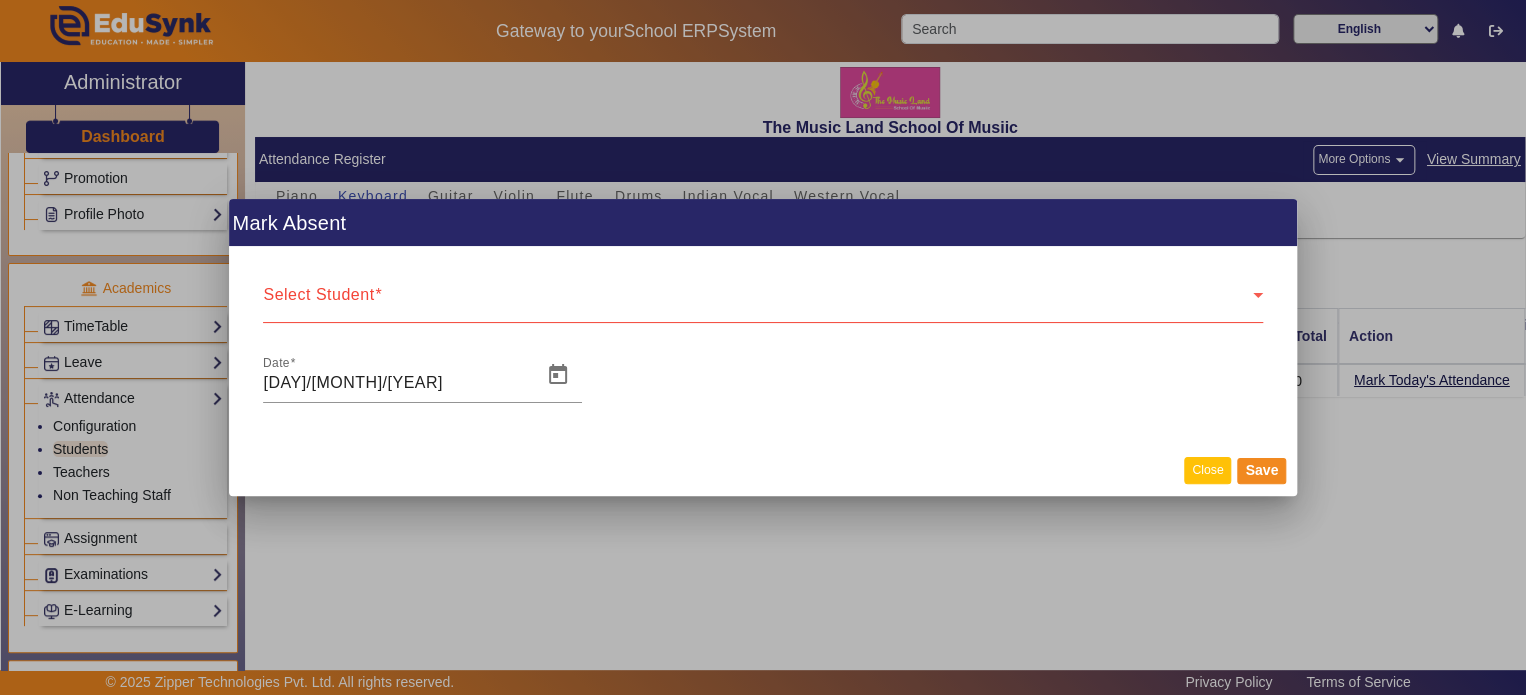 click on "Close" at bounding box center [1207, 470] 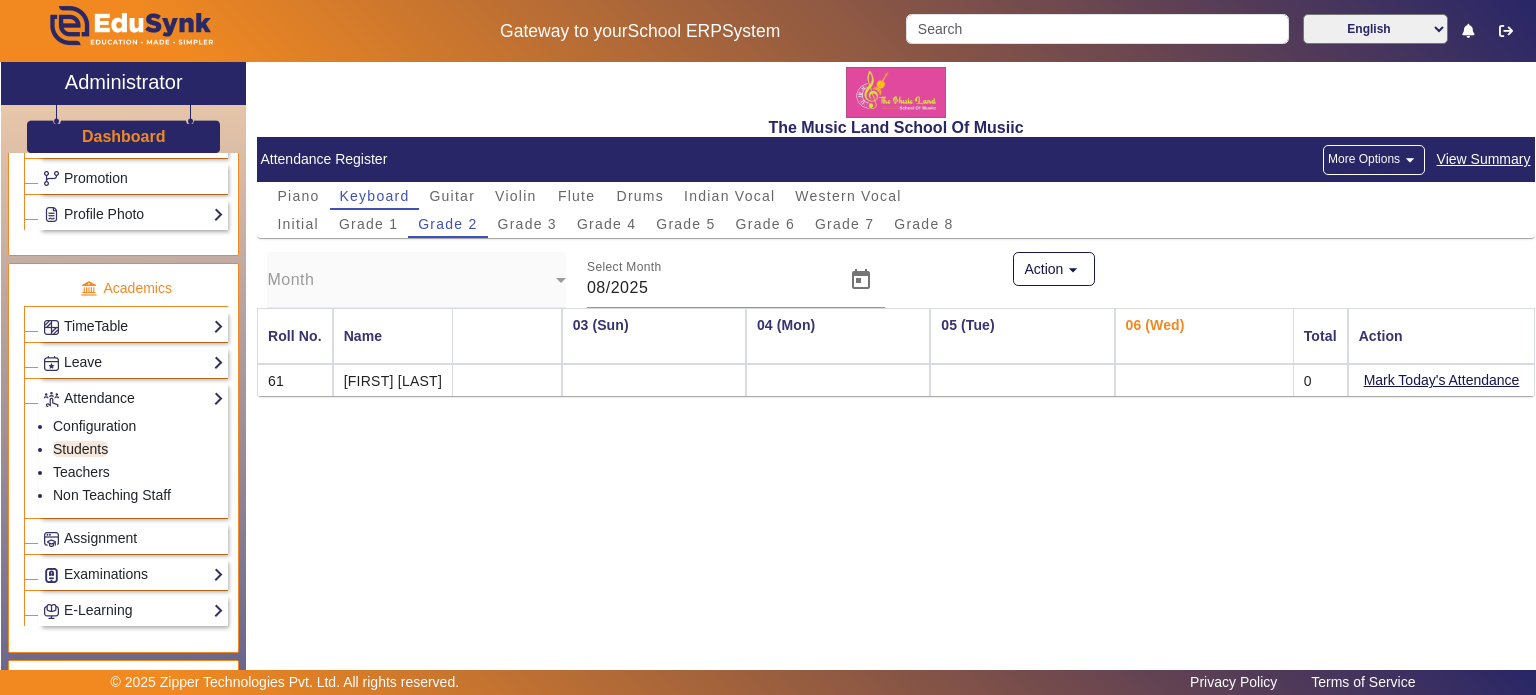click on "More Options  arrow_drop_down" 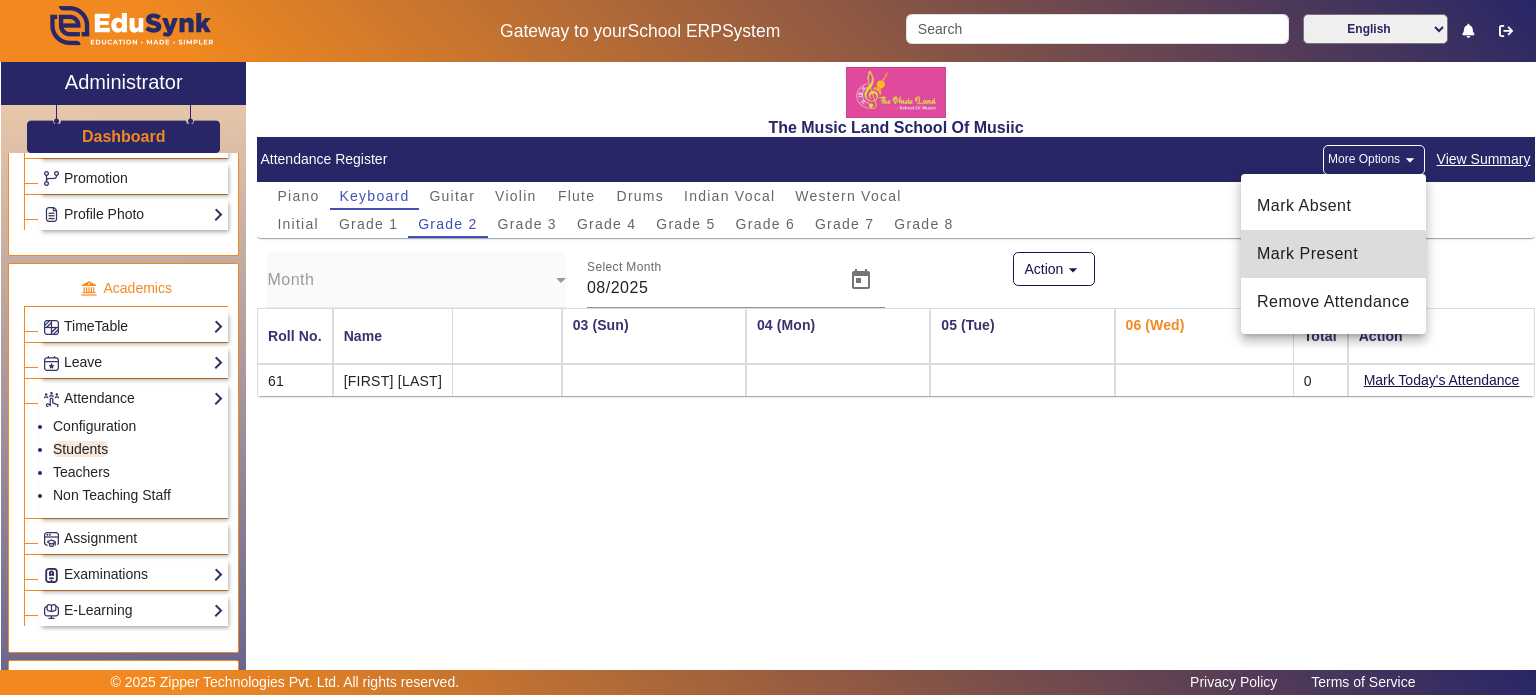 click on "Mark Present" at bounding box center (1333, 254) 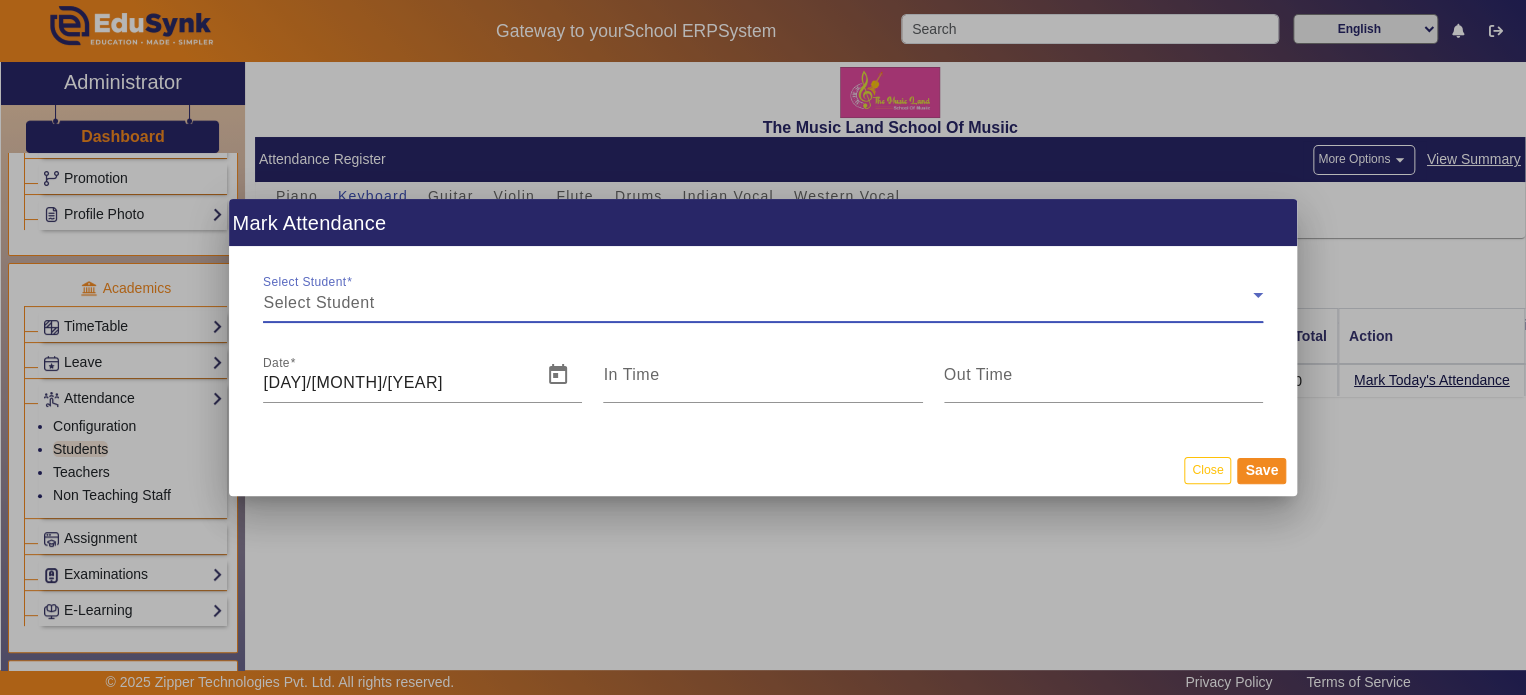 click on "Select Student" at bounding box center [757, 303] 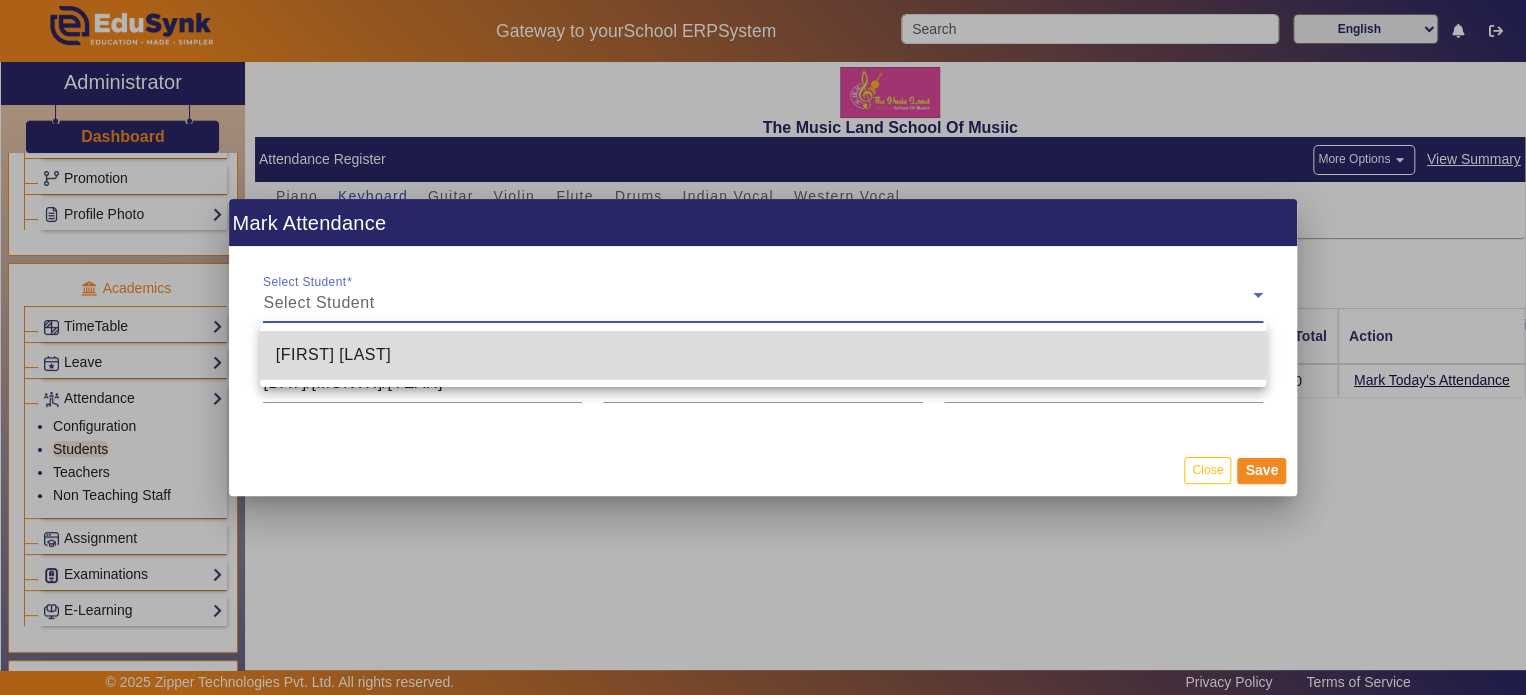 click on "[FIRST]  [LAST]" at bounding box center (763, 355) 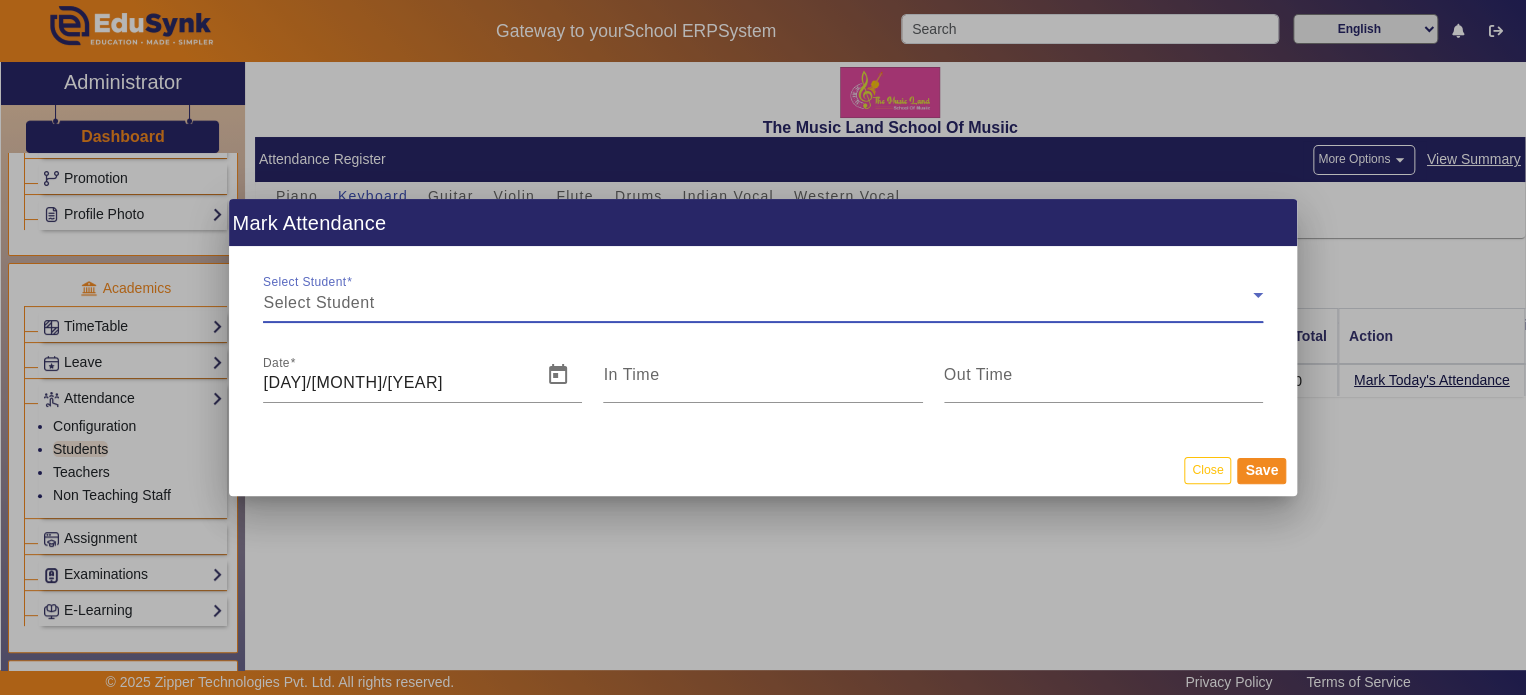type on "[TIME] [AMPM]" 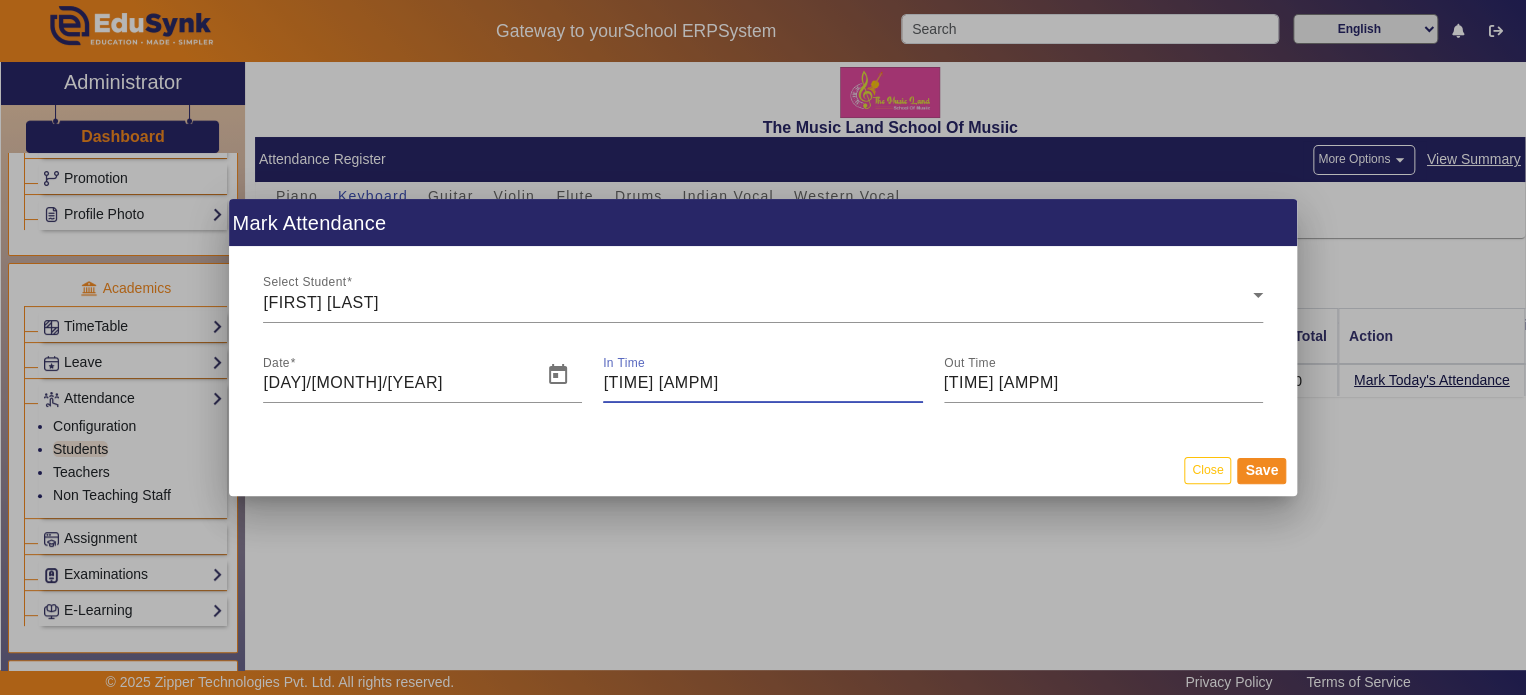 click on "[TIME] [AMPM]" at bounding box center (762, 383) 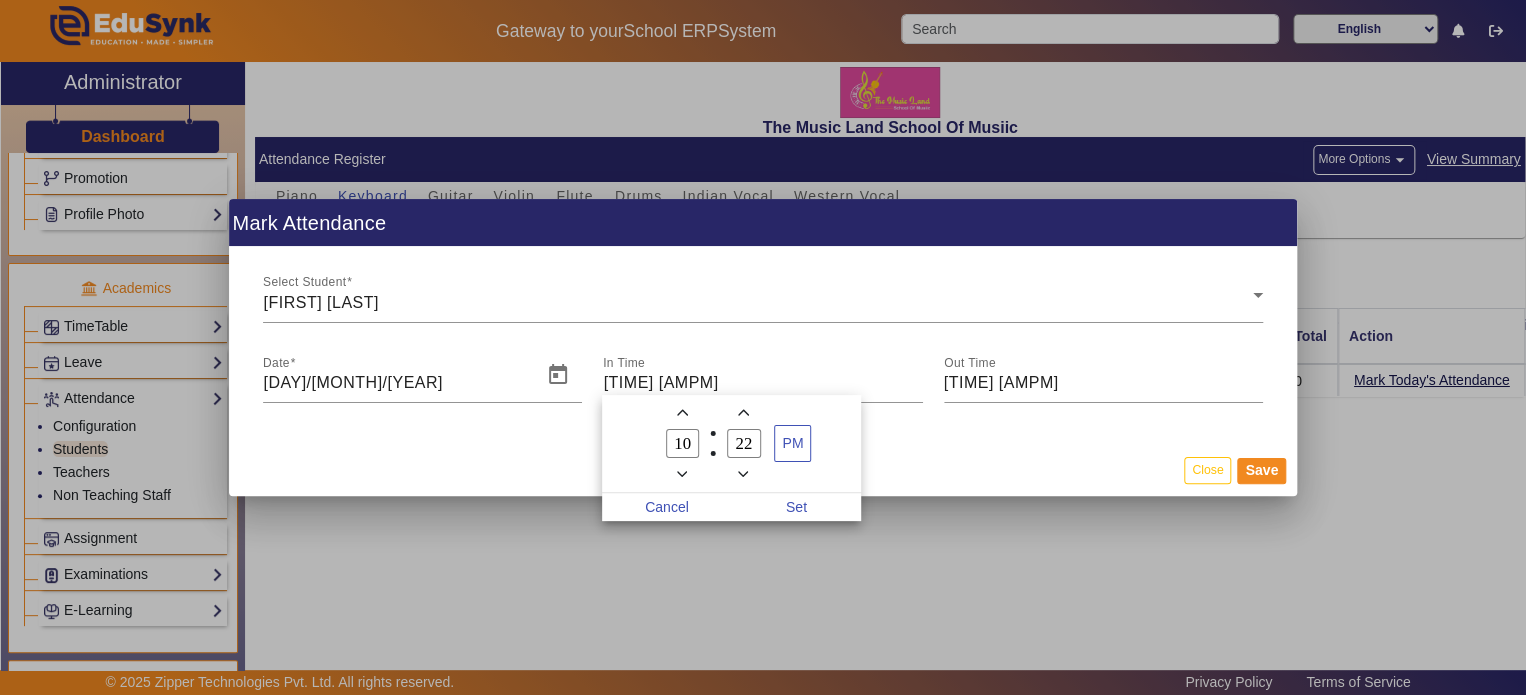 click on "10" at bounding box center [683, 443] 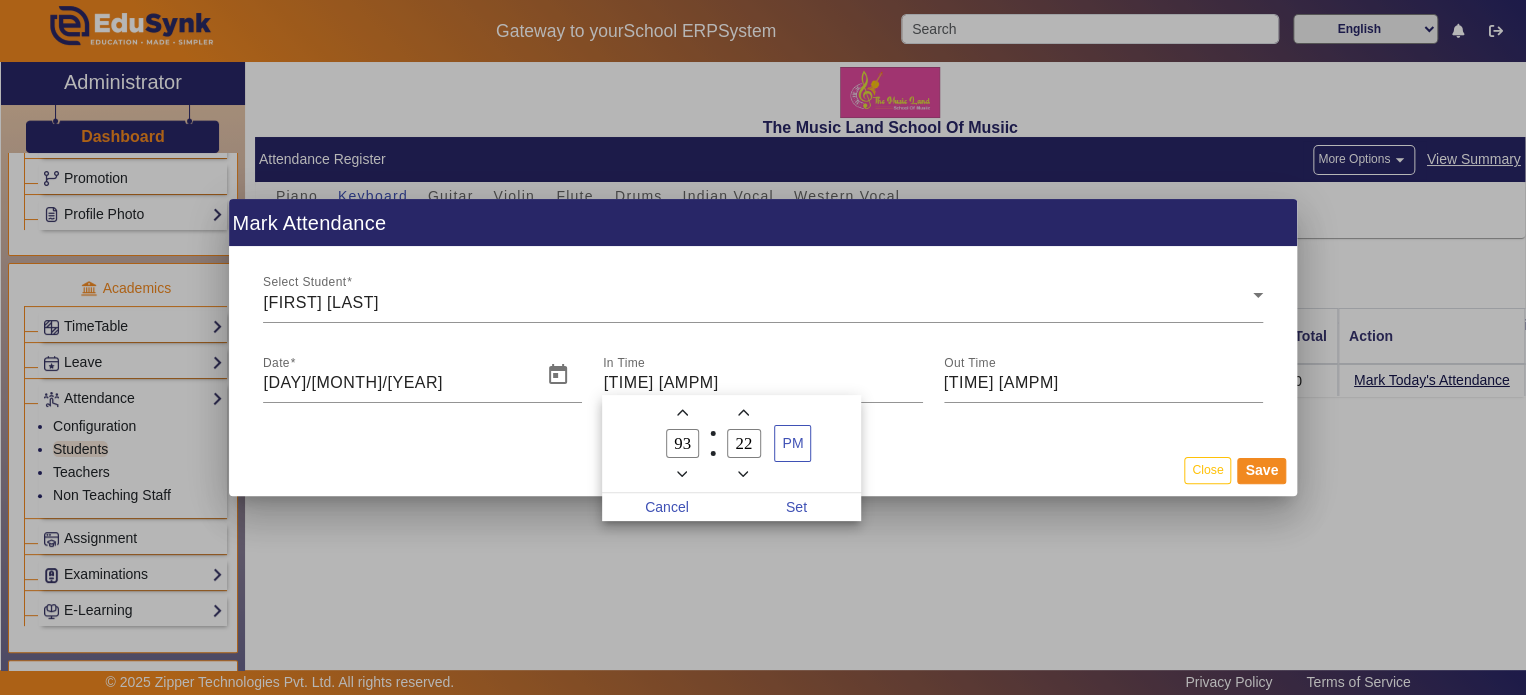 type on "9" 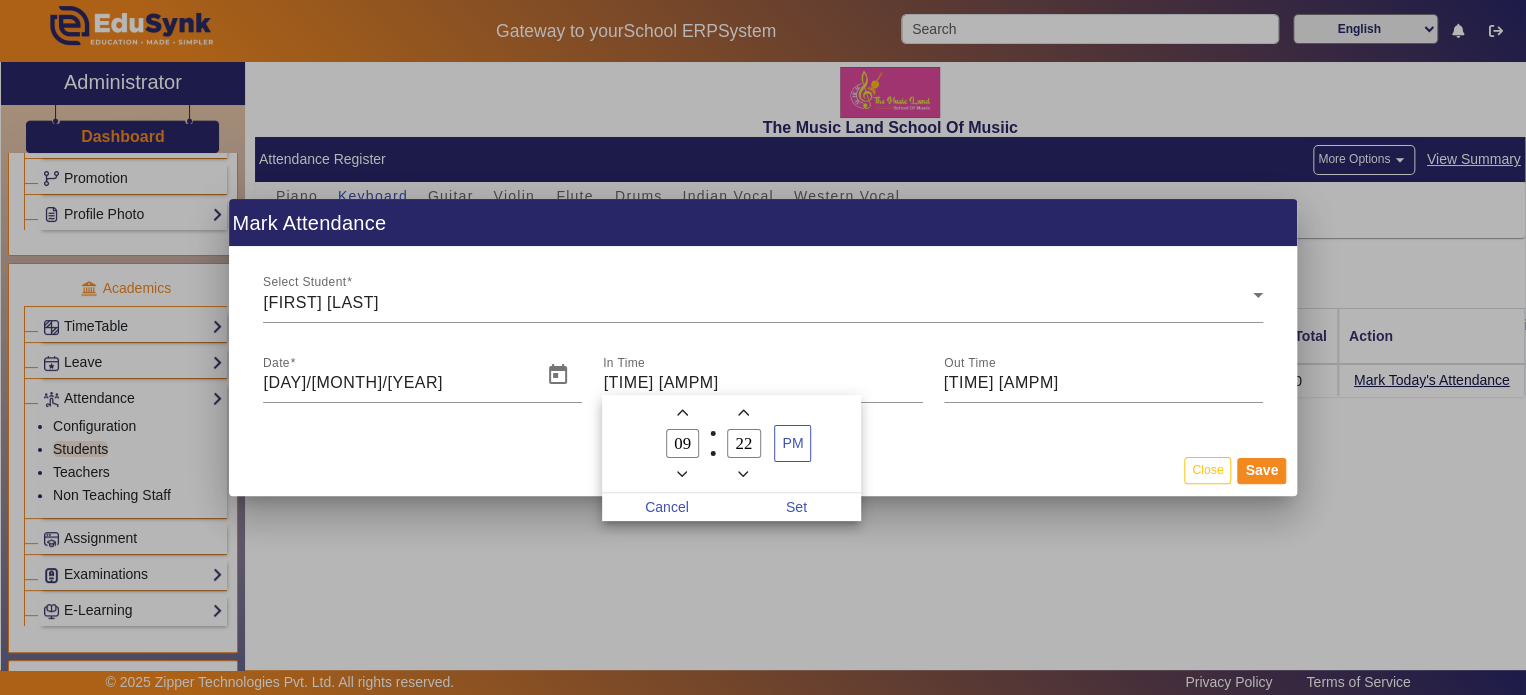 type on "09" 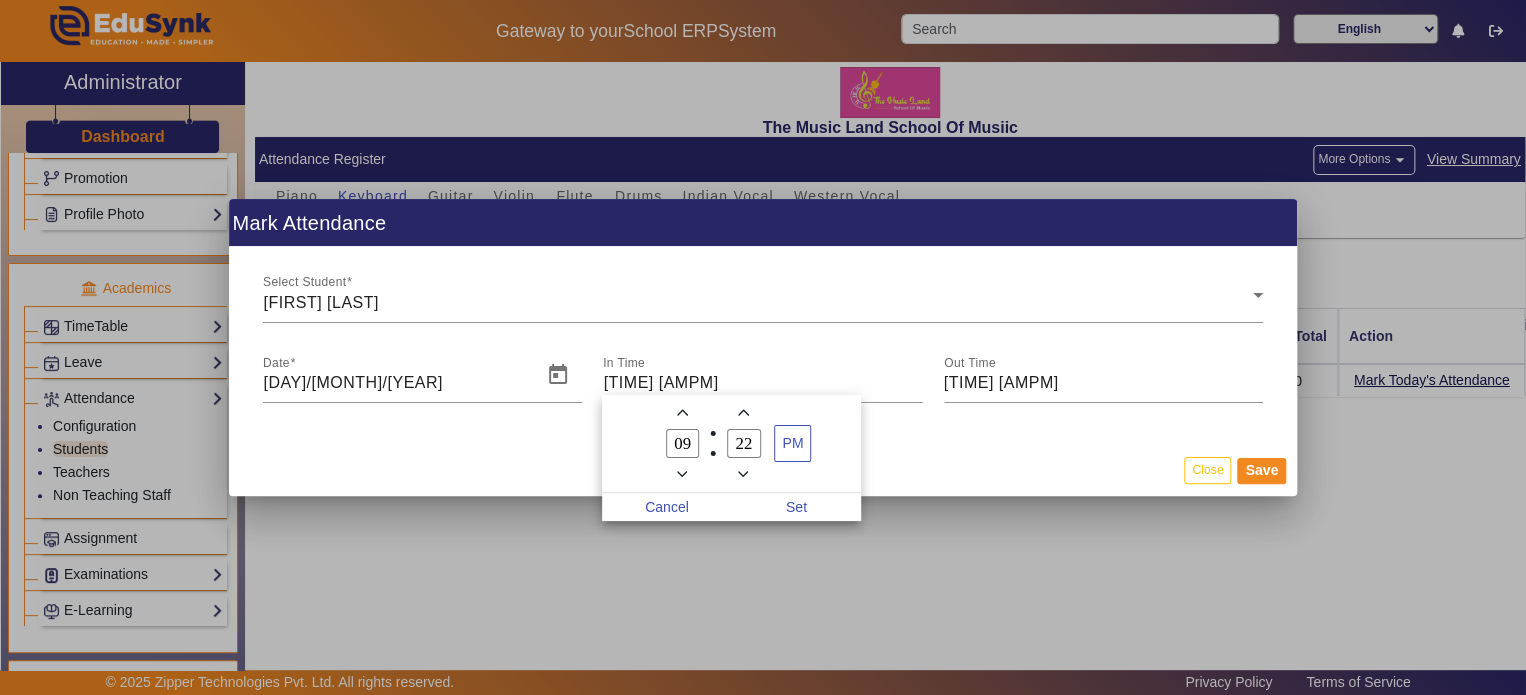 type on "2" 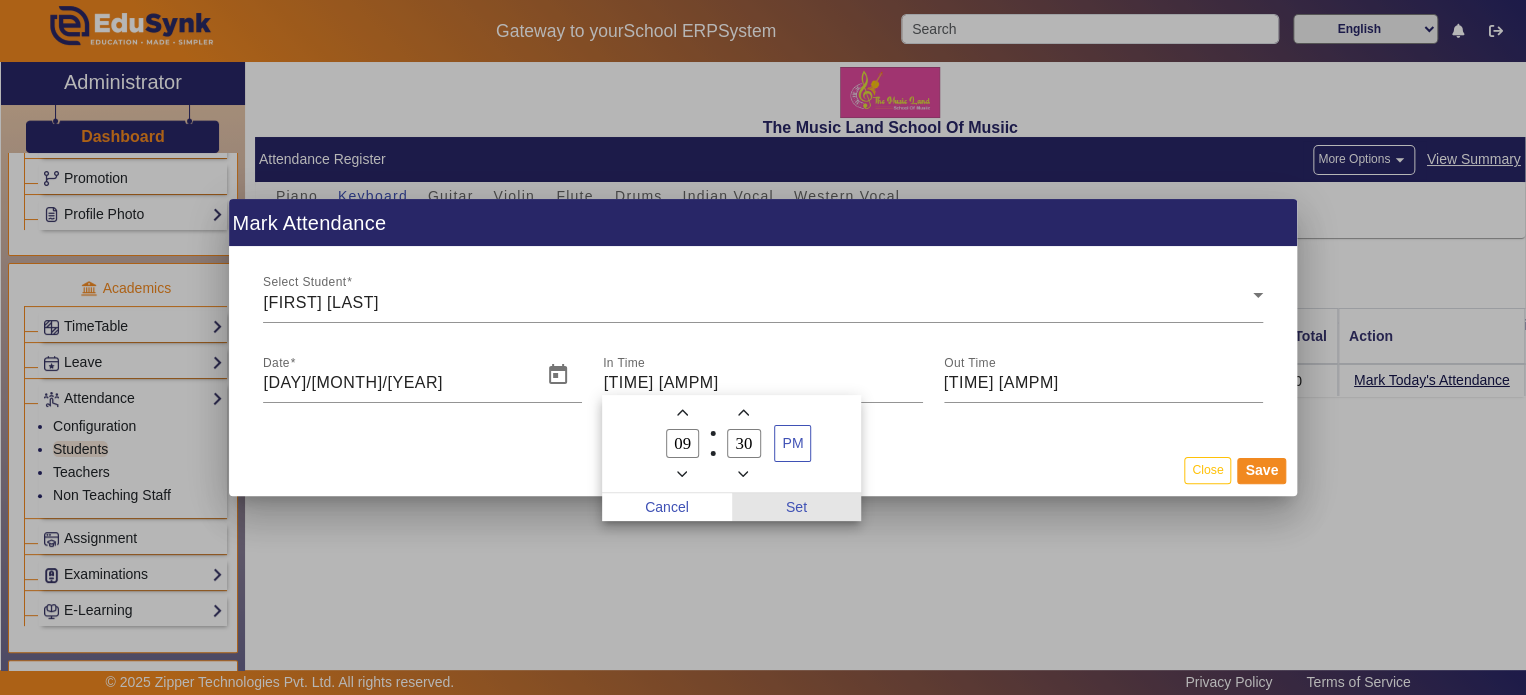 type on "30" 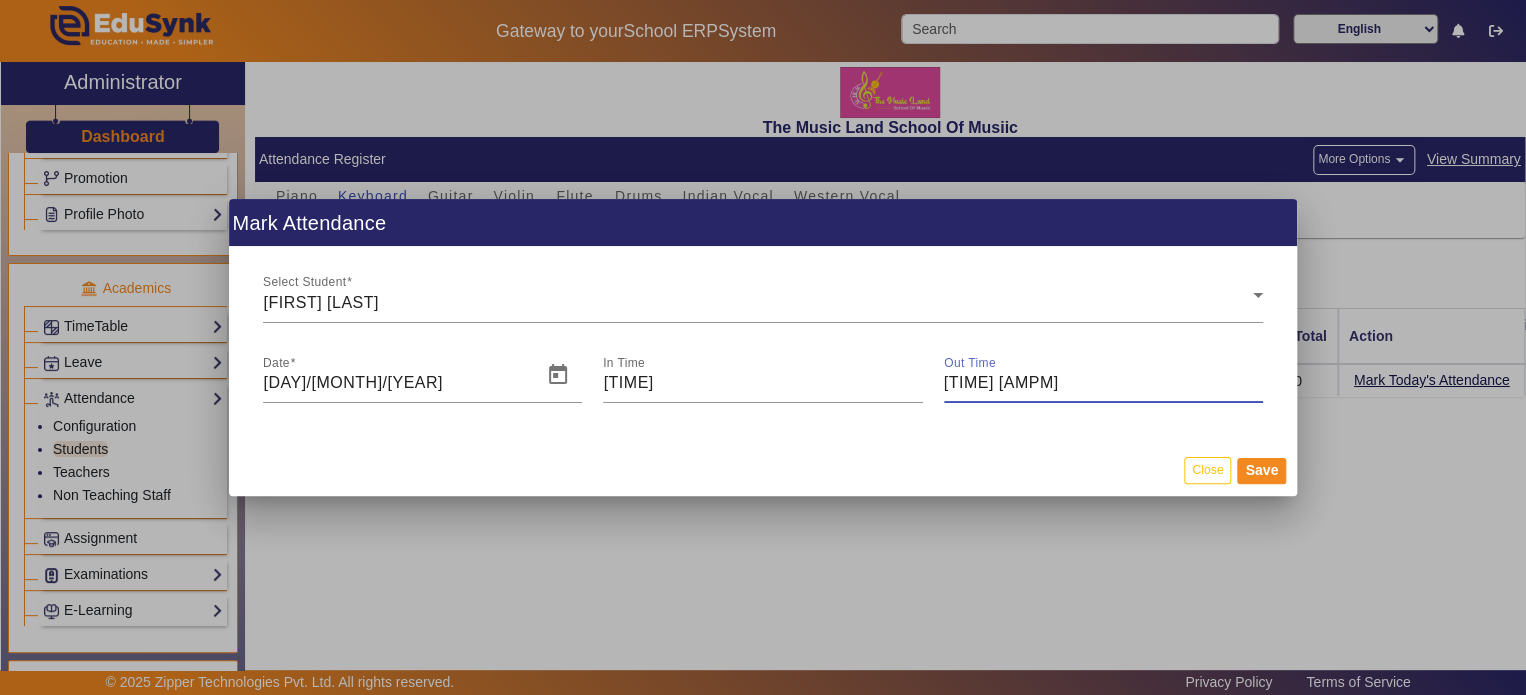 click on "[TIME] [AMPM]" at bounding box center [1103, 383] 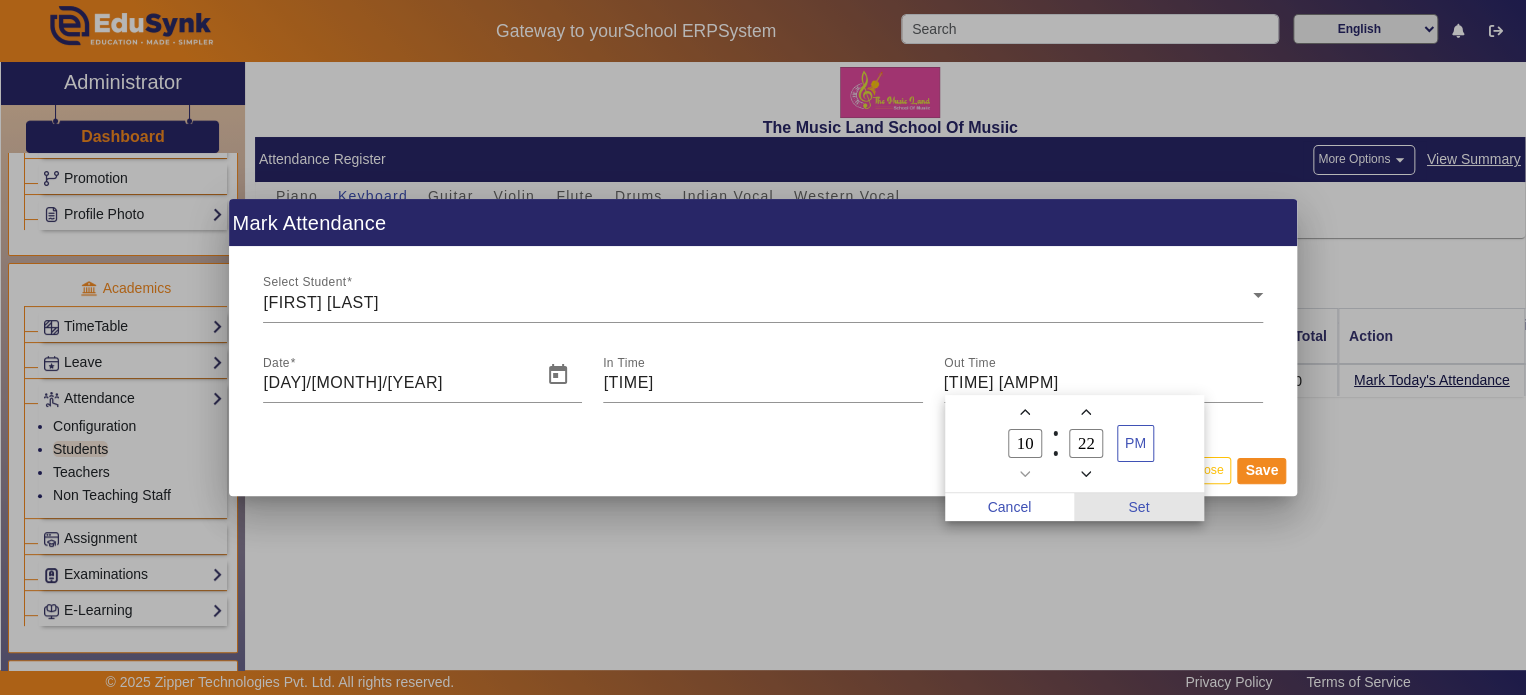 click on "Set" at bounding box center [1139, 507] 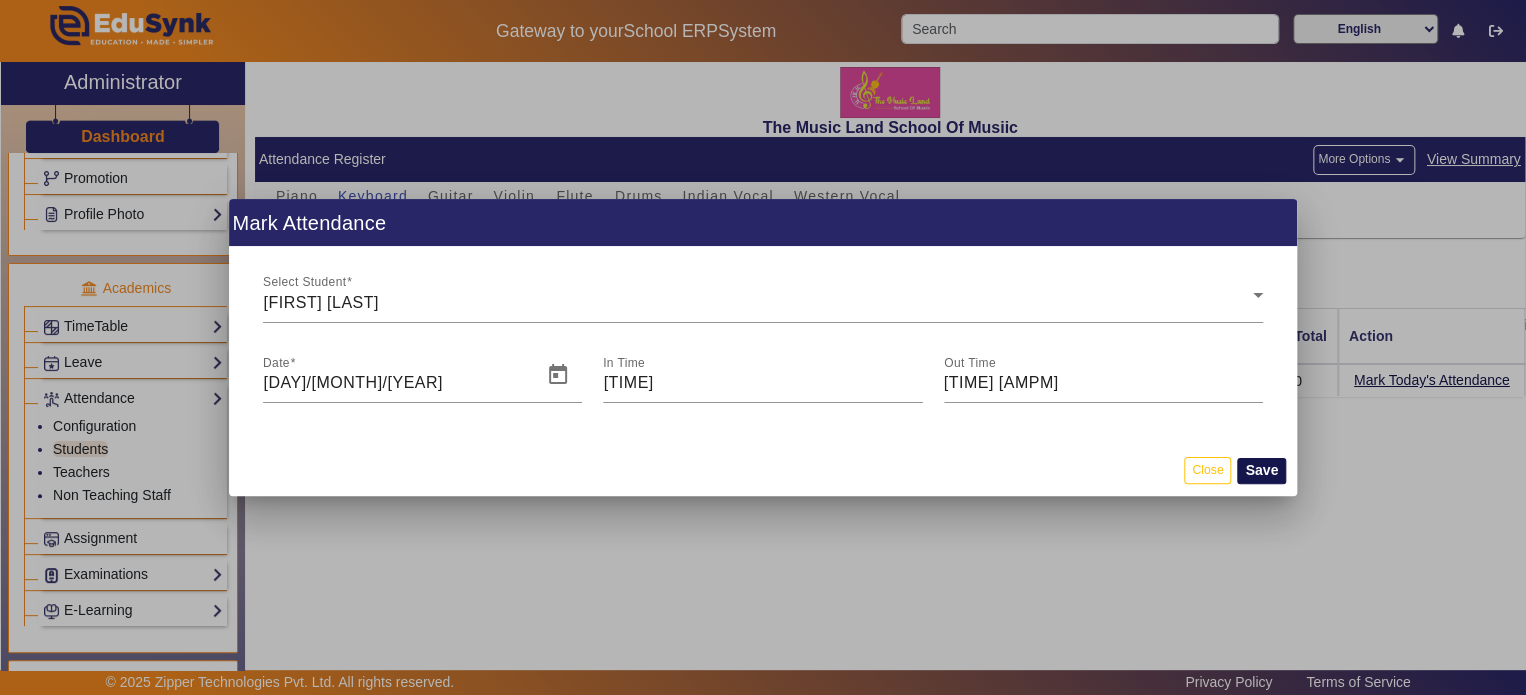 click on "Save" at bounding box center [1261, 471] 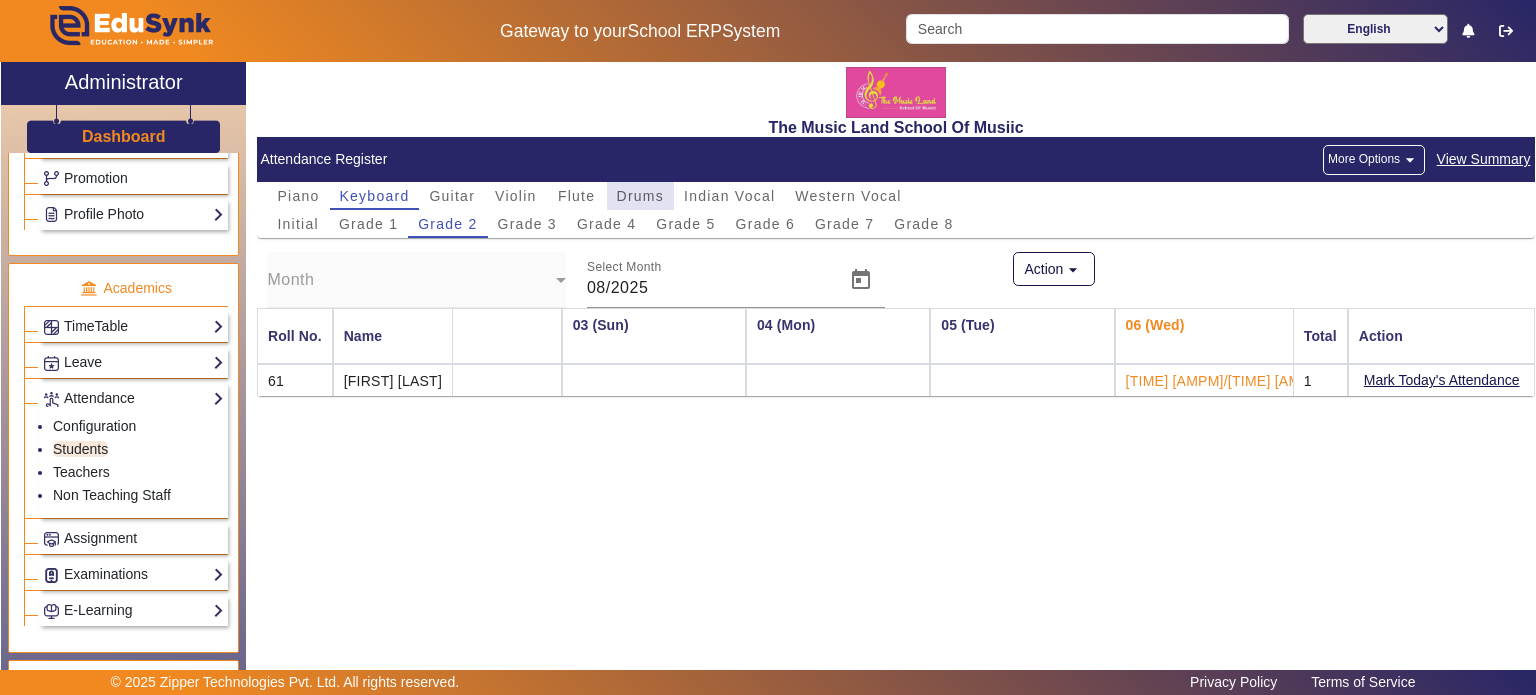 click on "Drums" at bounding box center (640, 196) 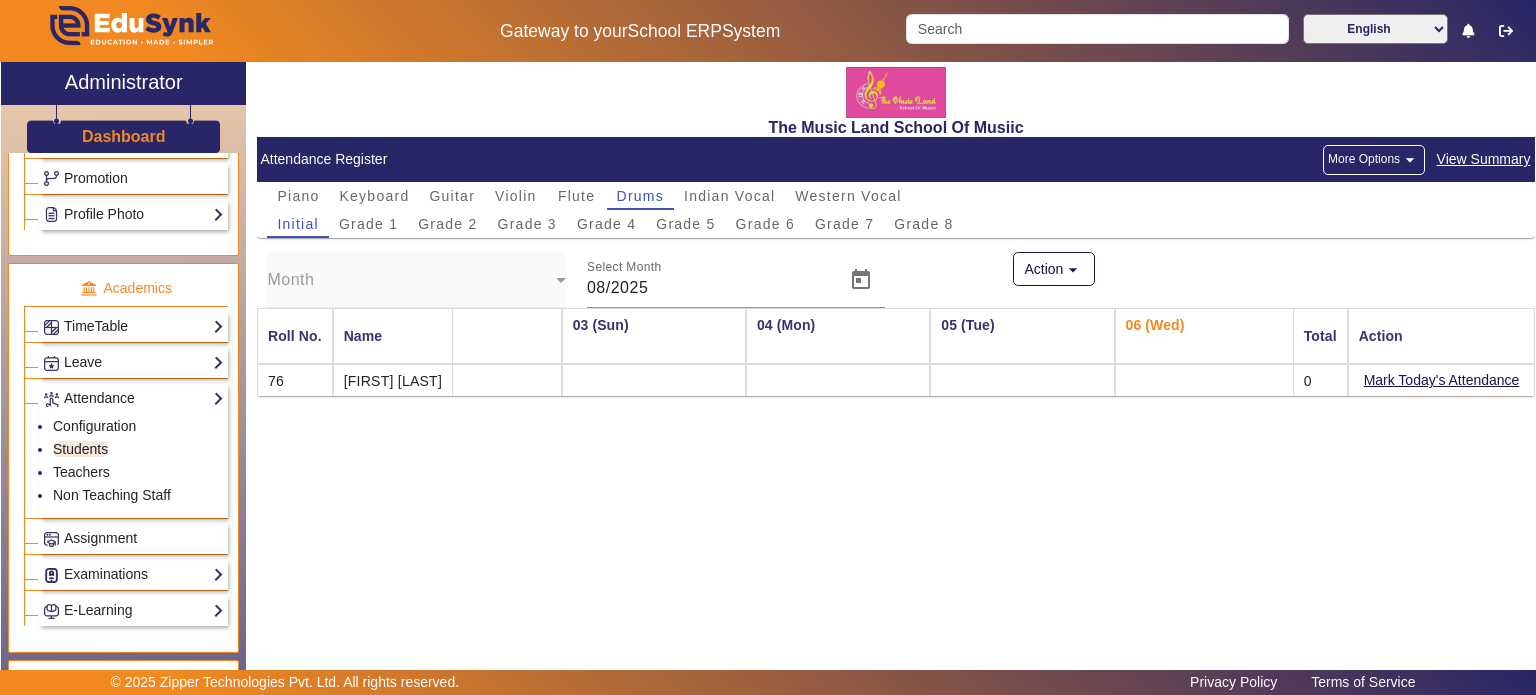 click on "More Options  arrow_drop_down" 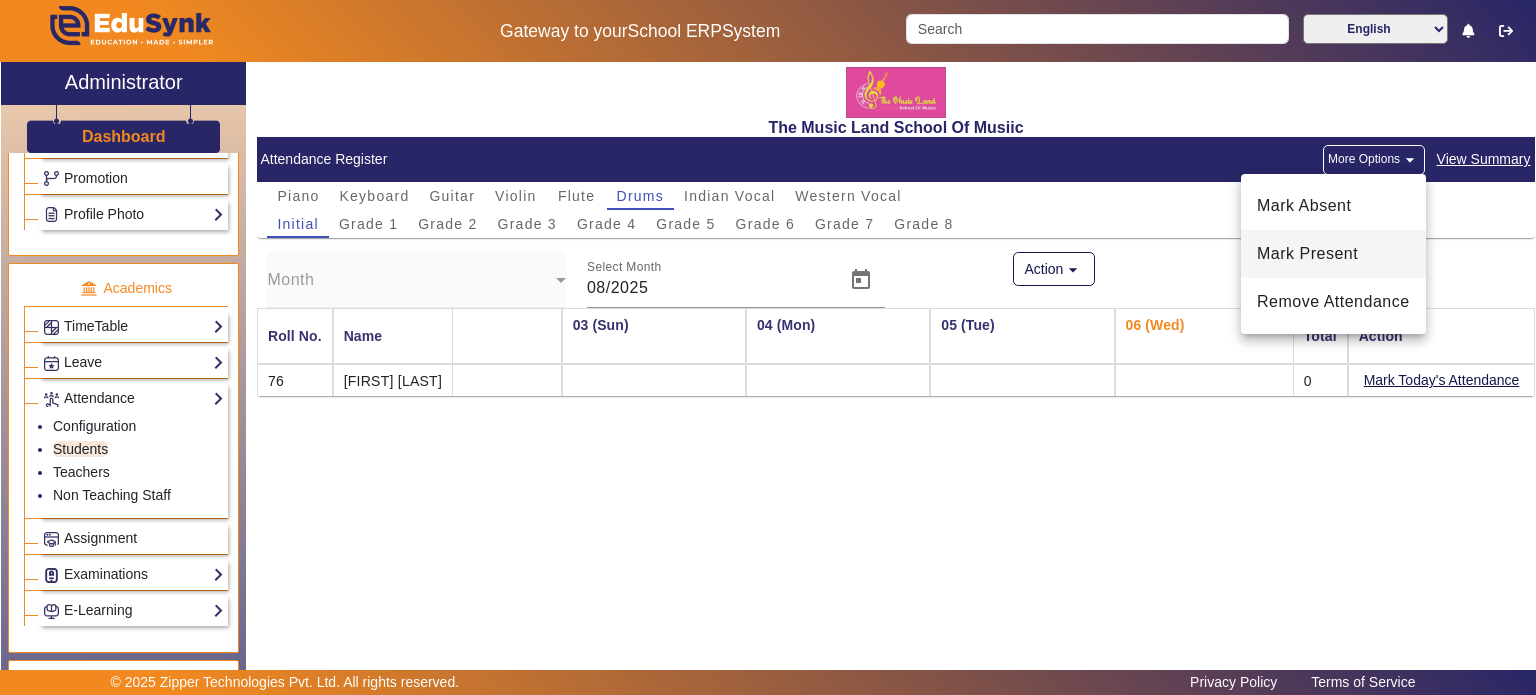 click on "Mark Present" at bounding box center [1333, 254] 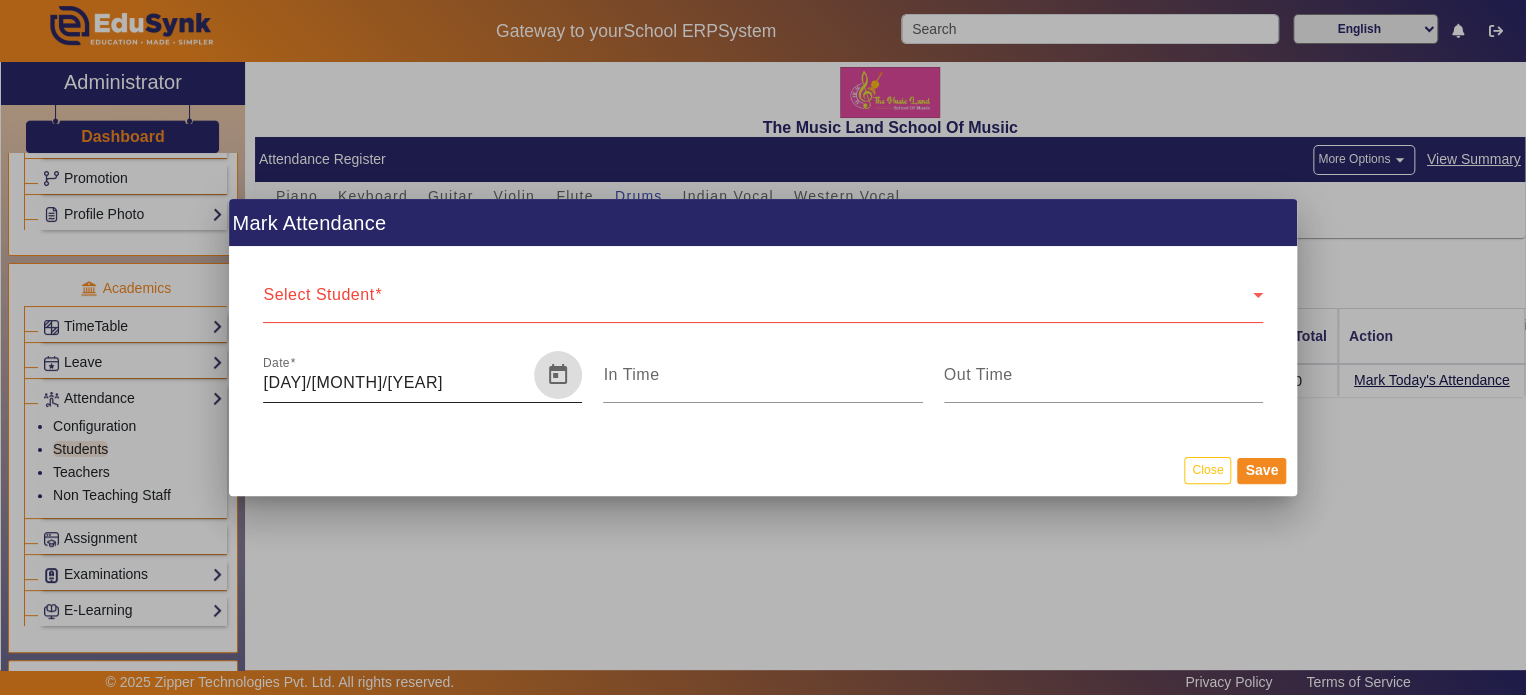 click at bounding box center [558, 375] 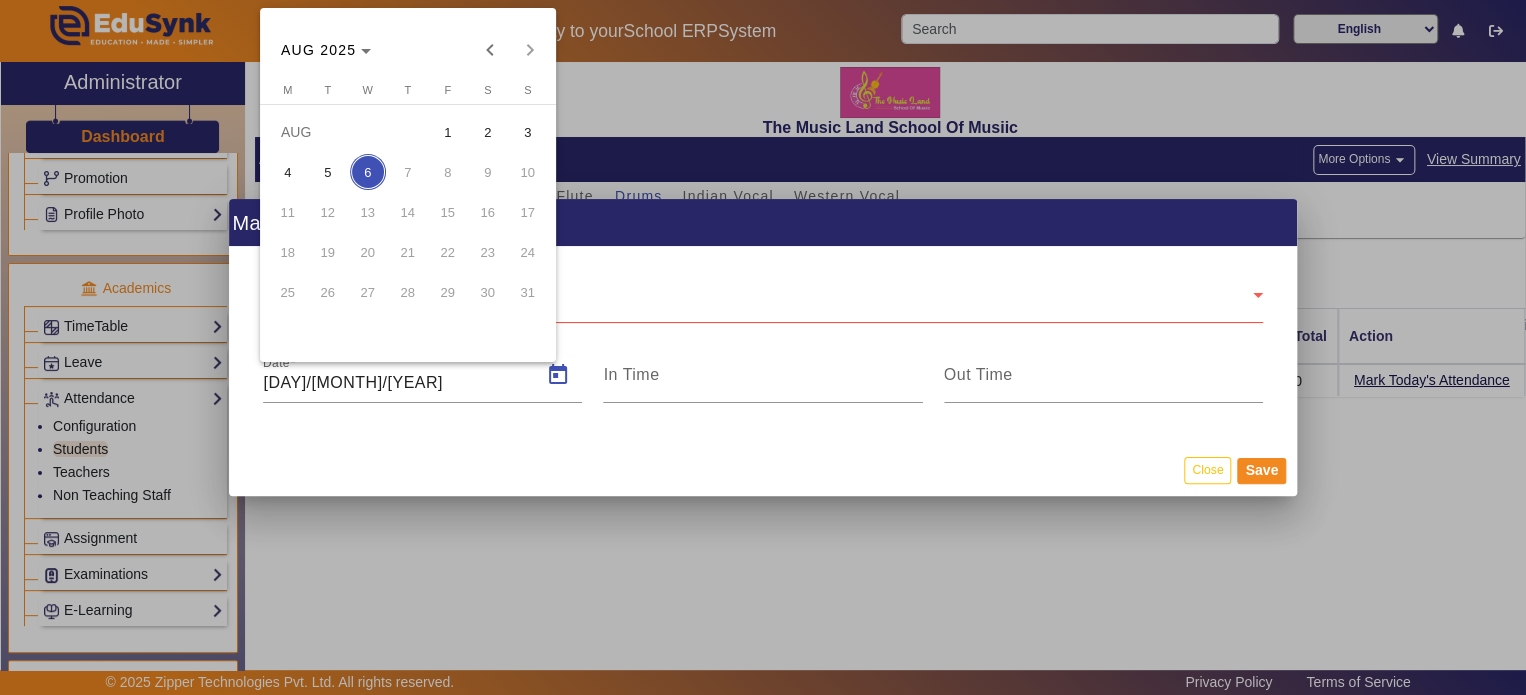 click on "5" 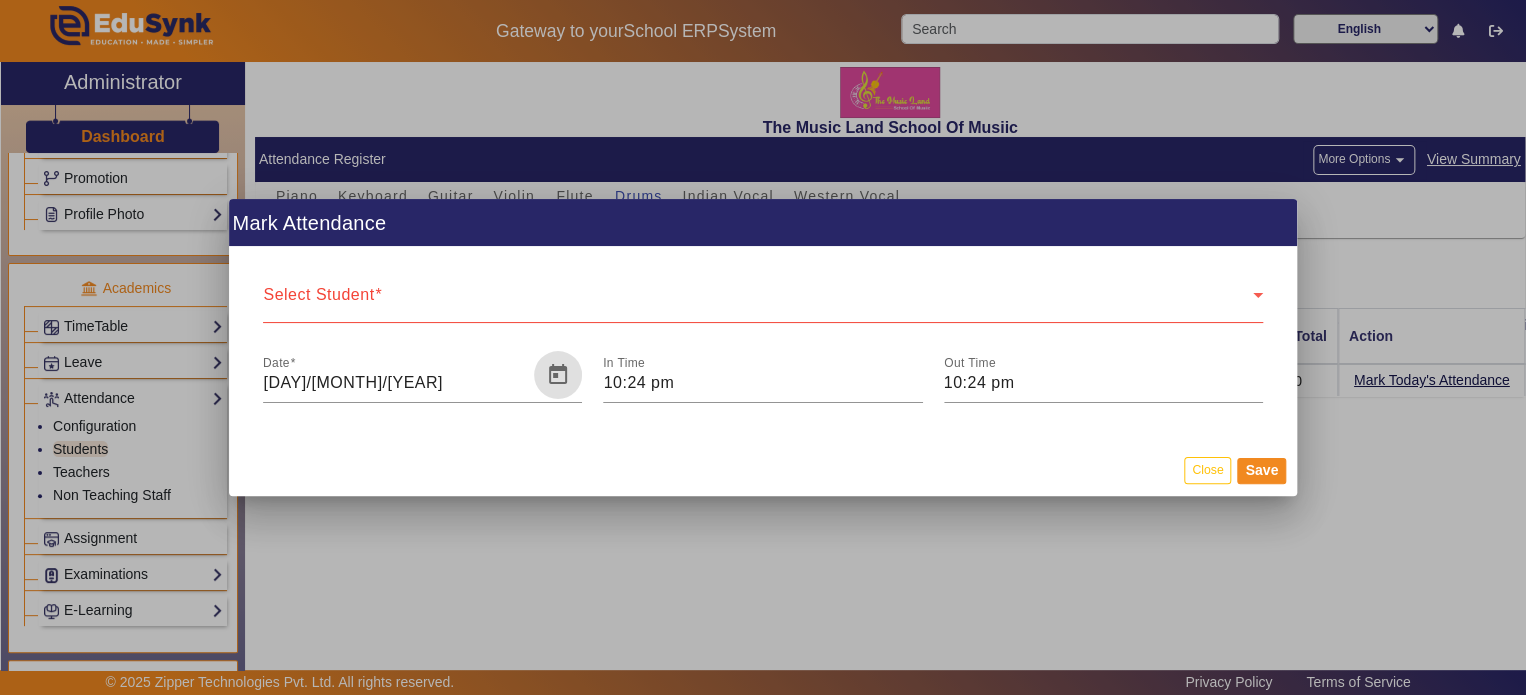 click on "Select Student" at bounding box center [757, 303] 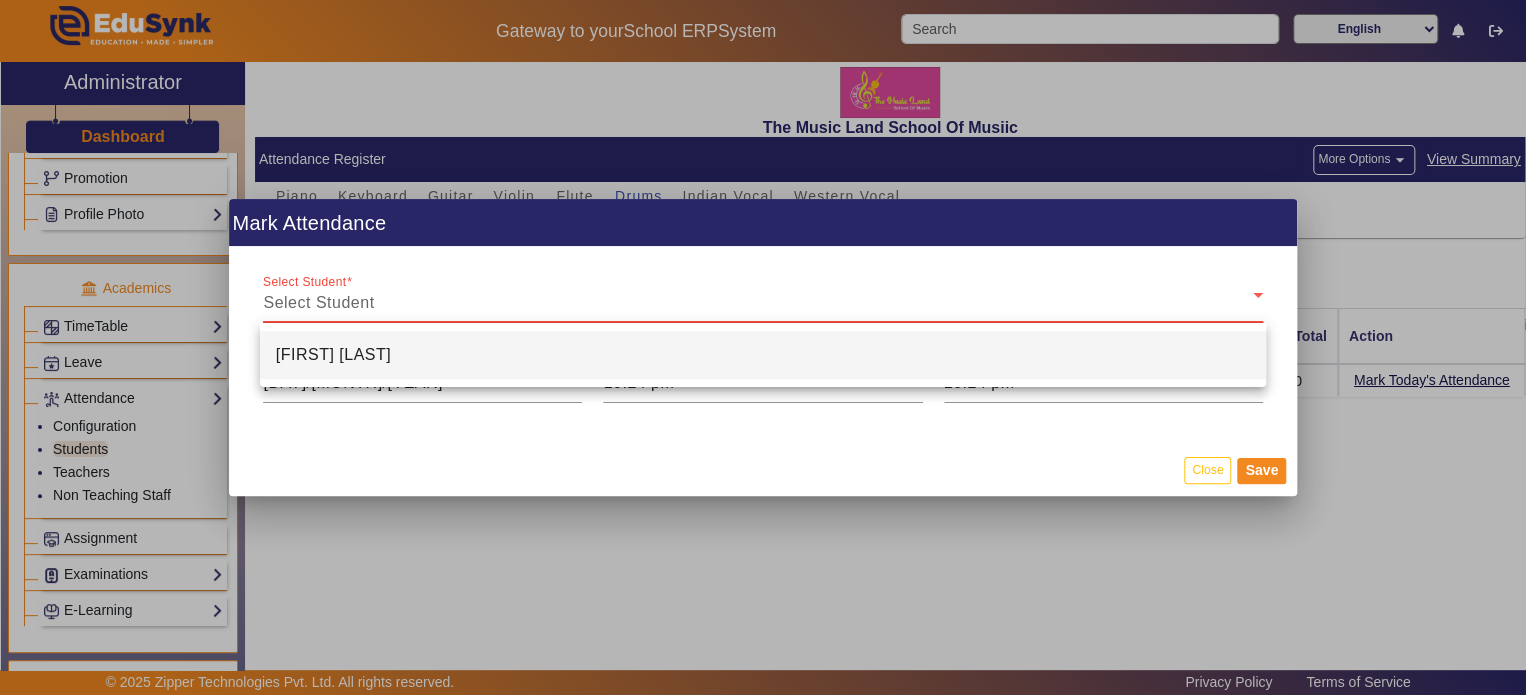 click on "[FIRST]  [LAST]" at bounding box center (763, 355) 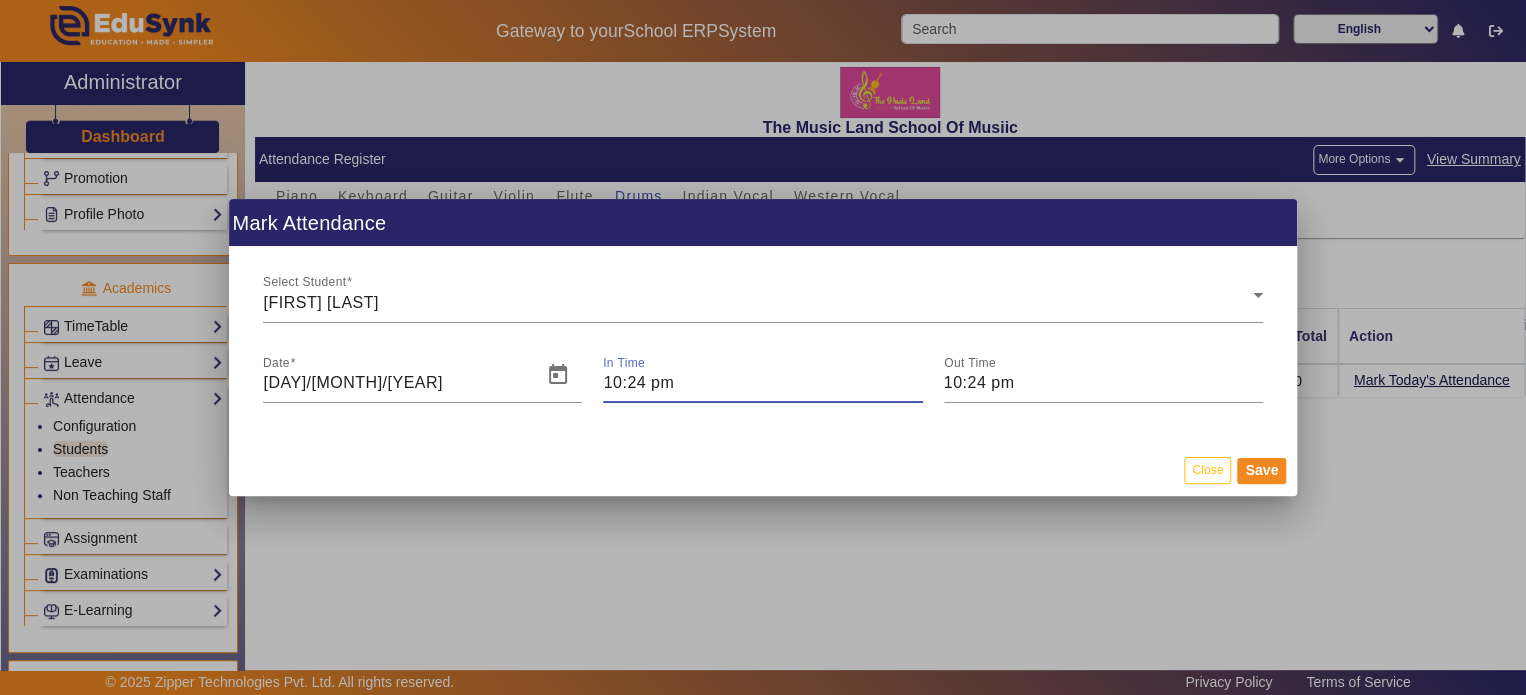 click on "10:24 pm" at bounding box center (762, 383) 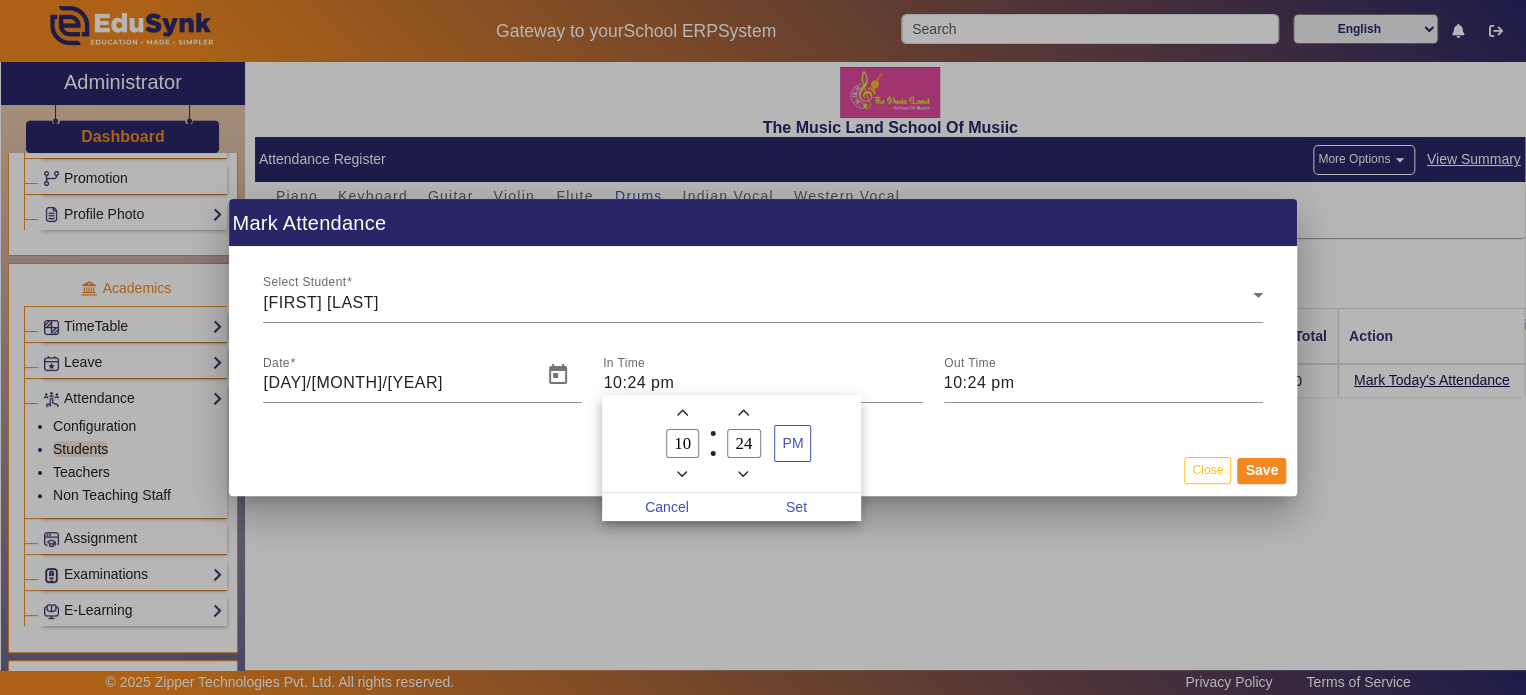 click on "10" at bounding box center [683, 443] 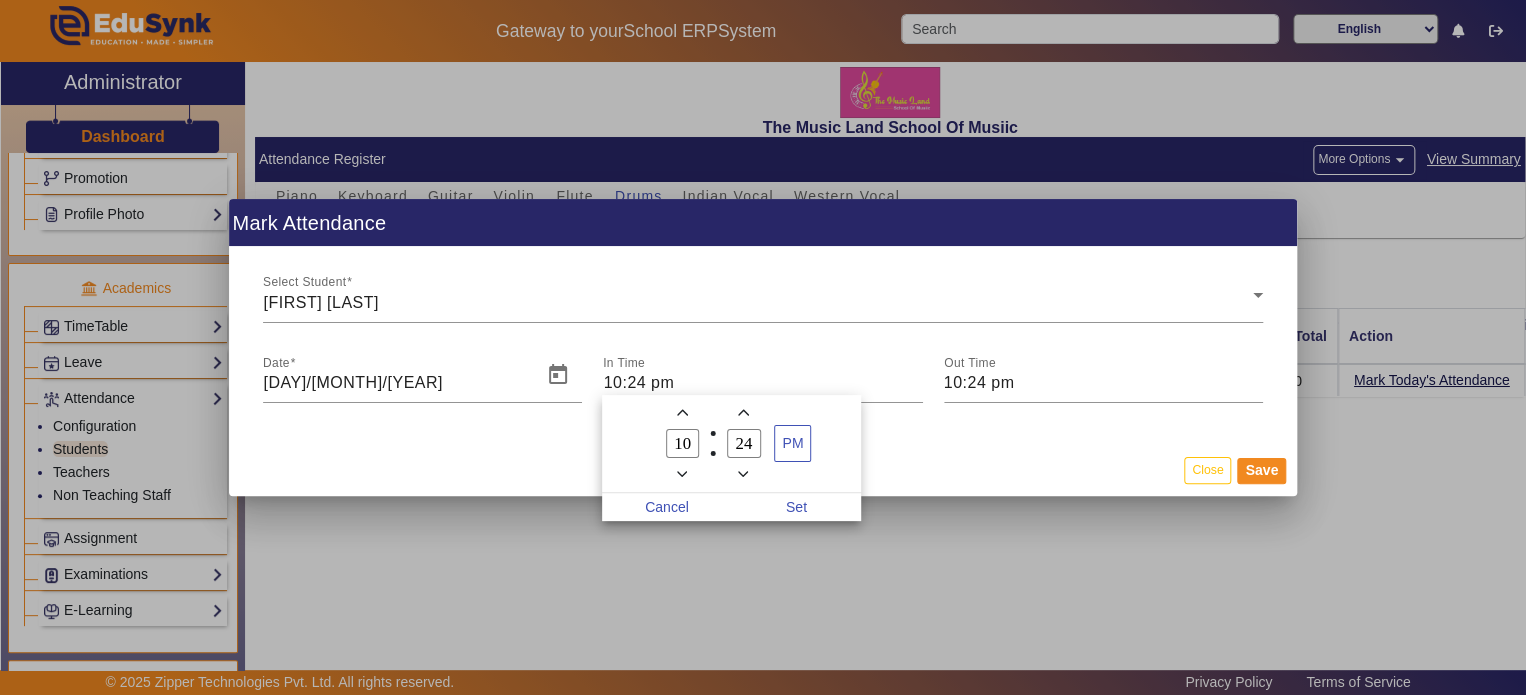 type on "1" 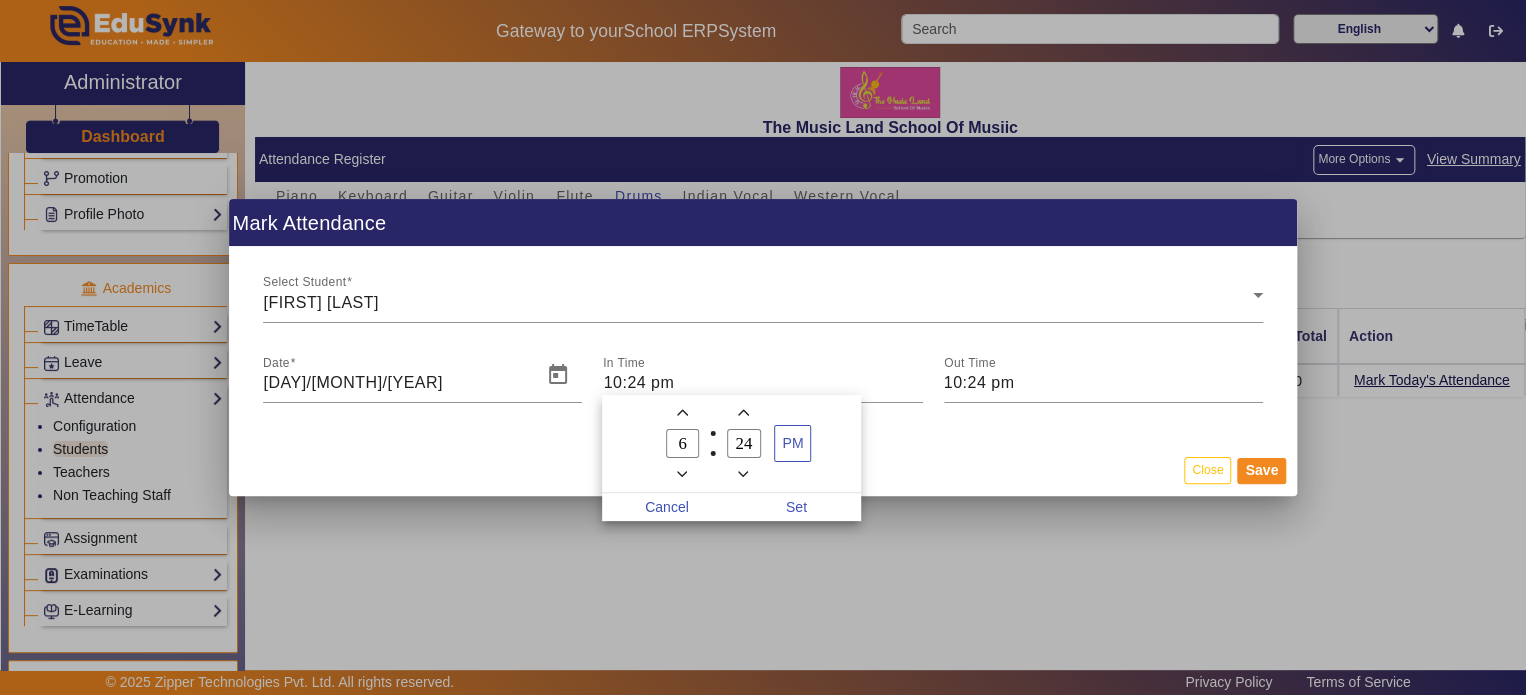 type on "06" 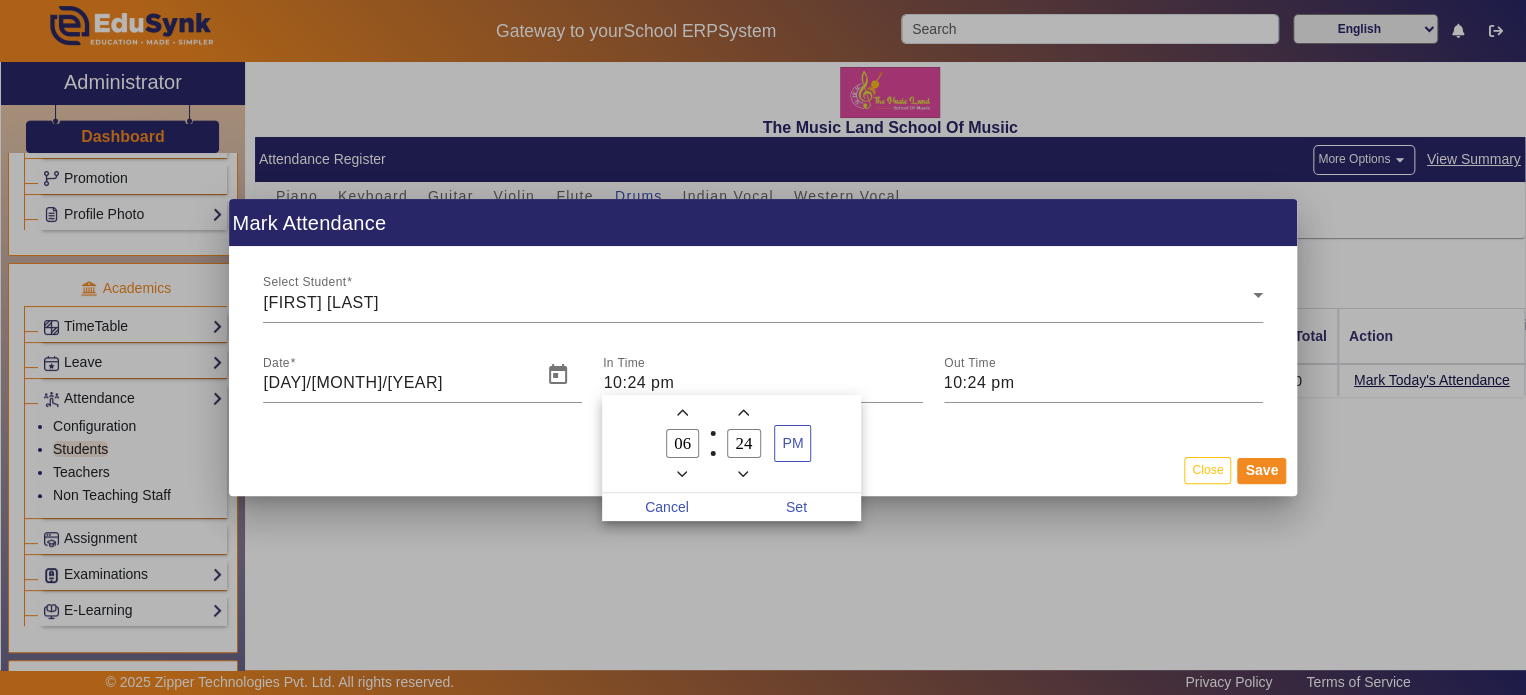 click on "24" at bounding box center [744, 443] 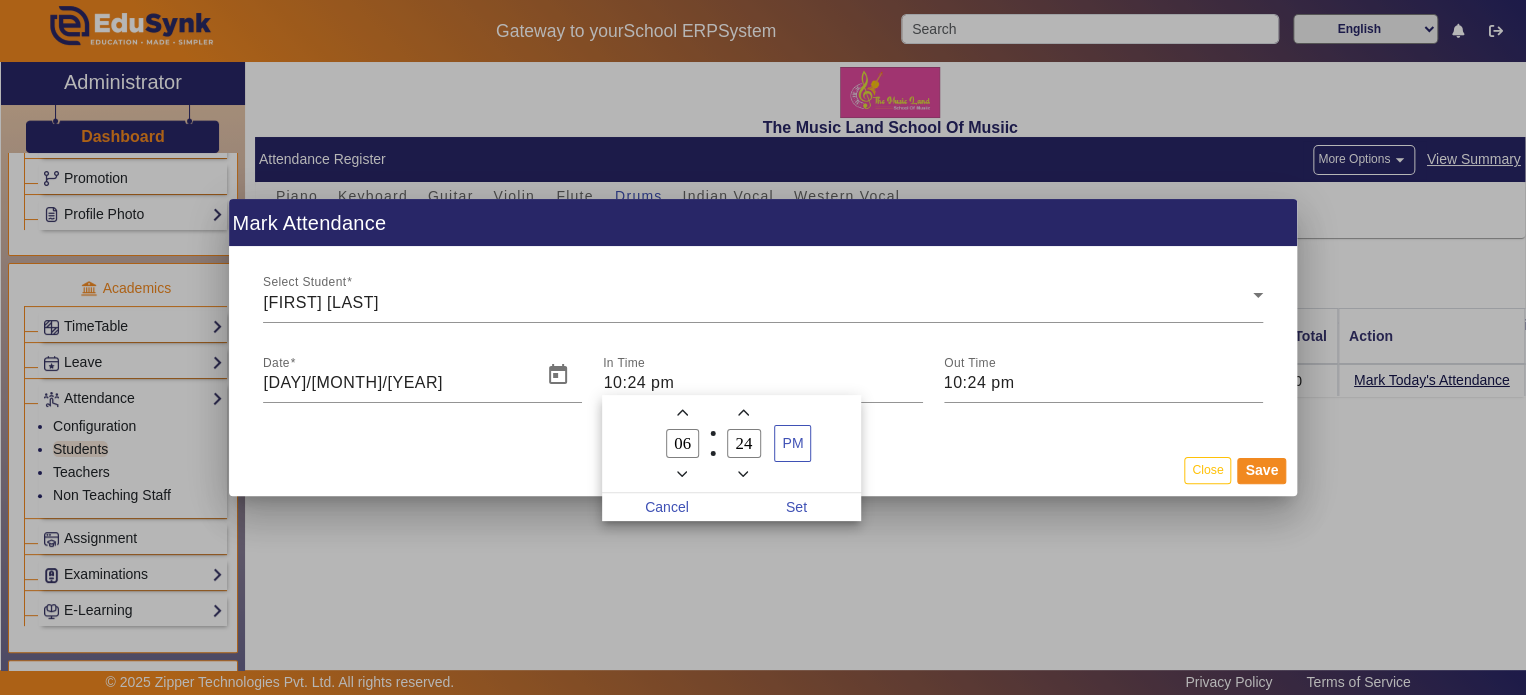 type on "2" 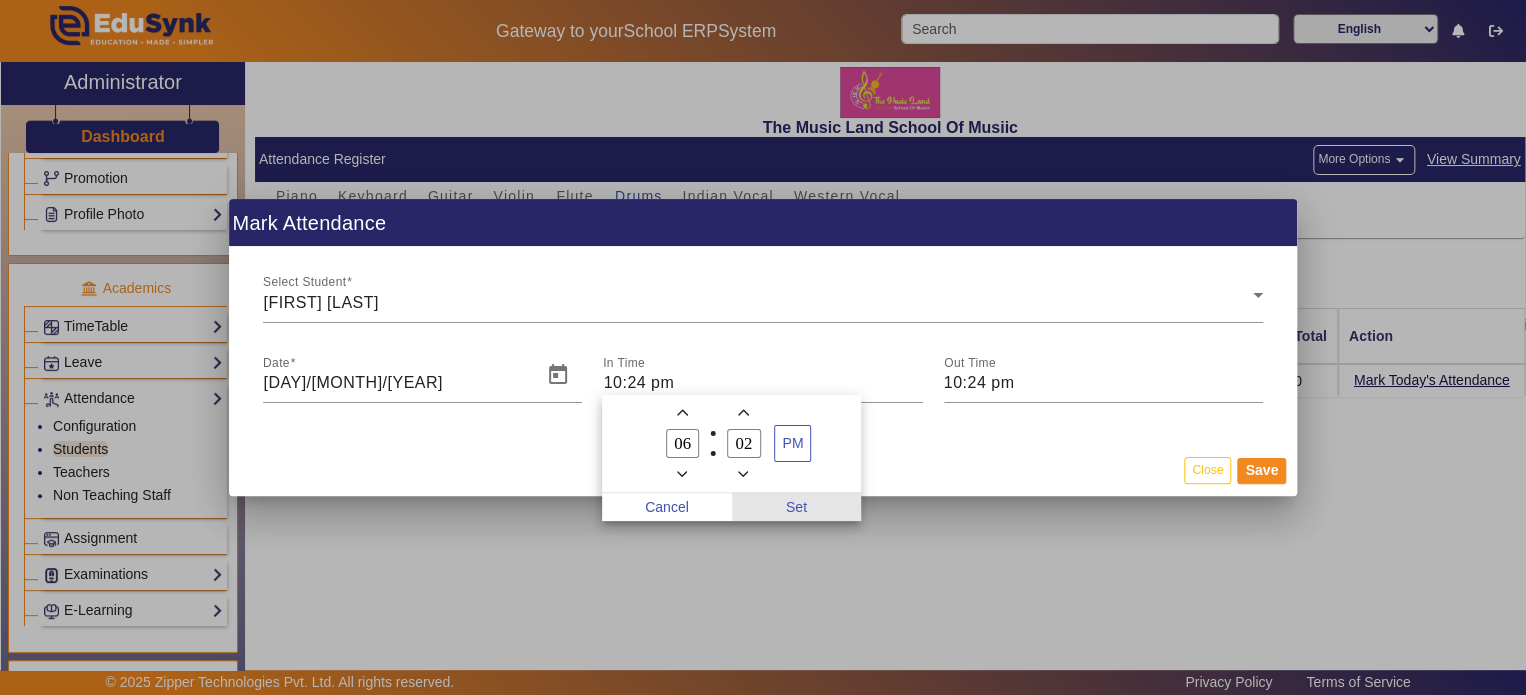 type on "02" 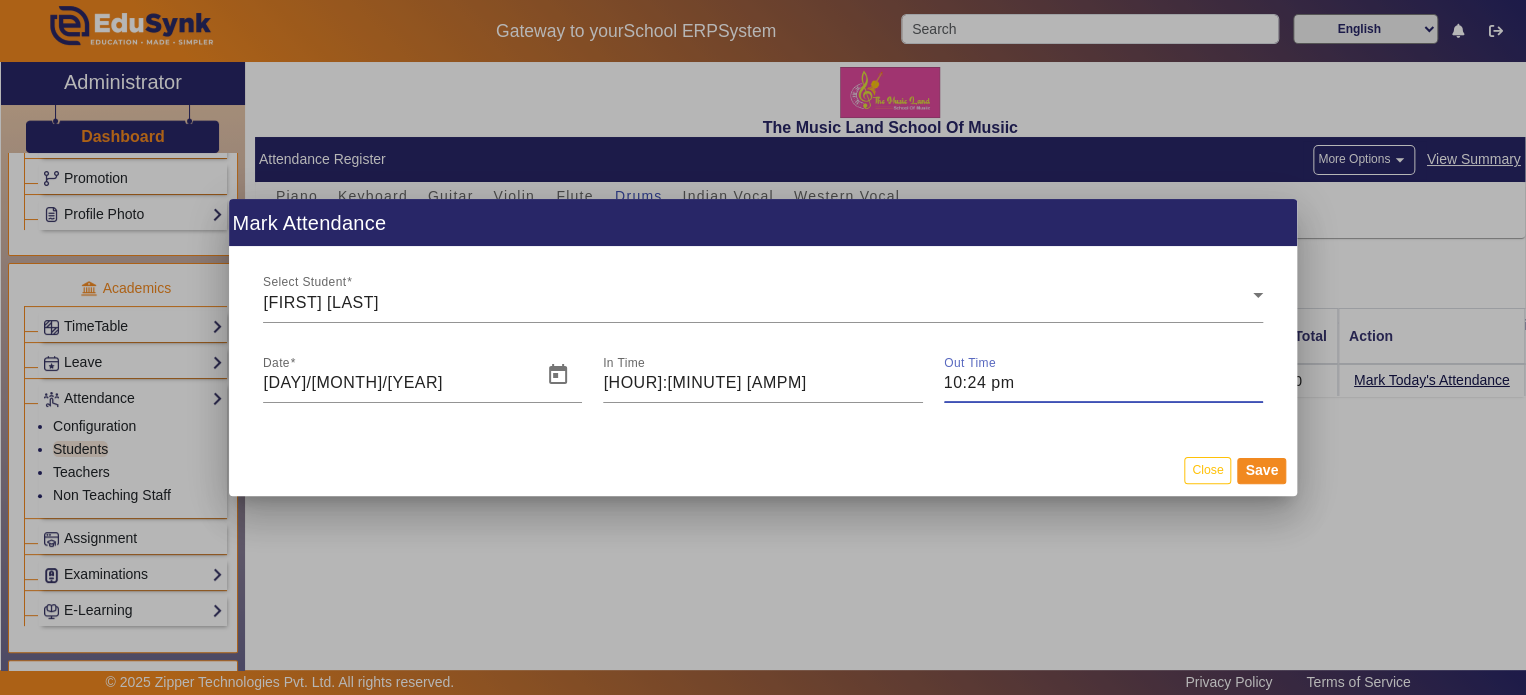 click on "10:24 pm" at bounding box center (1103, 383) 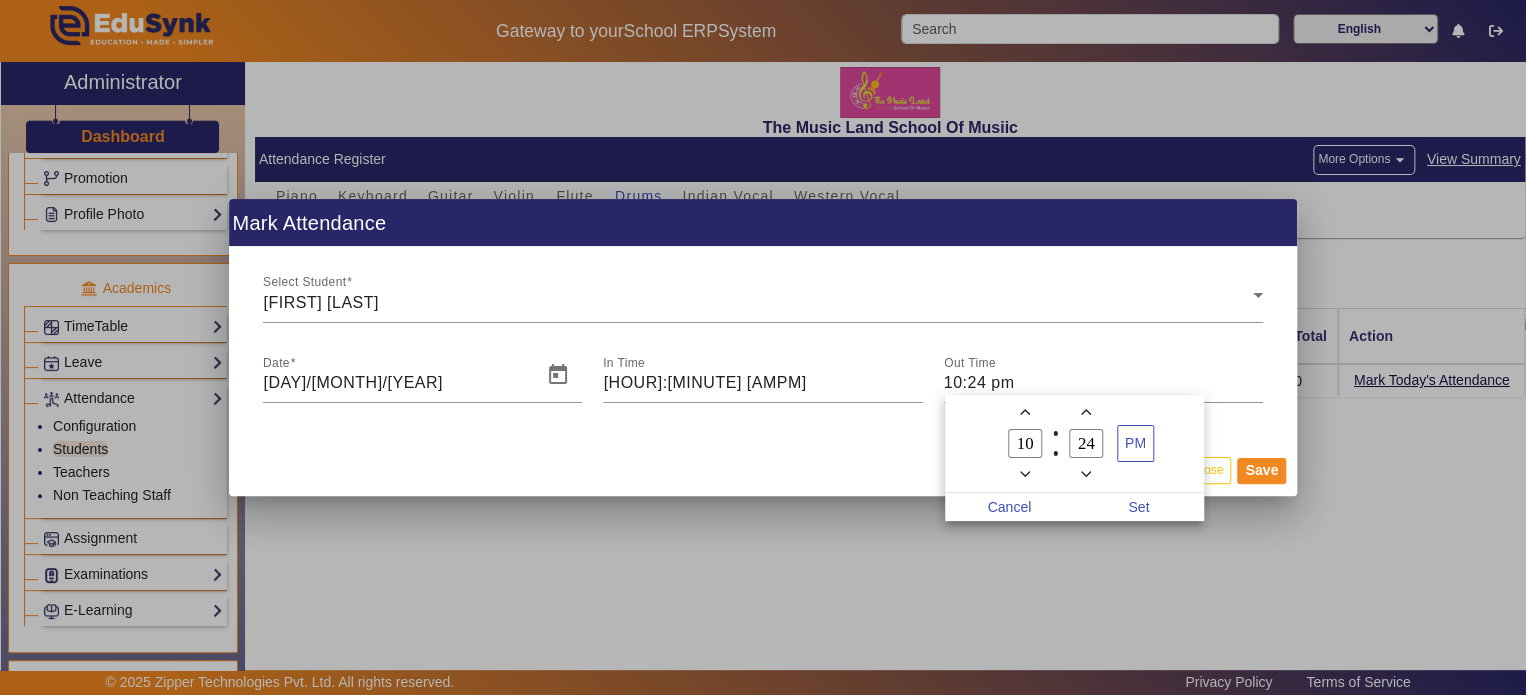 click on "10" at bounding box center (1025, 443) 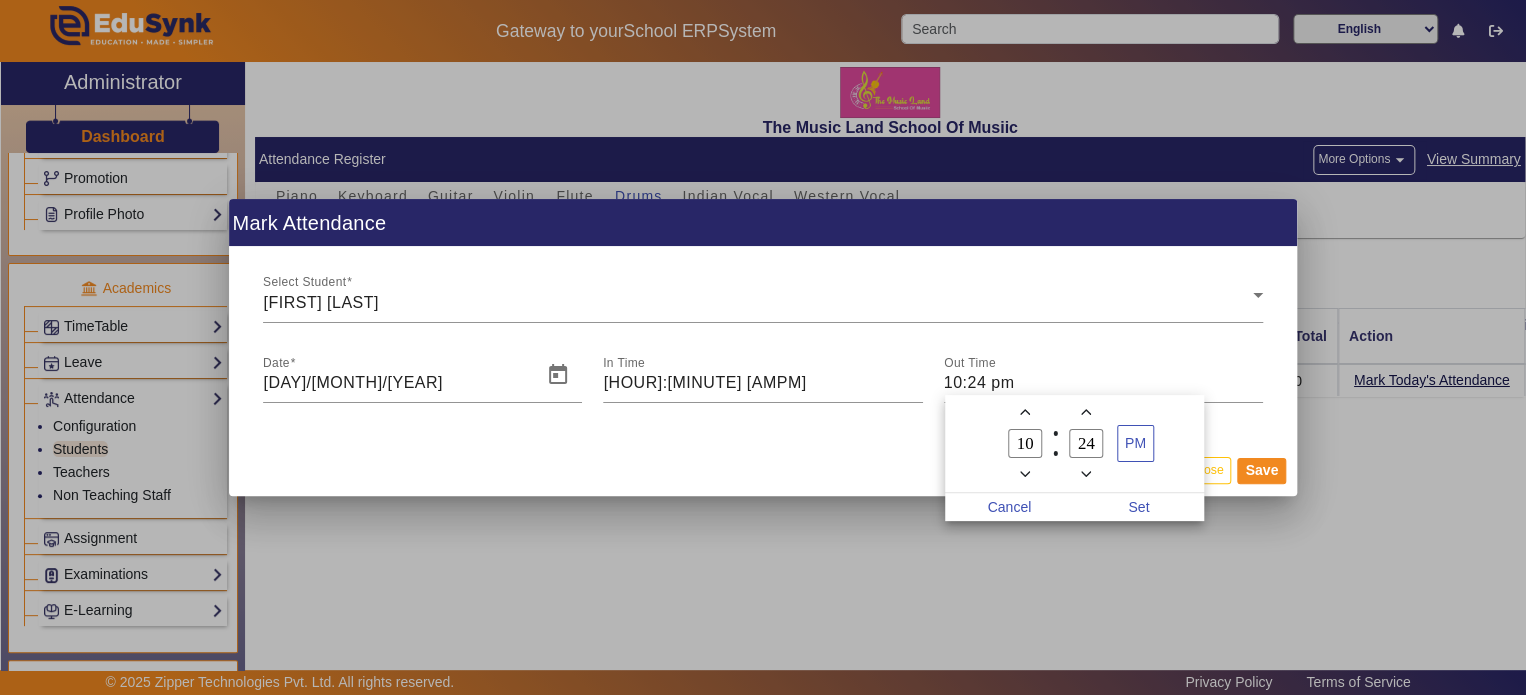 type on "1" 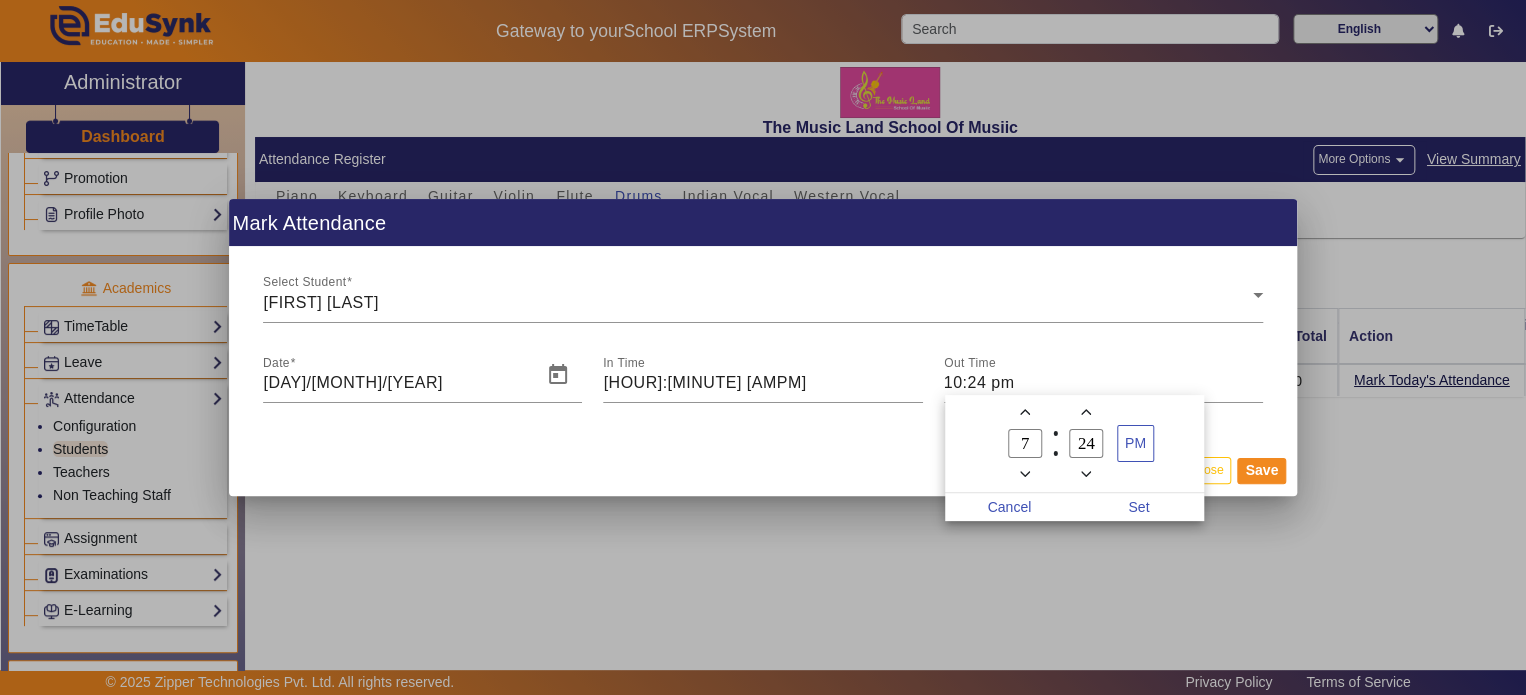 type on "07" 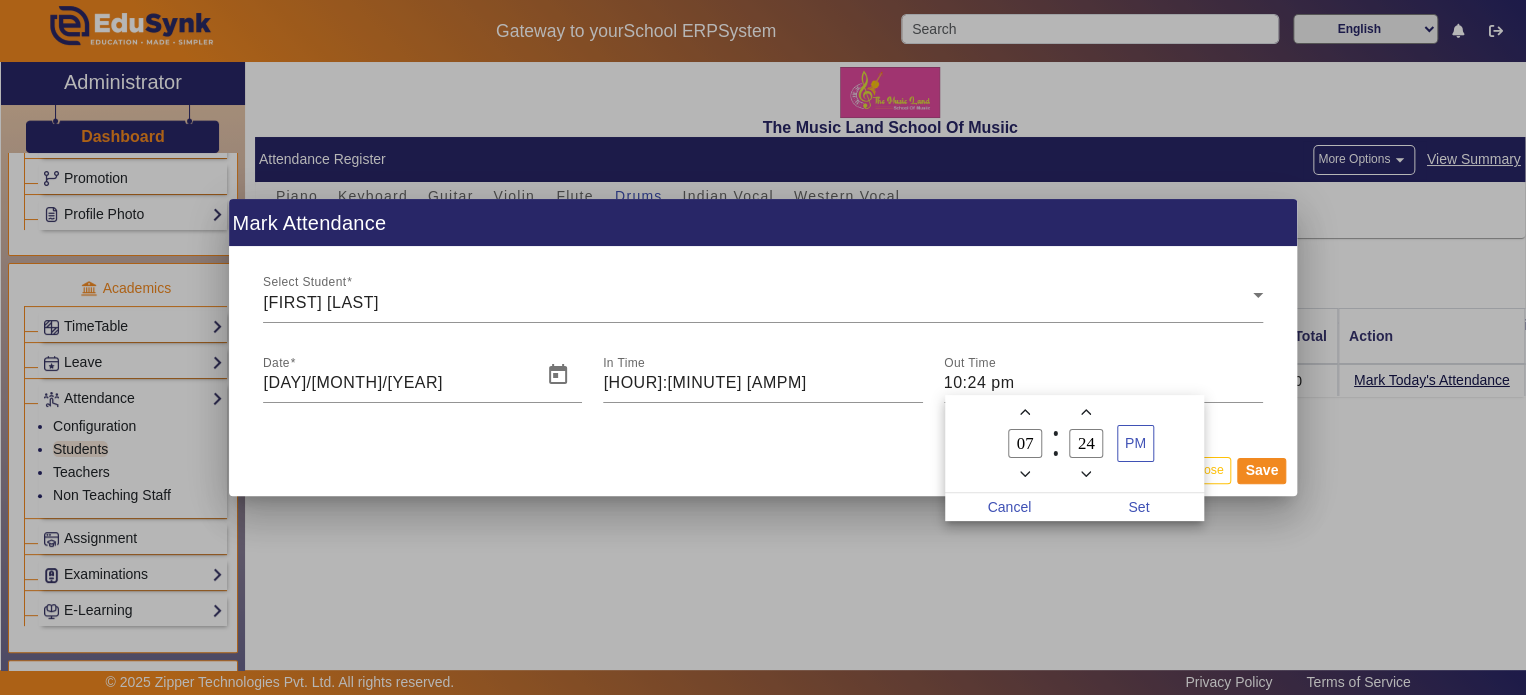 click on "24" at bounding box center (1086, 443) 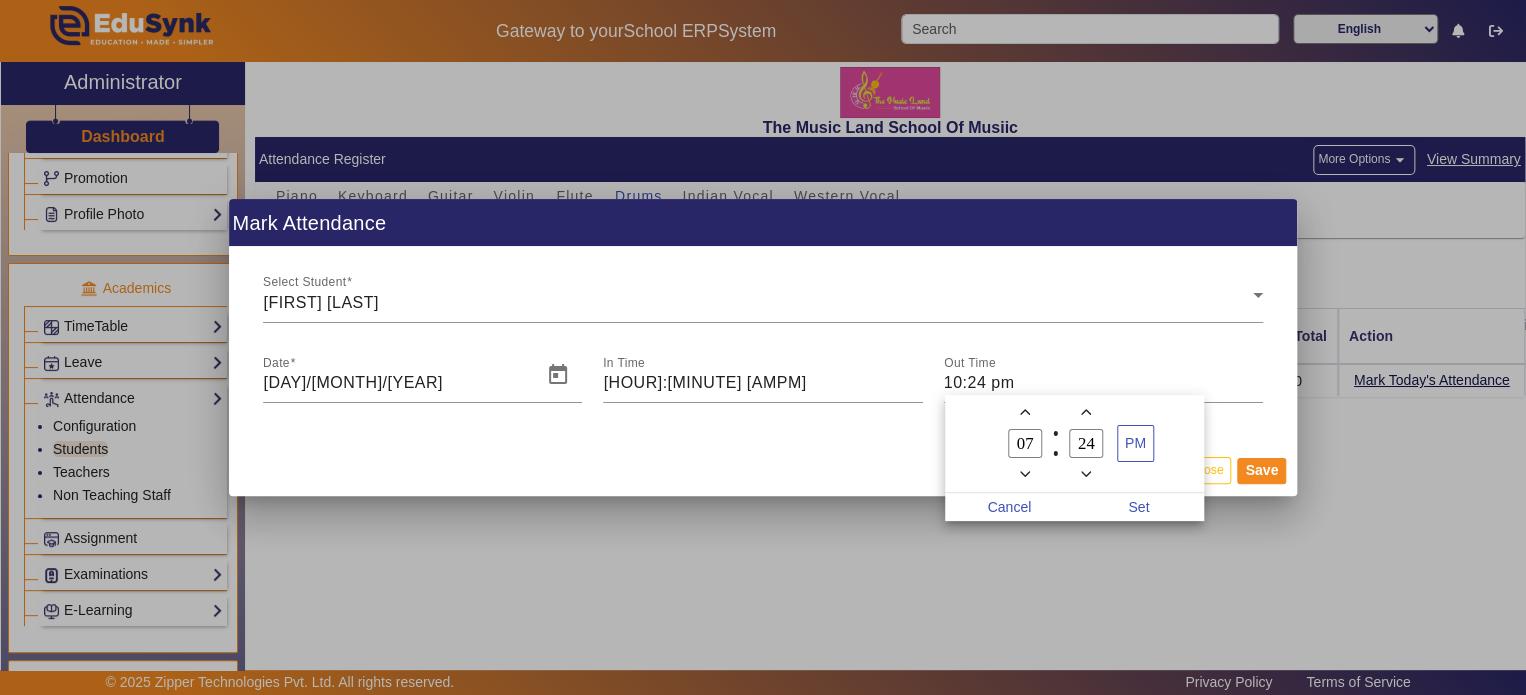 type on "2" 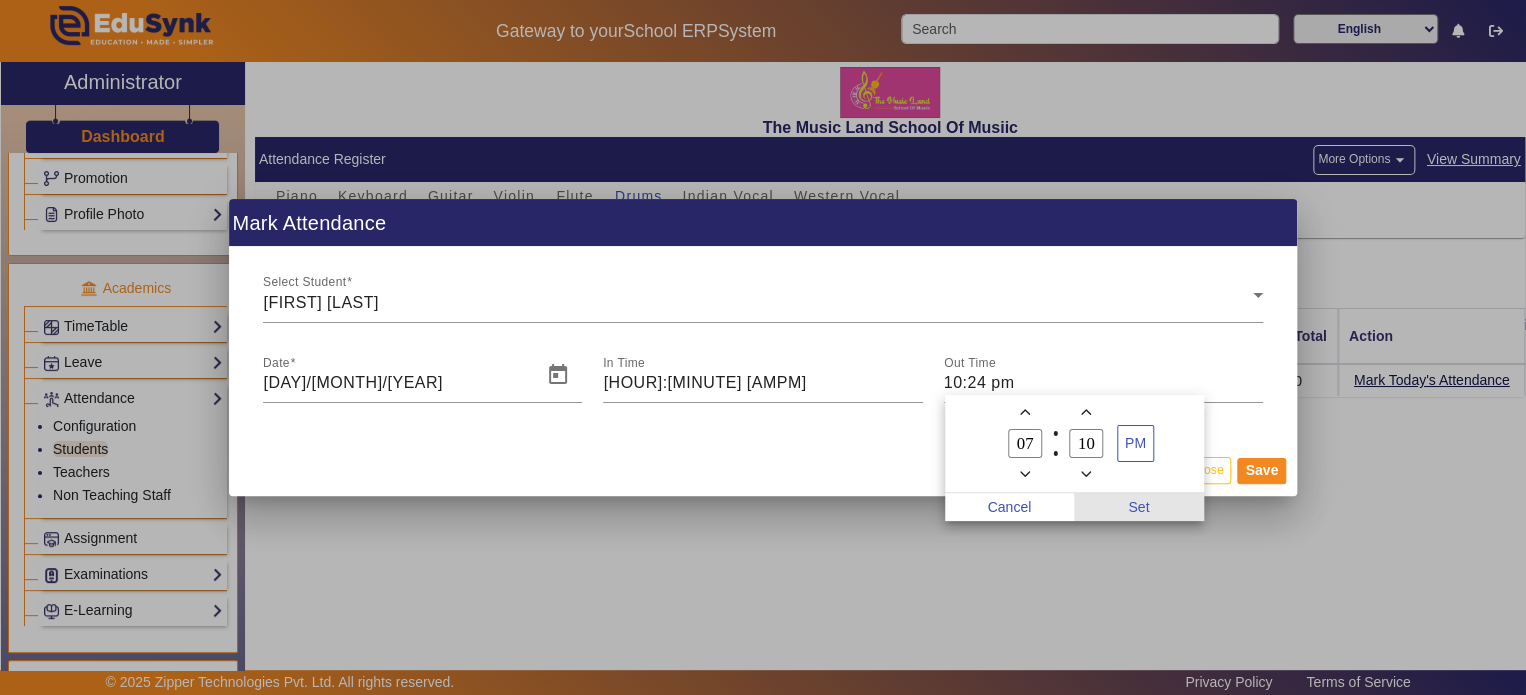 type on "10" 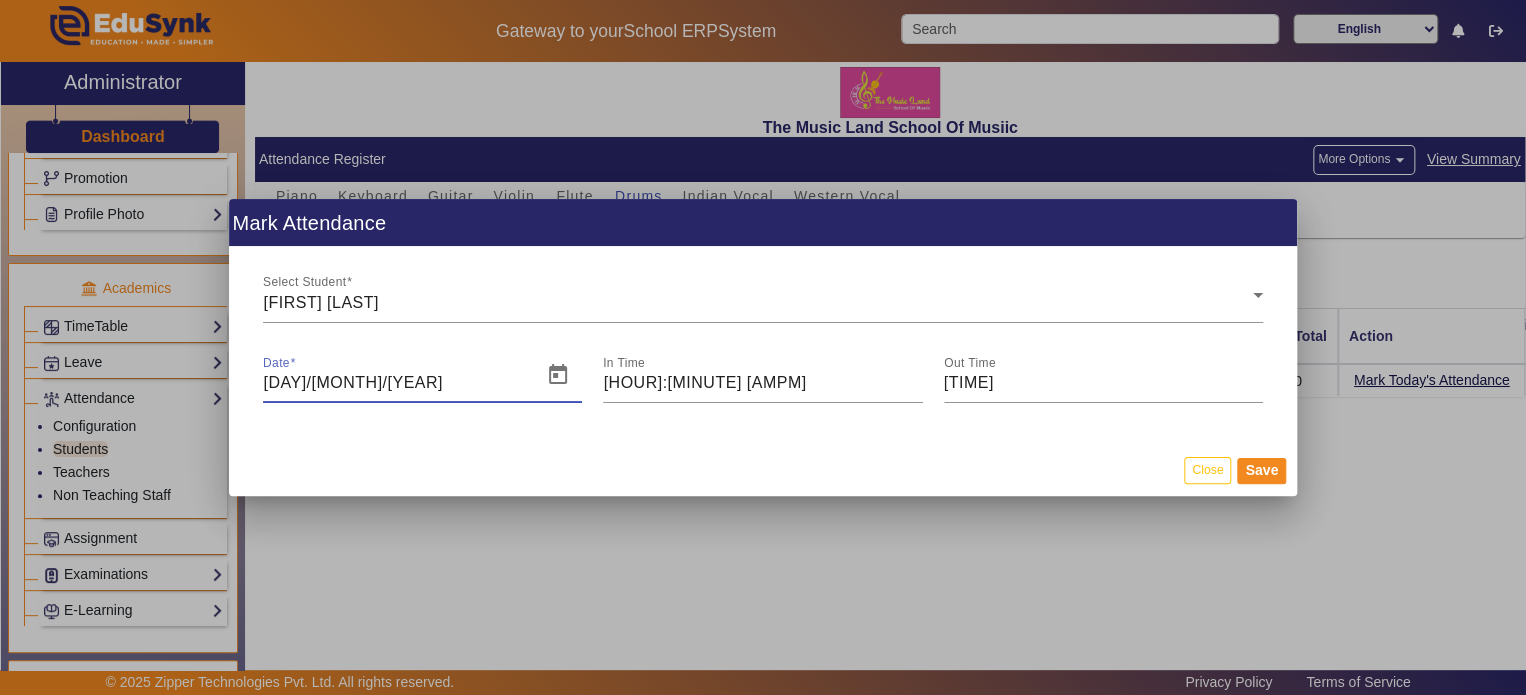 click on "[DAY]/[MONTH]/[YEAR]" at bounding box center [396, 383] 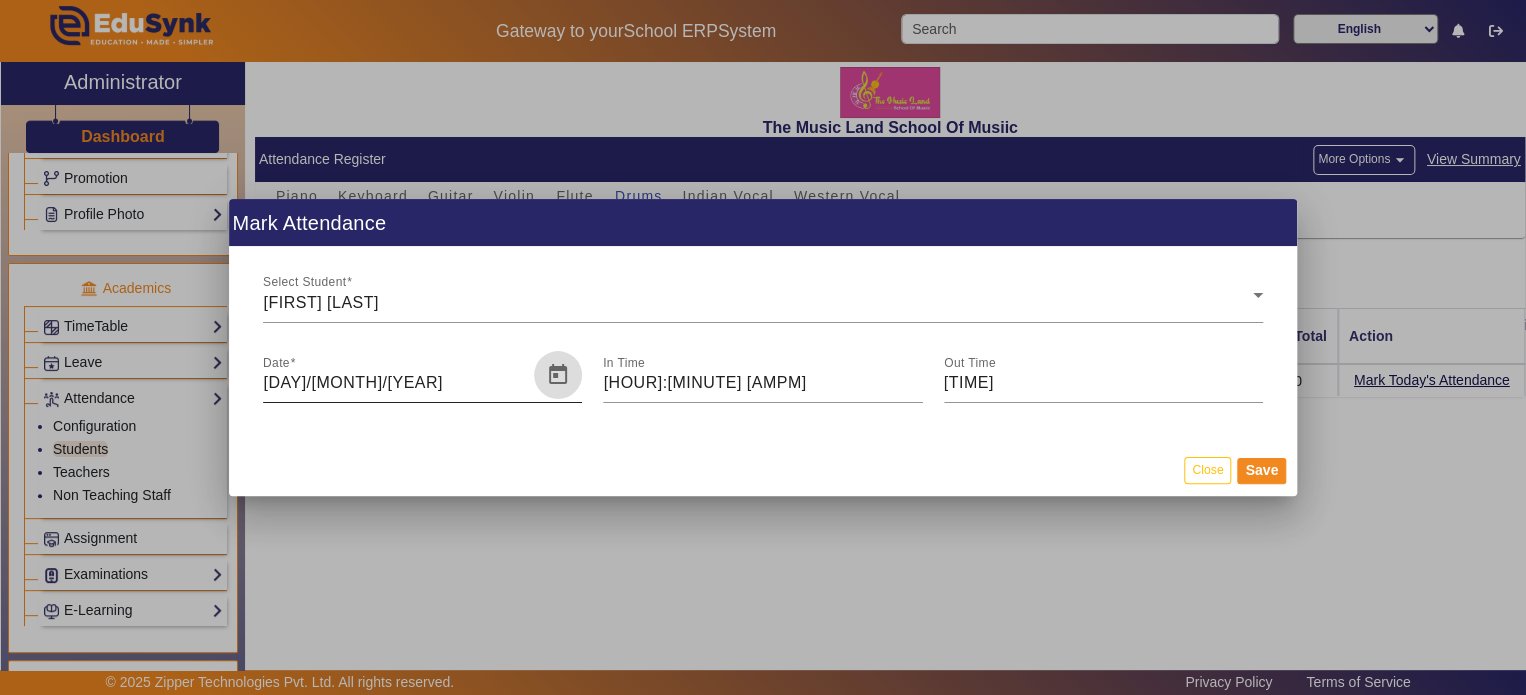 click at bounding box center (558, 375) 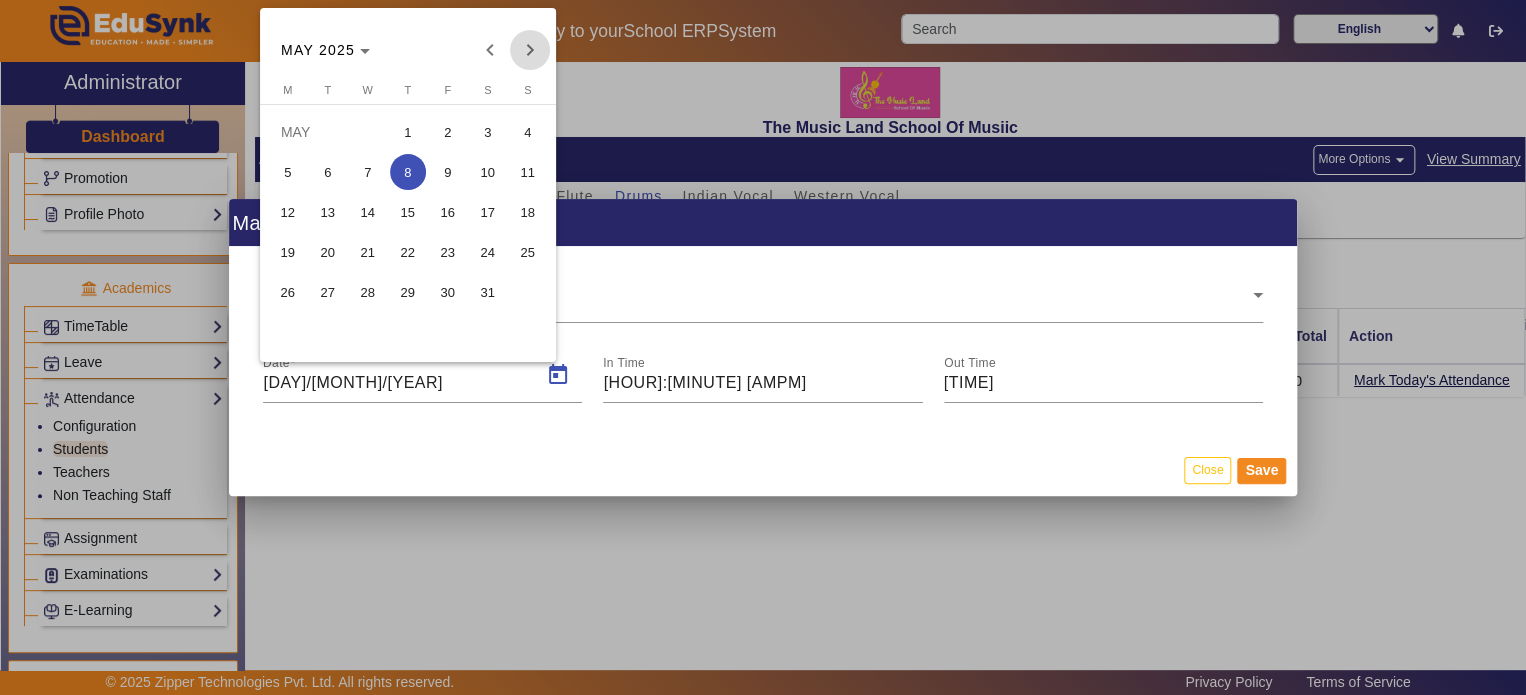 click at bounding box center [530, 50] 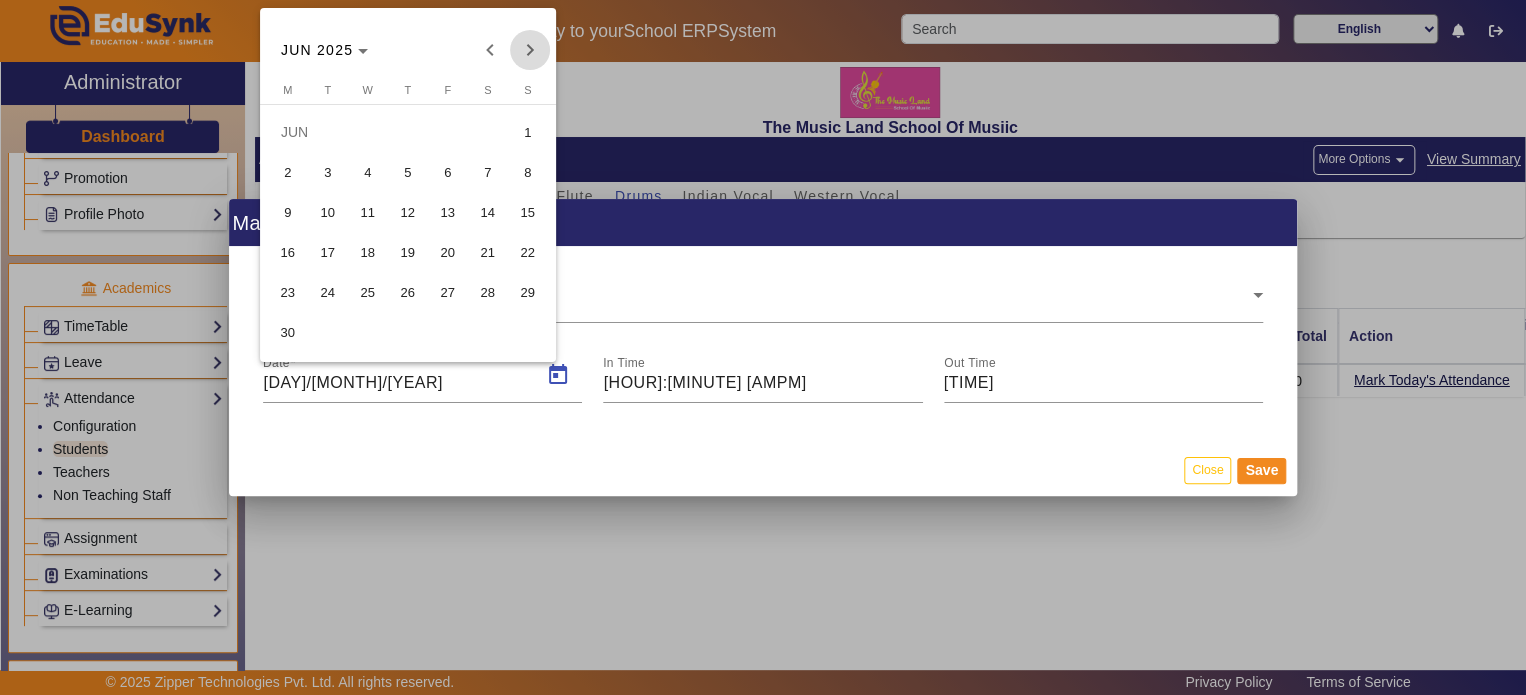 click at bounding box center [530, 50] 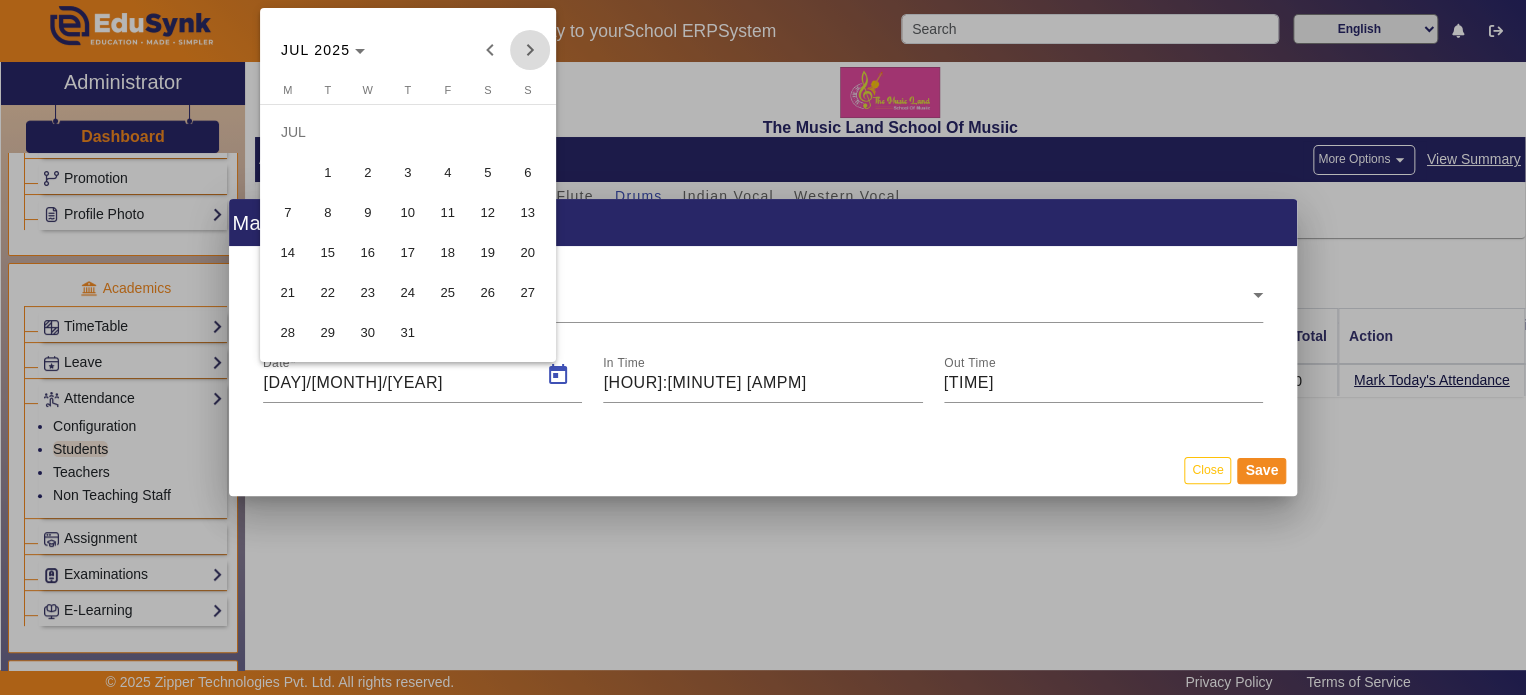 click at bounding box center (530, 50) 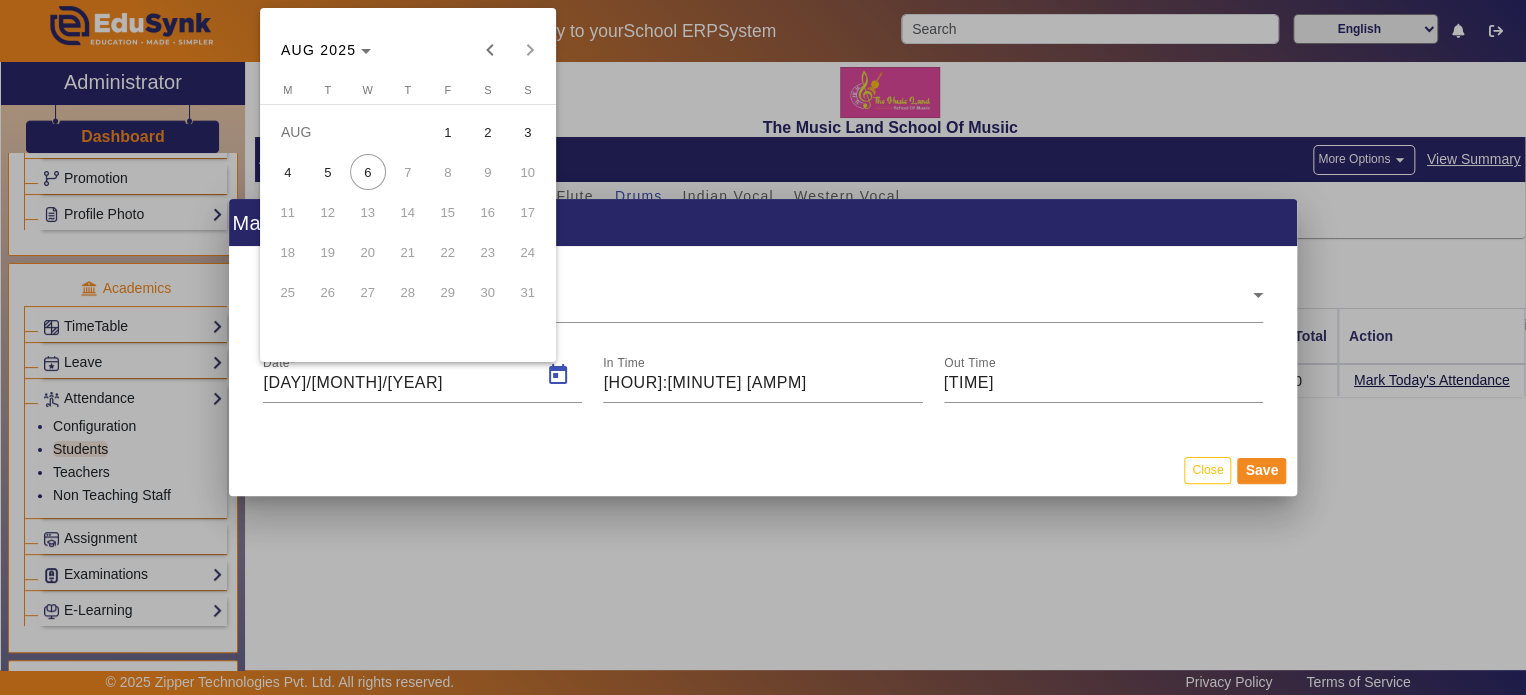 click on "5" at bounding box center (328, 172) 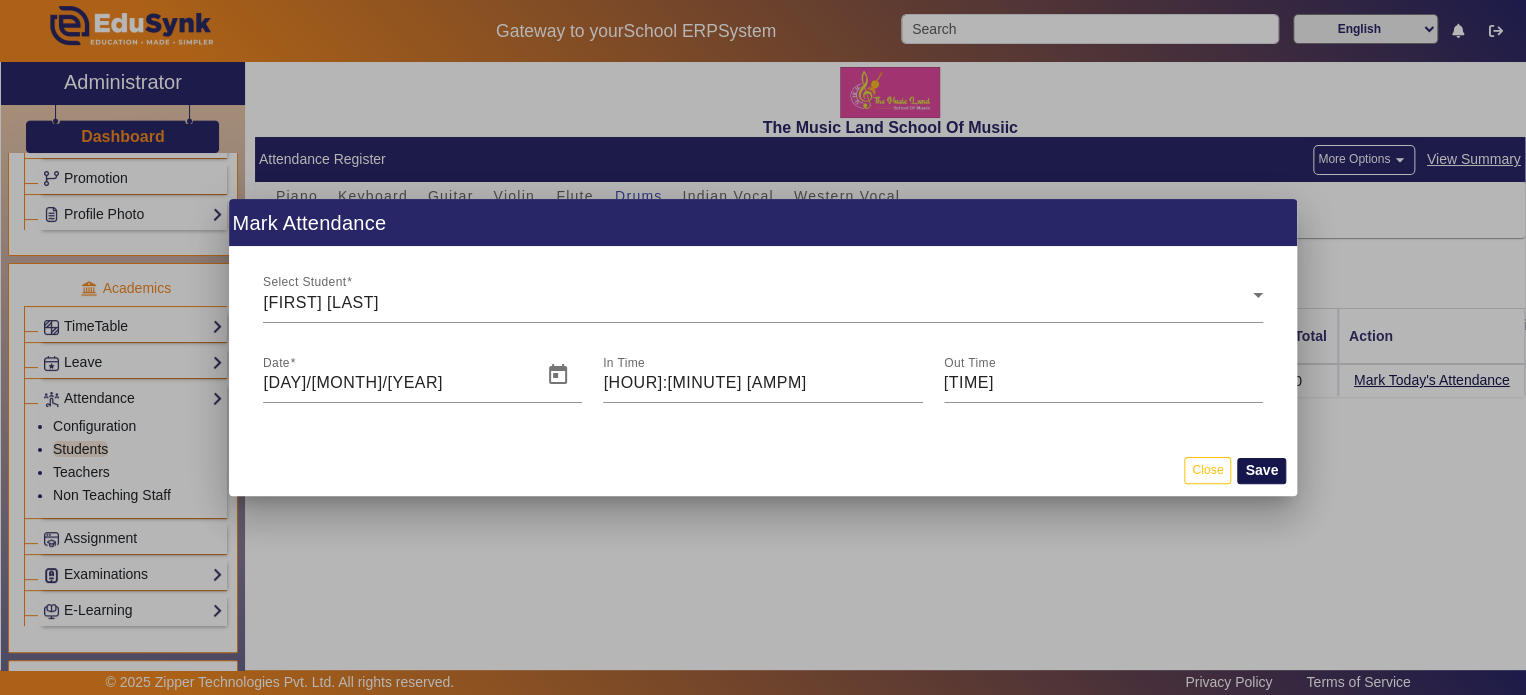 click on "Save" at bounding box center (1261, 471) 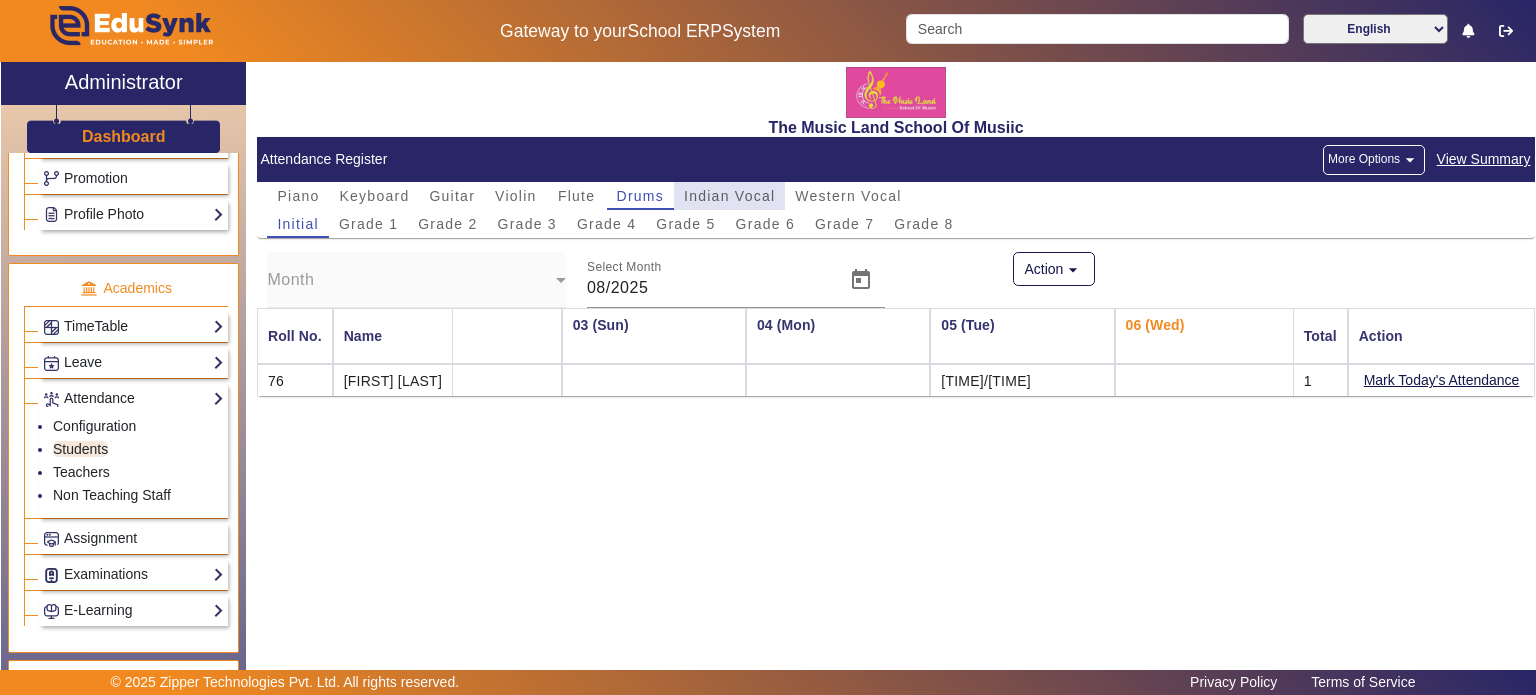 click on "Indian Vocal" at bounding box center (729, 196) 